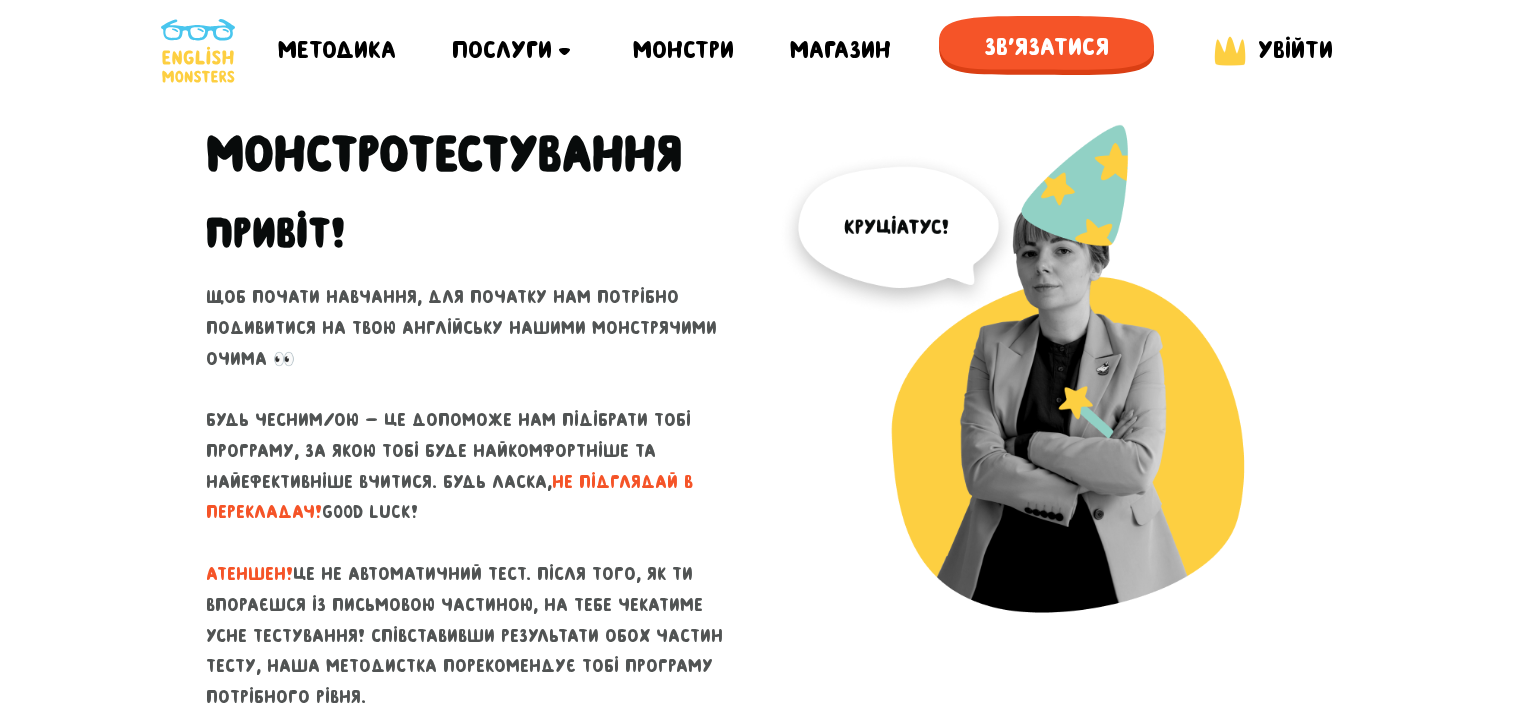scroll, scrollTop: 0, scrollLeft: 0, axis: both 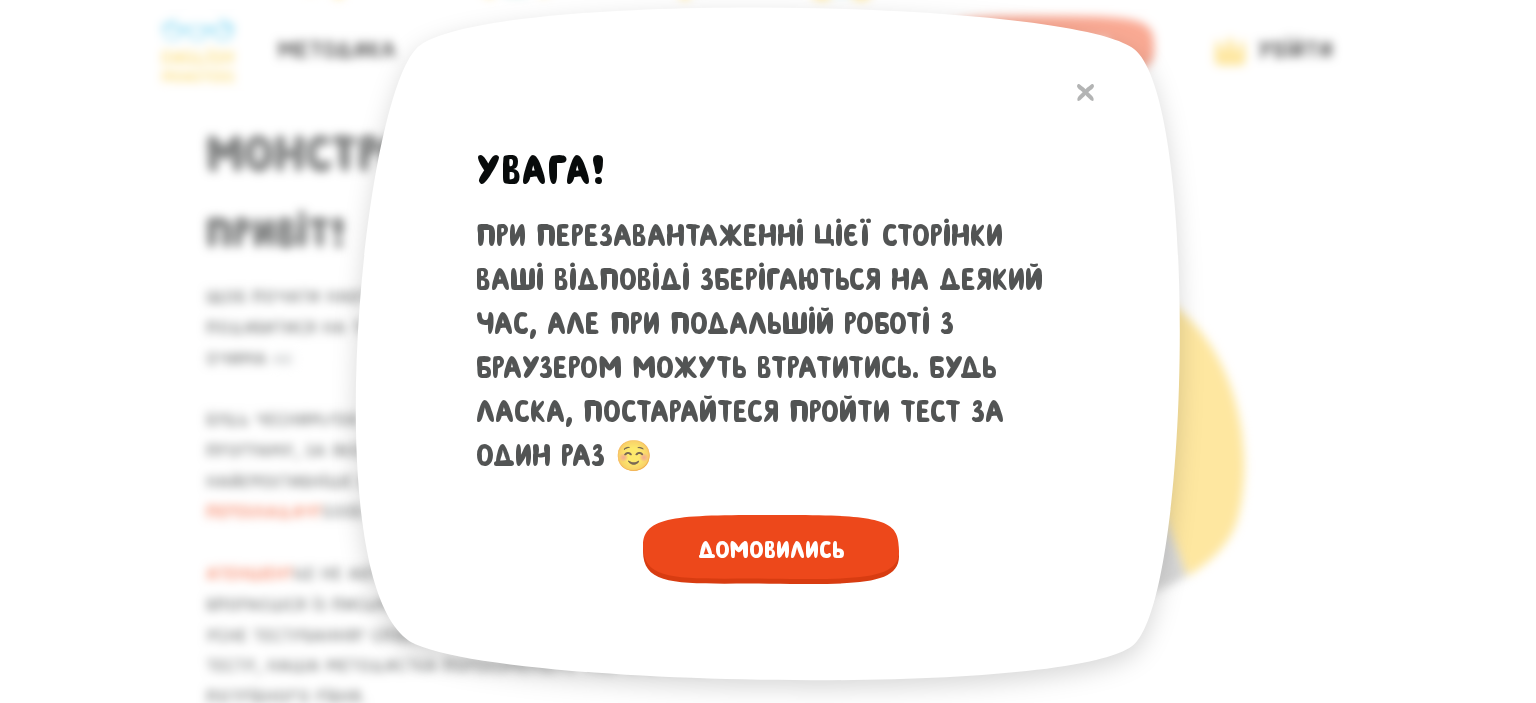 click on "Домовились" at bounding box center [771, 549] 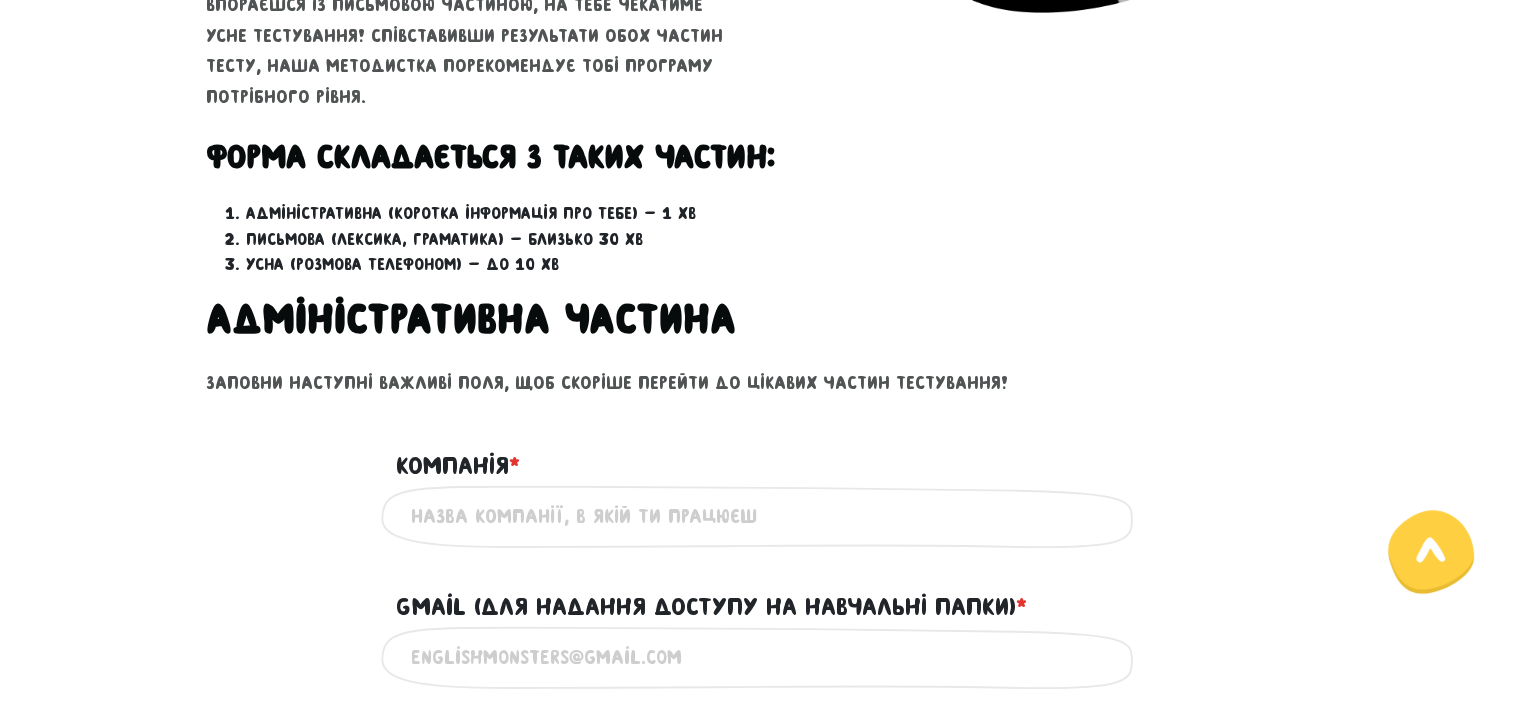 scroll, scrollTop: 800, scrollLeft: 0, axis: vertical 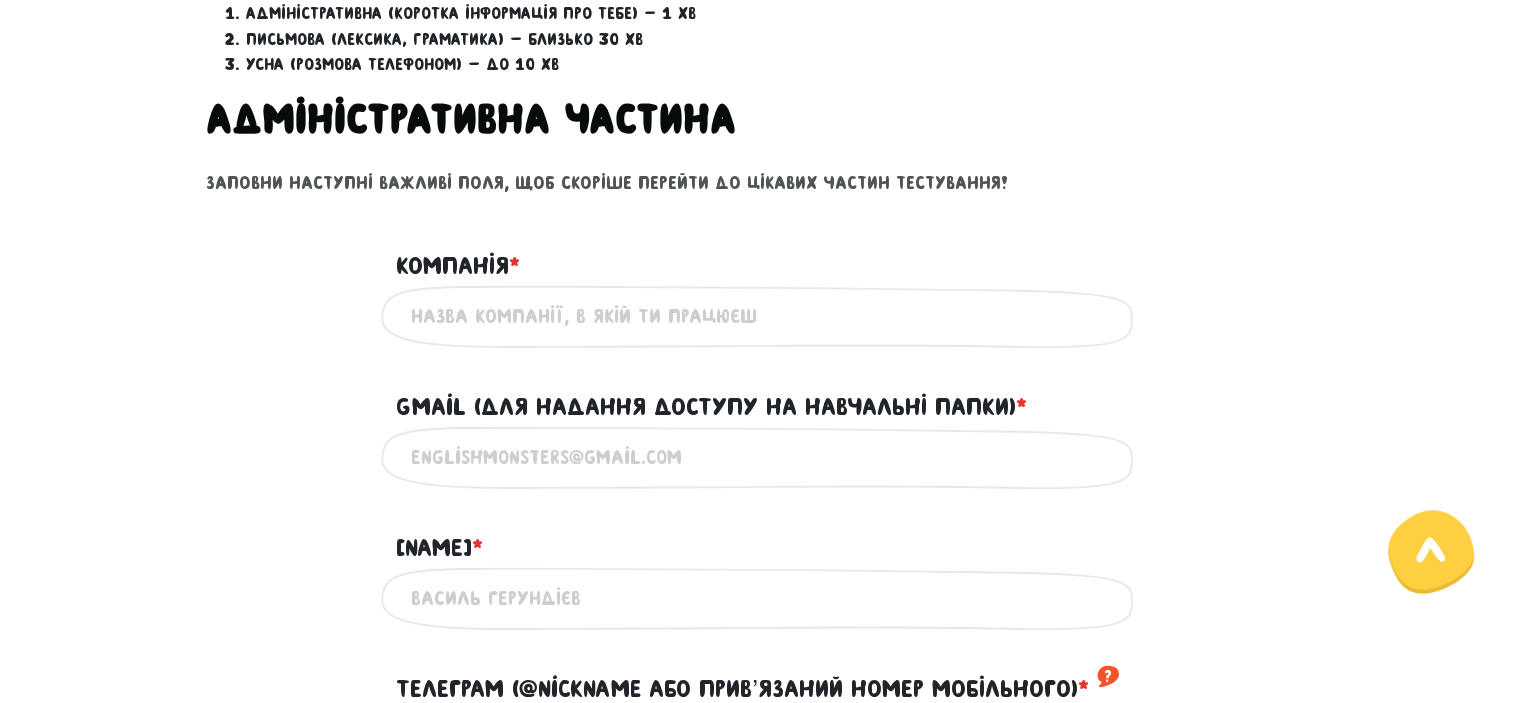click on "Компанія *
?" at bounding box center (761, 316) 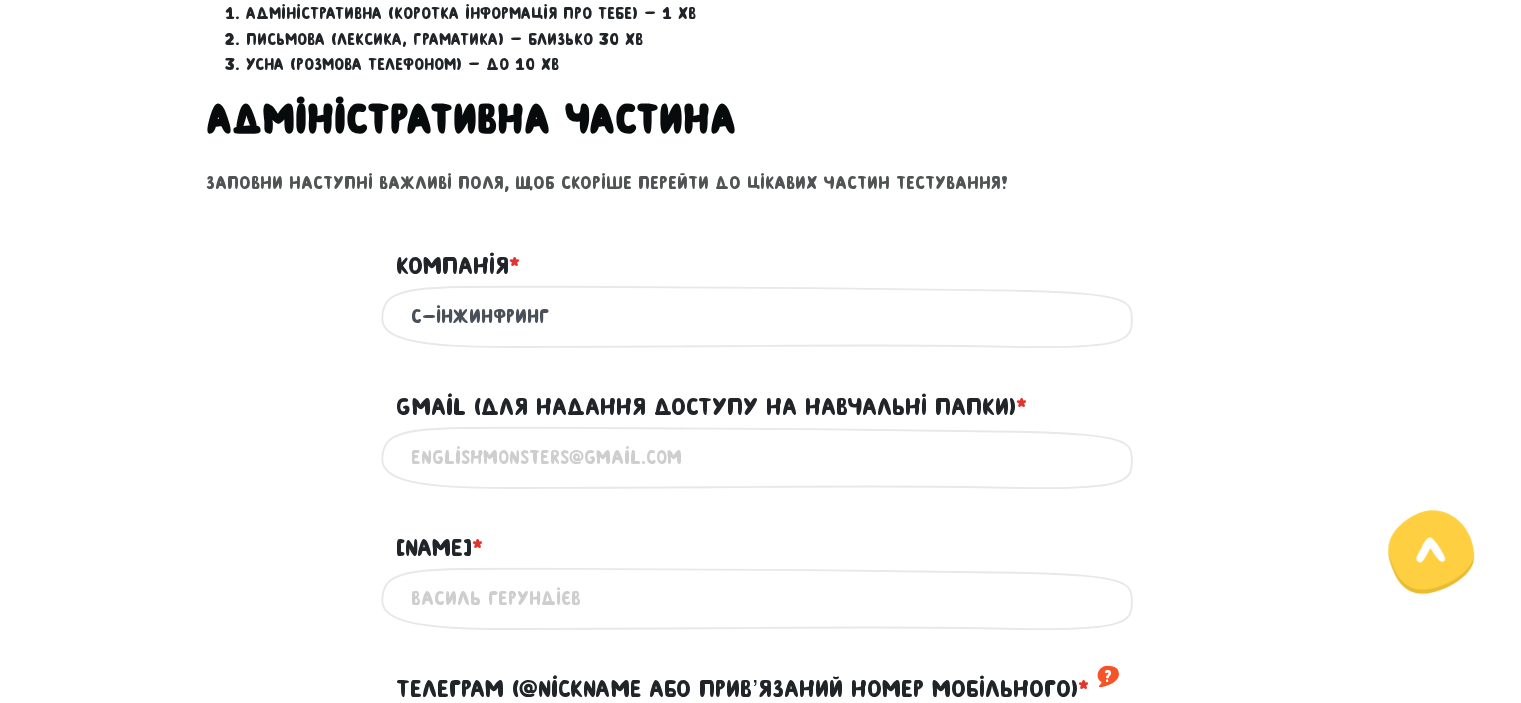 drag, startPoint x: 569, startPoint y: 323, endPoint x: 374, endPoint y: 314, distance: 195.20758 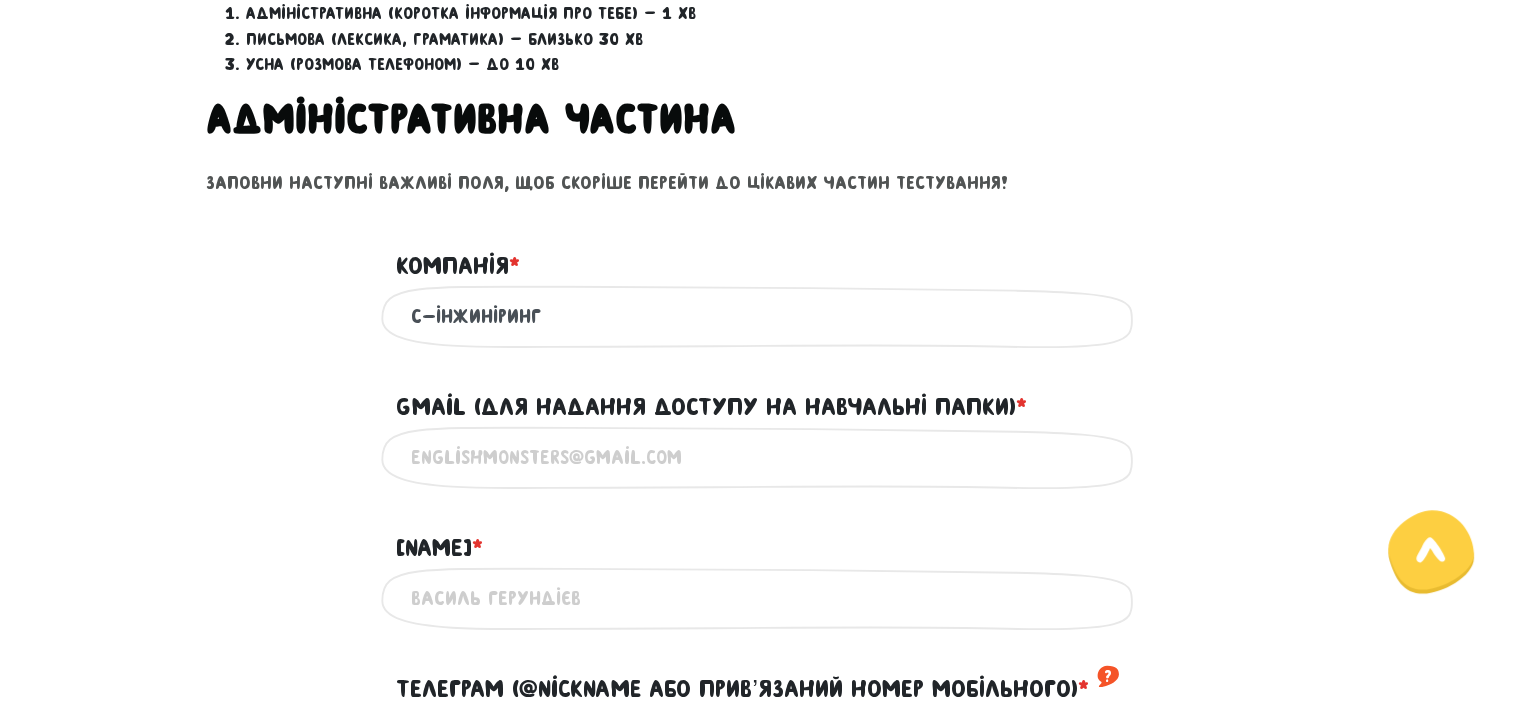 type on "С-Інжиніринг" 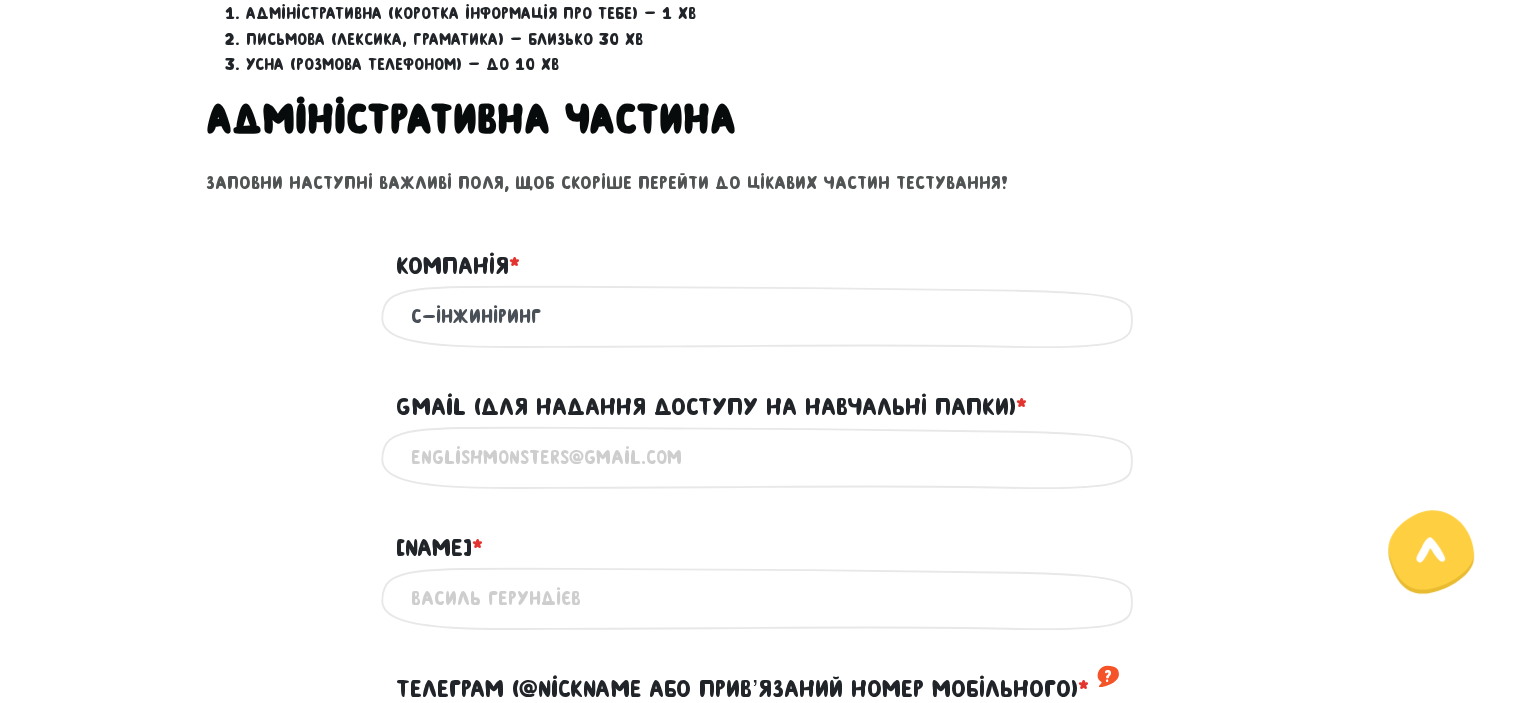 click on "Gmail (для надання доступу на навчальні папки) *
?" at bounding box center [761, 457] 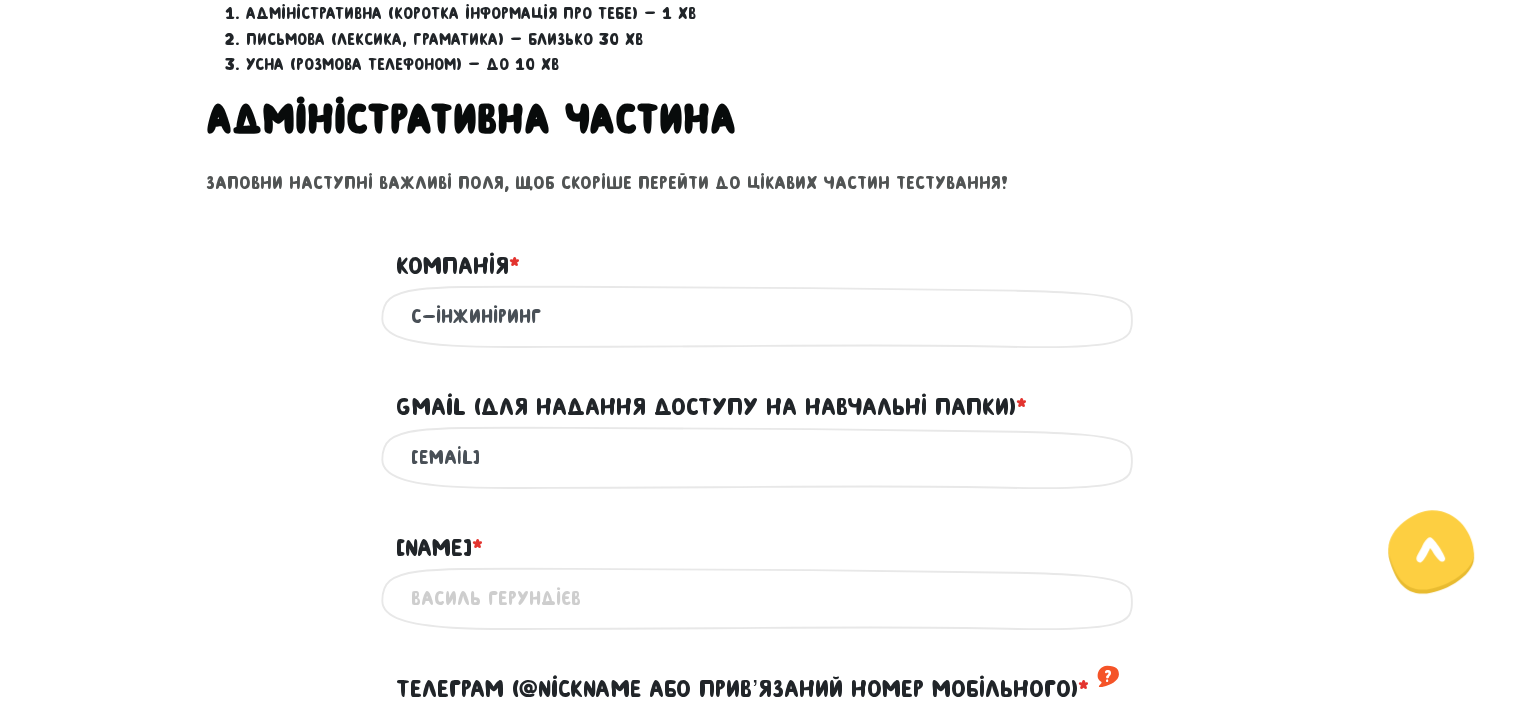 type on "[EMAIL]" 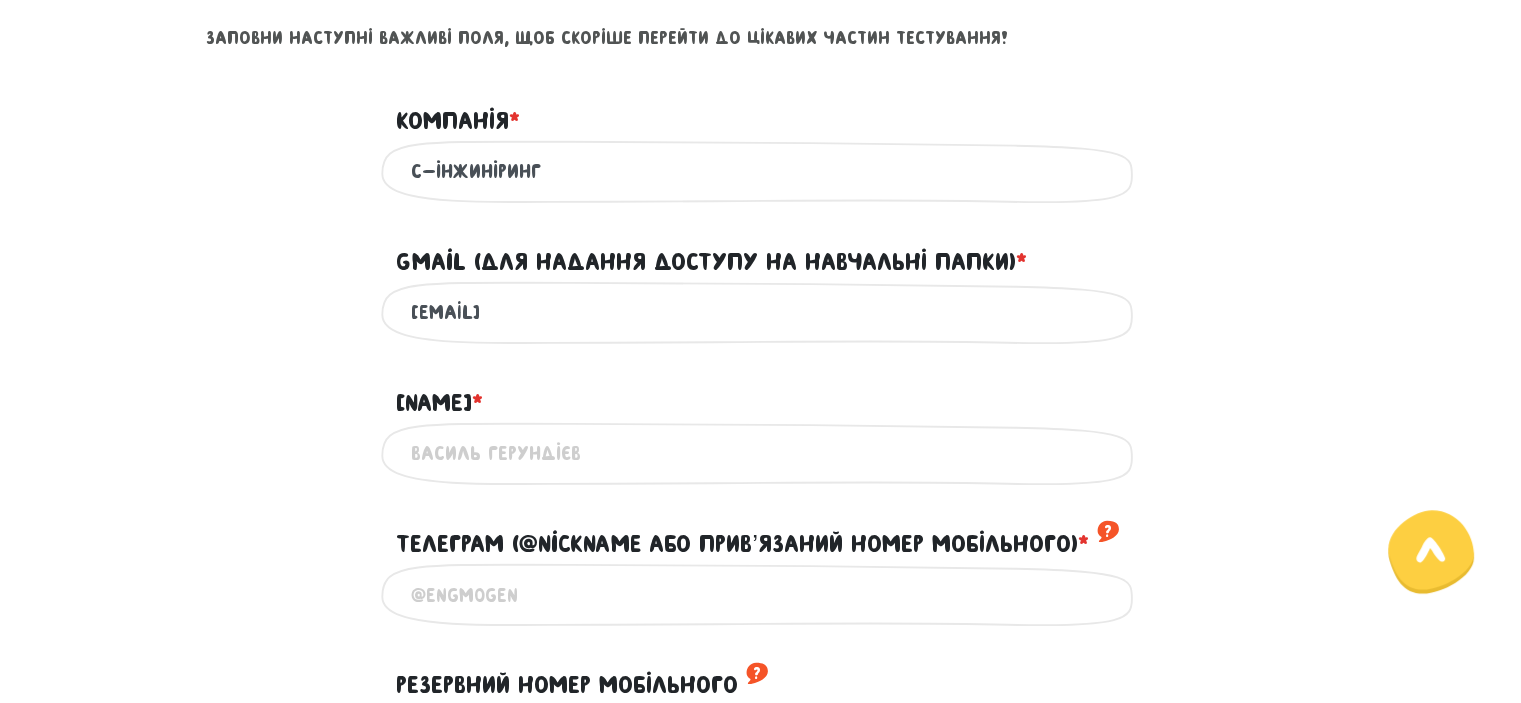 scroll, scrollTop: 1000, scrollLeft: 0, axis: vertical 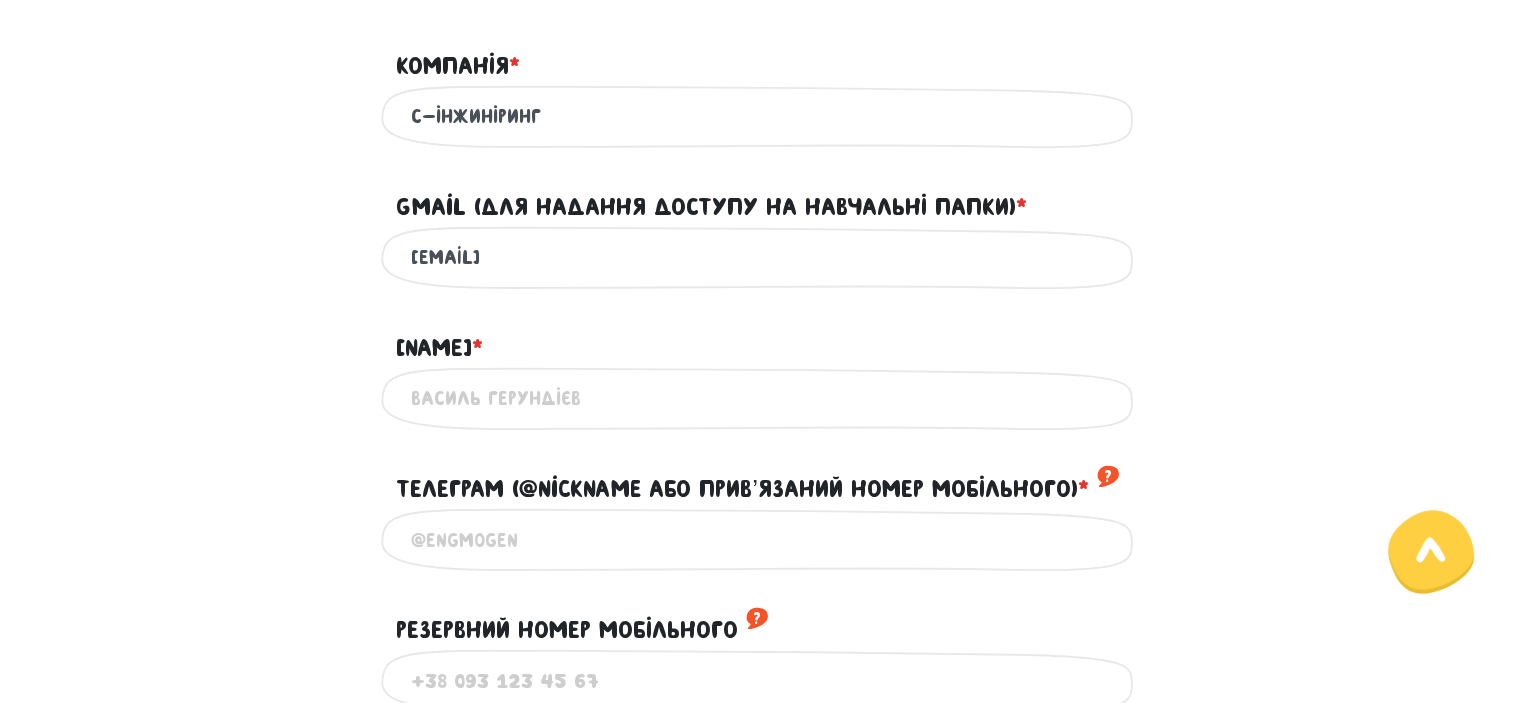 click on "[FIRST] [LAST] *
?" at bounding box center [761, 398] 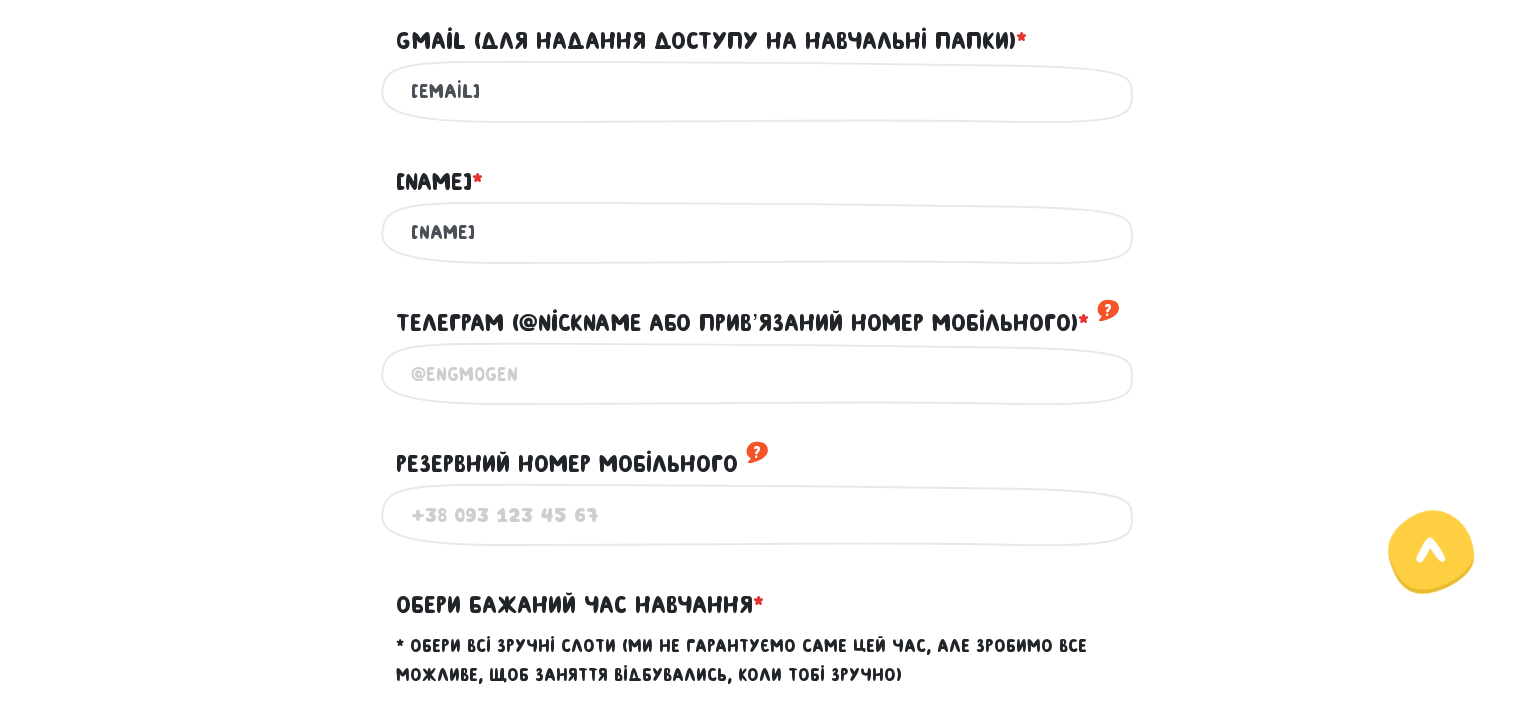scroll, scrollTop: 1200, scrollLeft: 0, axis: vertical 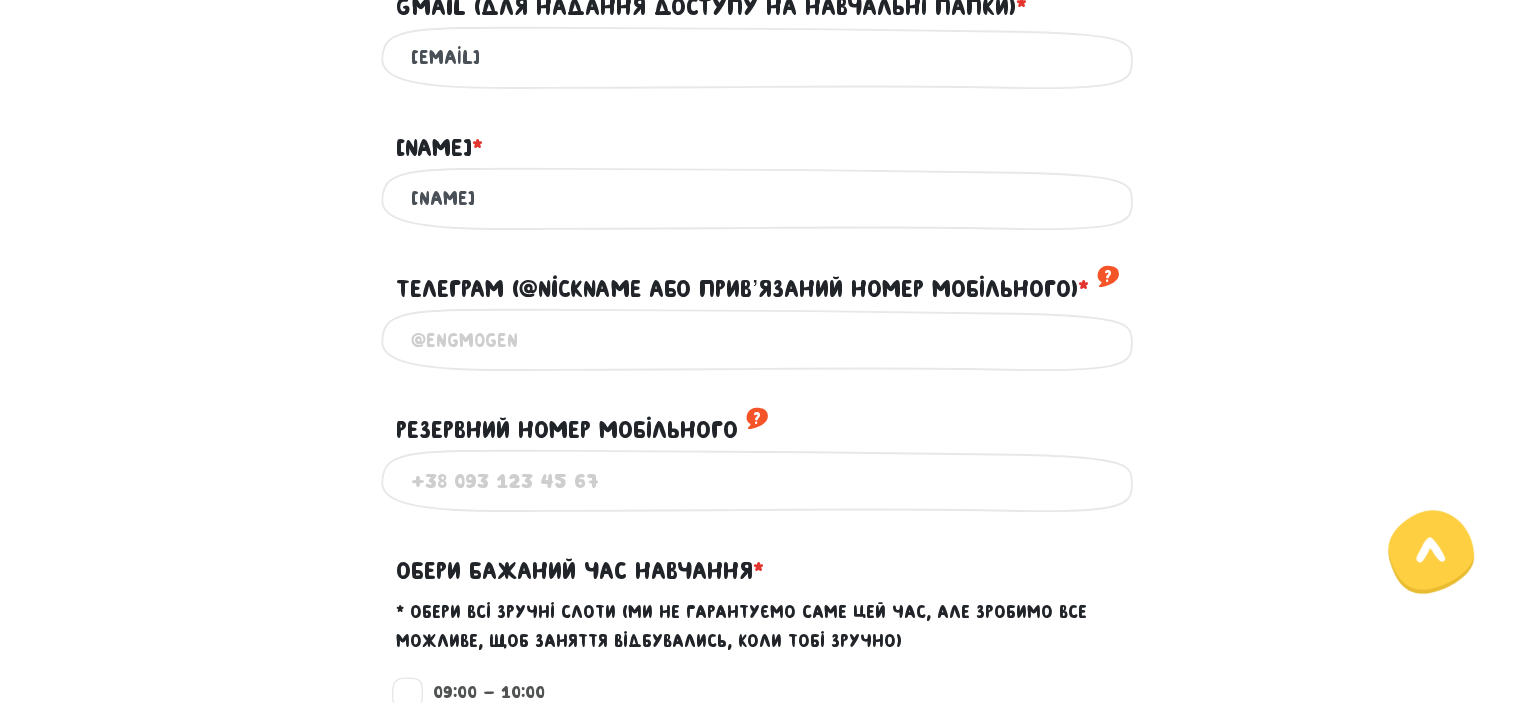 type on "[NAME]" 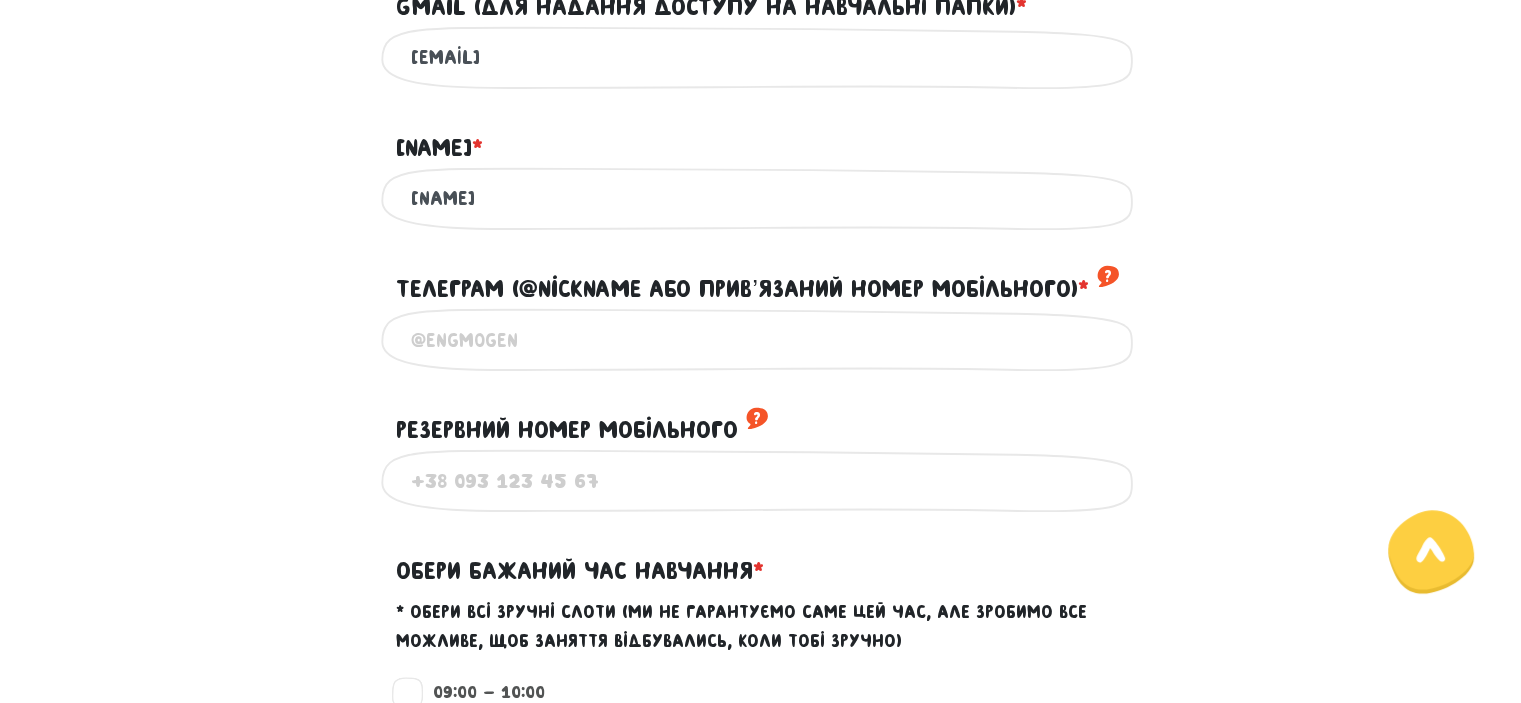 click on "Телеграм (@nickname або привʼязаний номер мобільного) *
?" at bounding box center [761, 339] 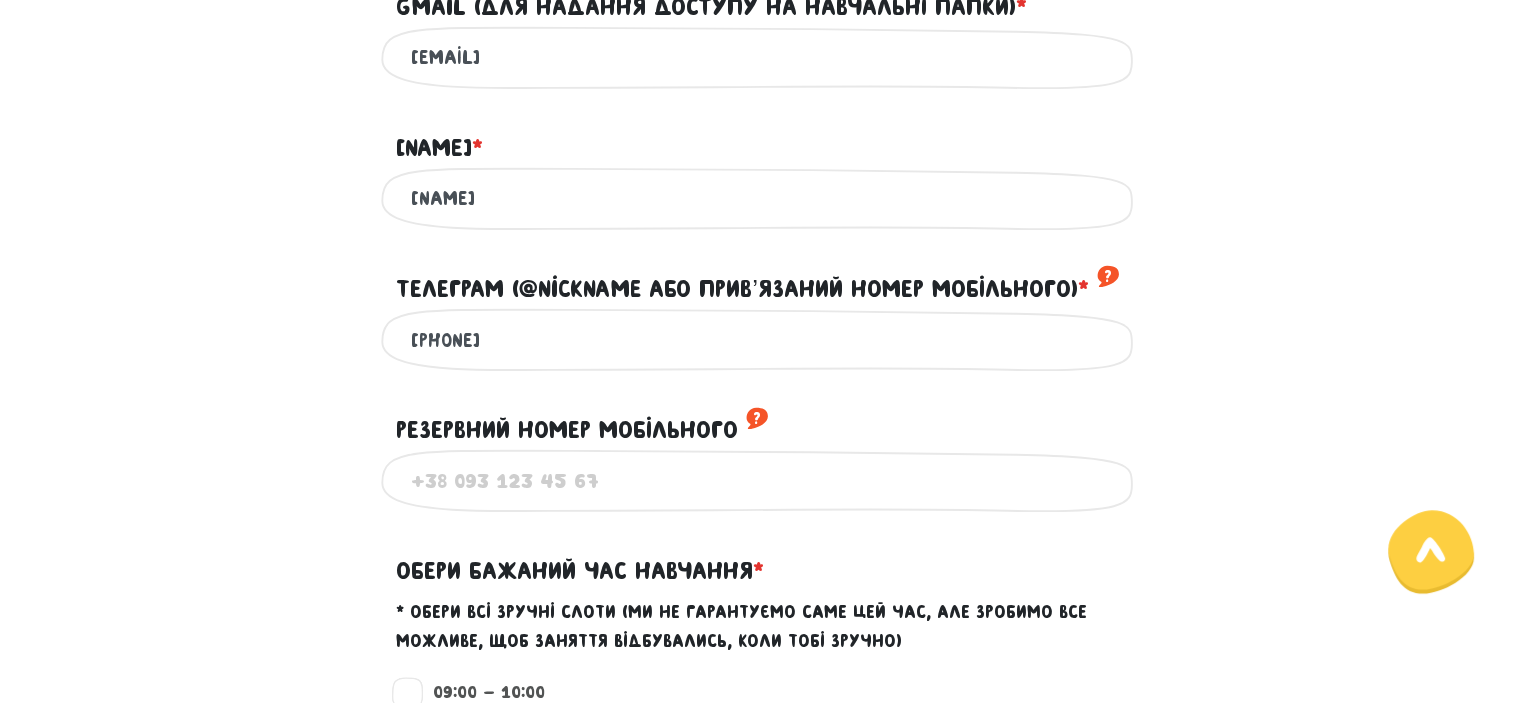 type on "[PHONE]" 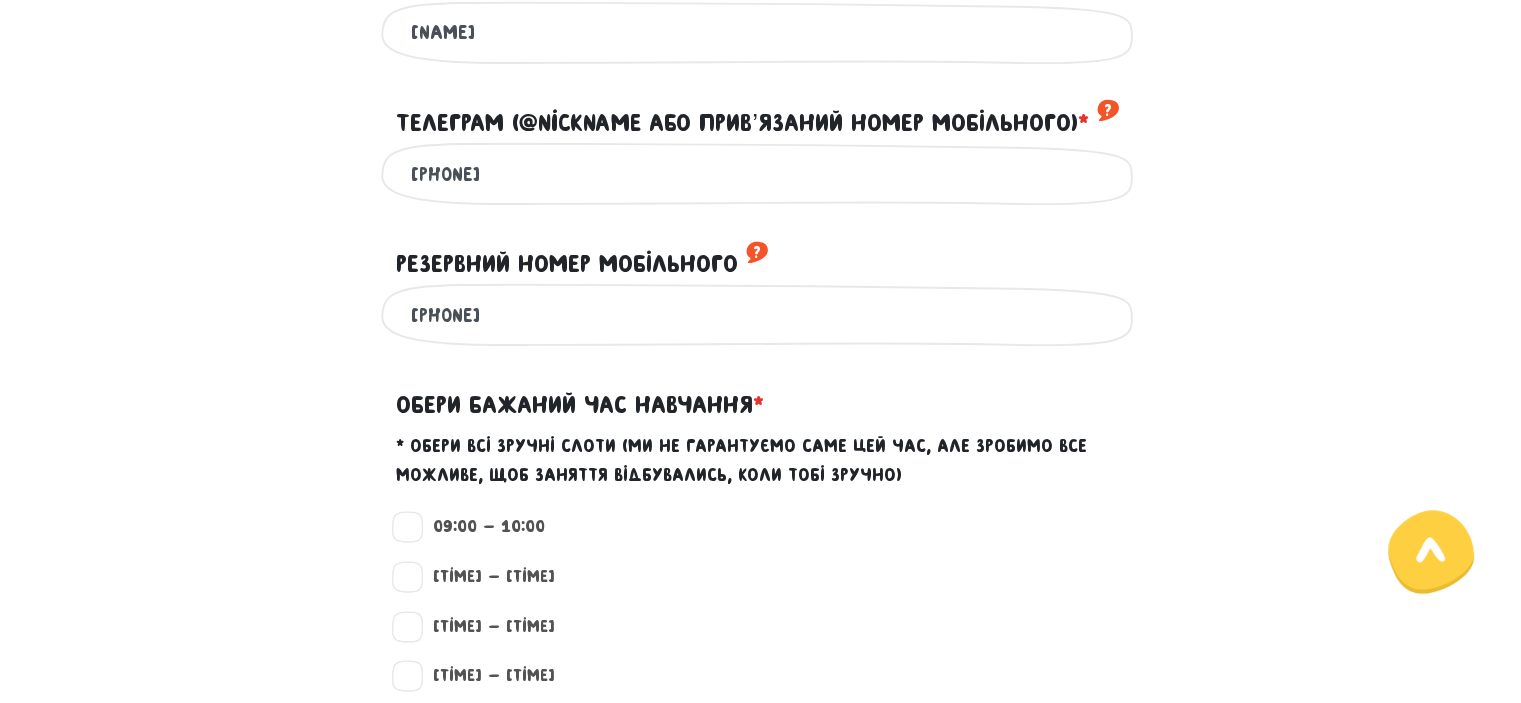 scroll, scrollTop: 1400, scrollLeft: 0, axis: vertical 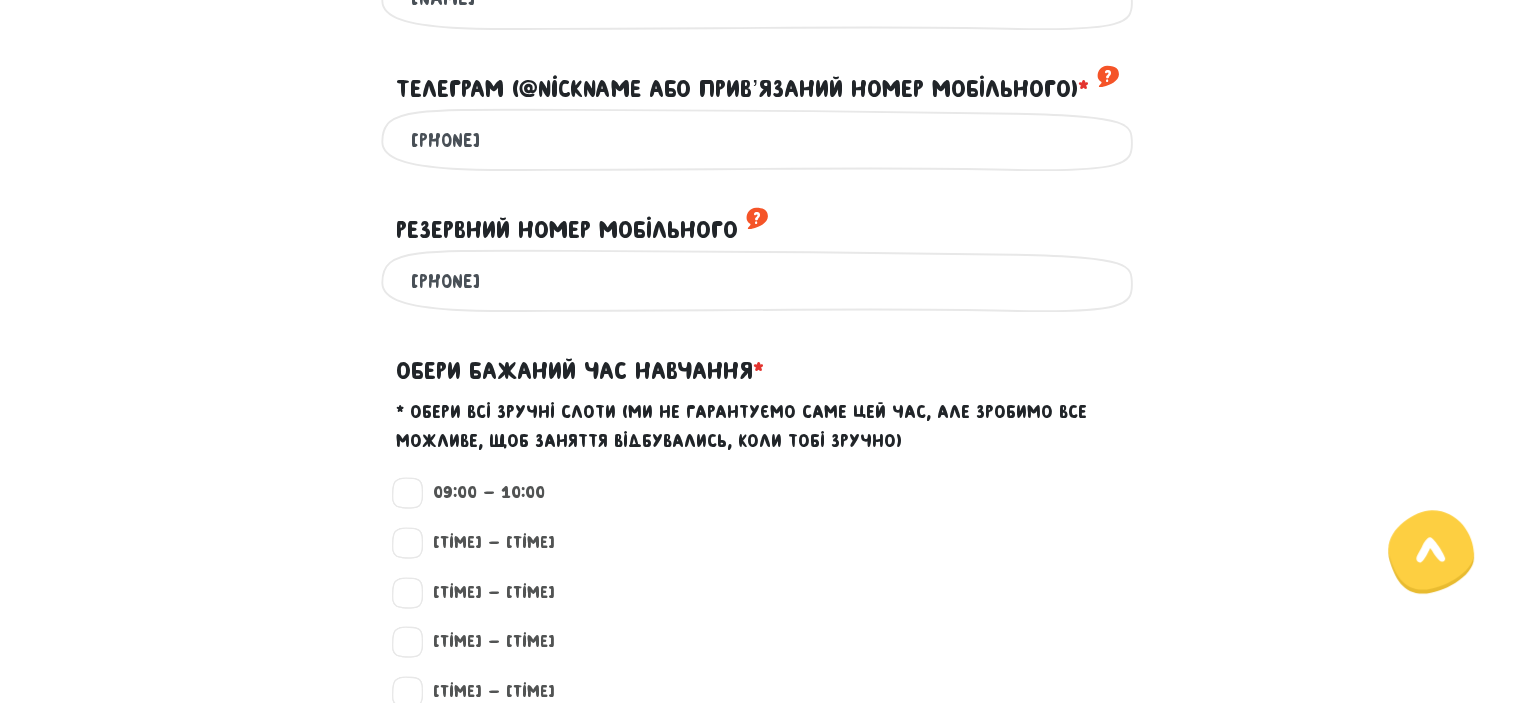 type on "[PHONE]" 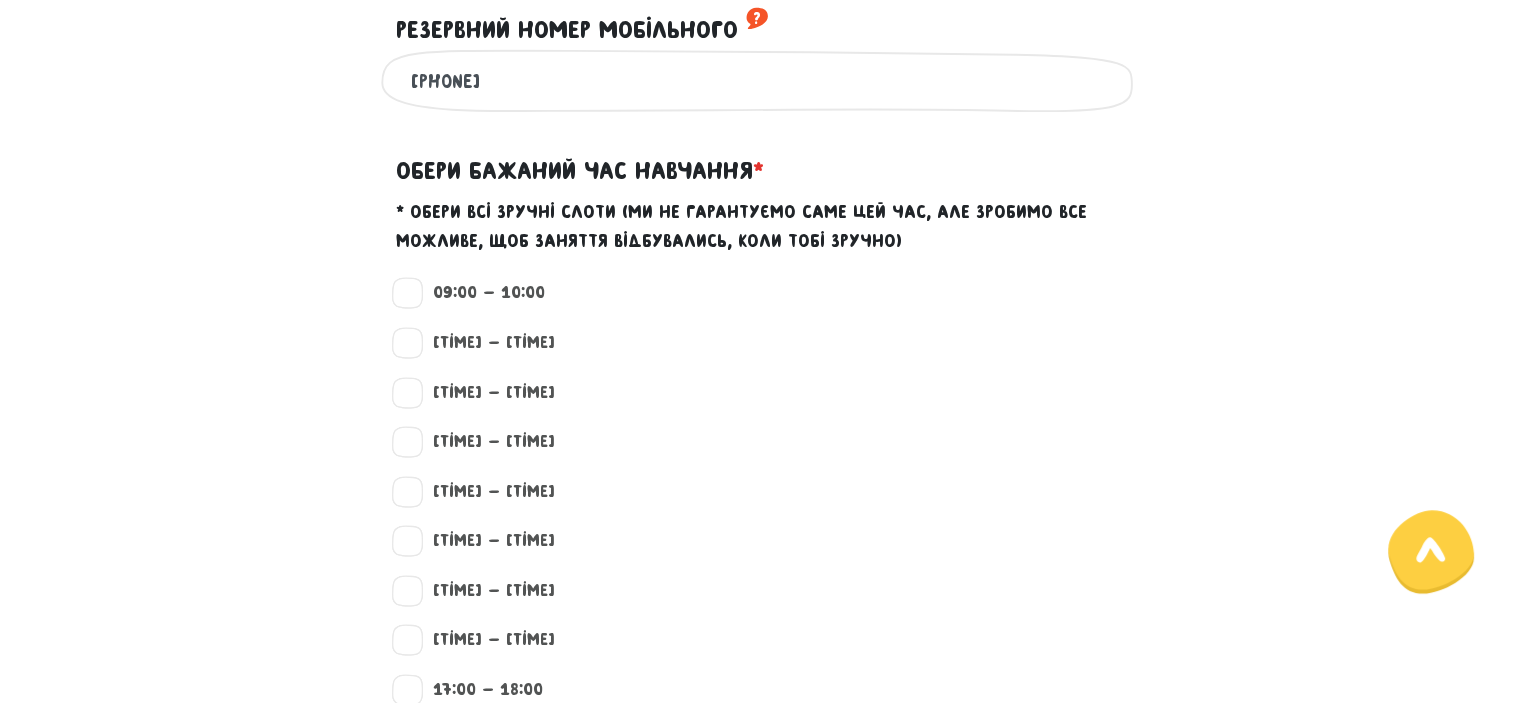 scroll, scrollTop: 1800, scrollLeft: 0, axis: vertical 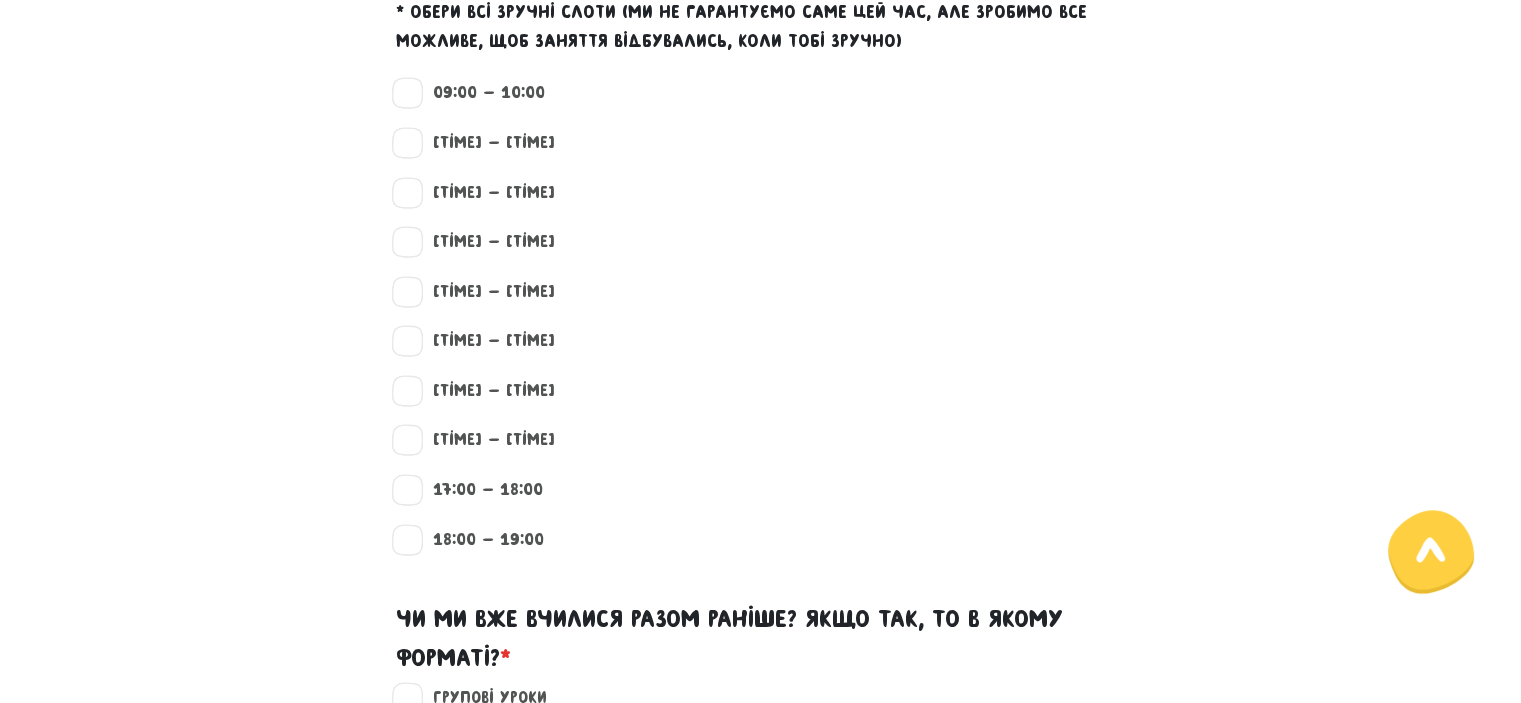 click on "17:00 - 18:00" at bounding box center [479, 490] 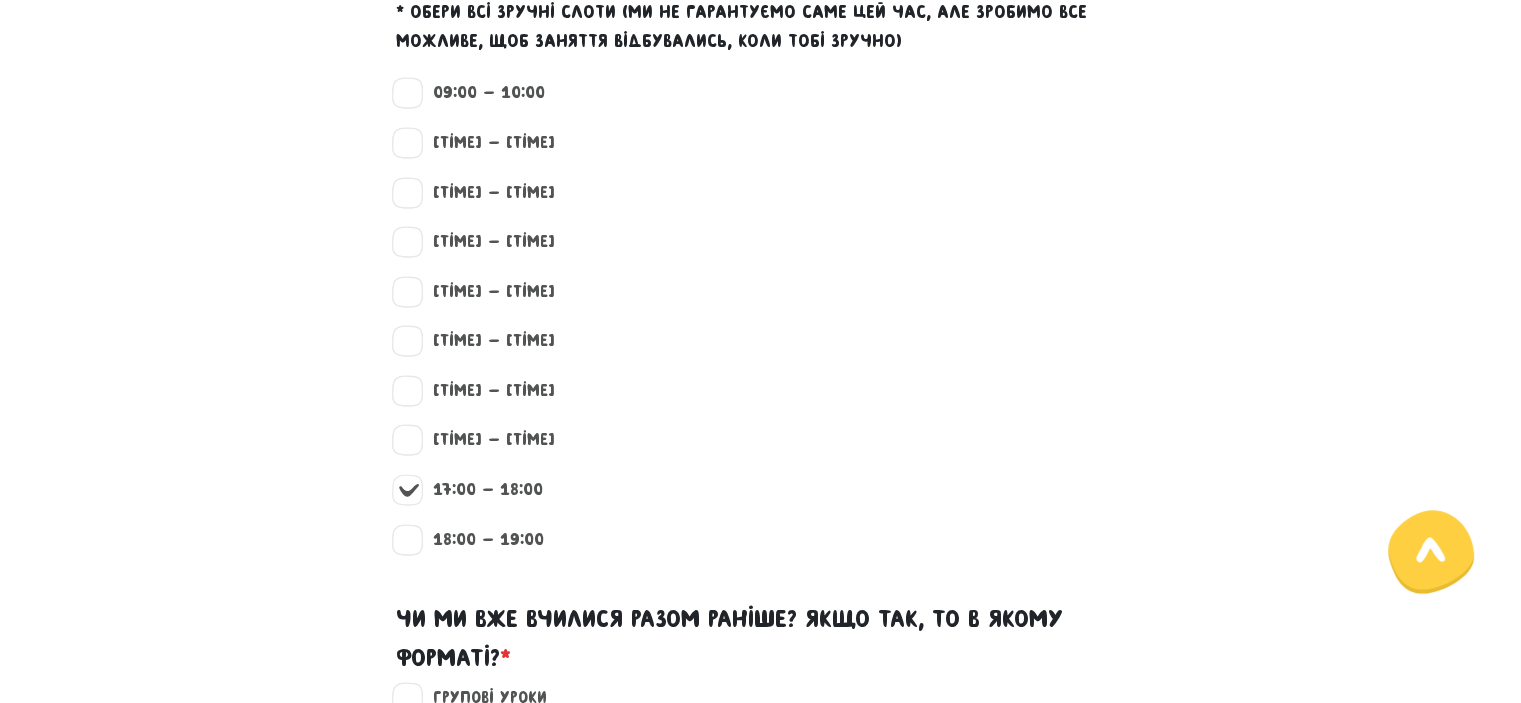 click on "18:00 - 19:00" at bounding box center [480, 540] 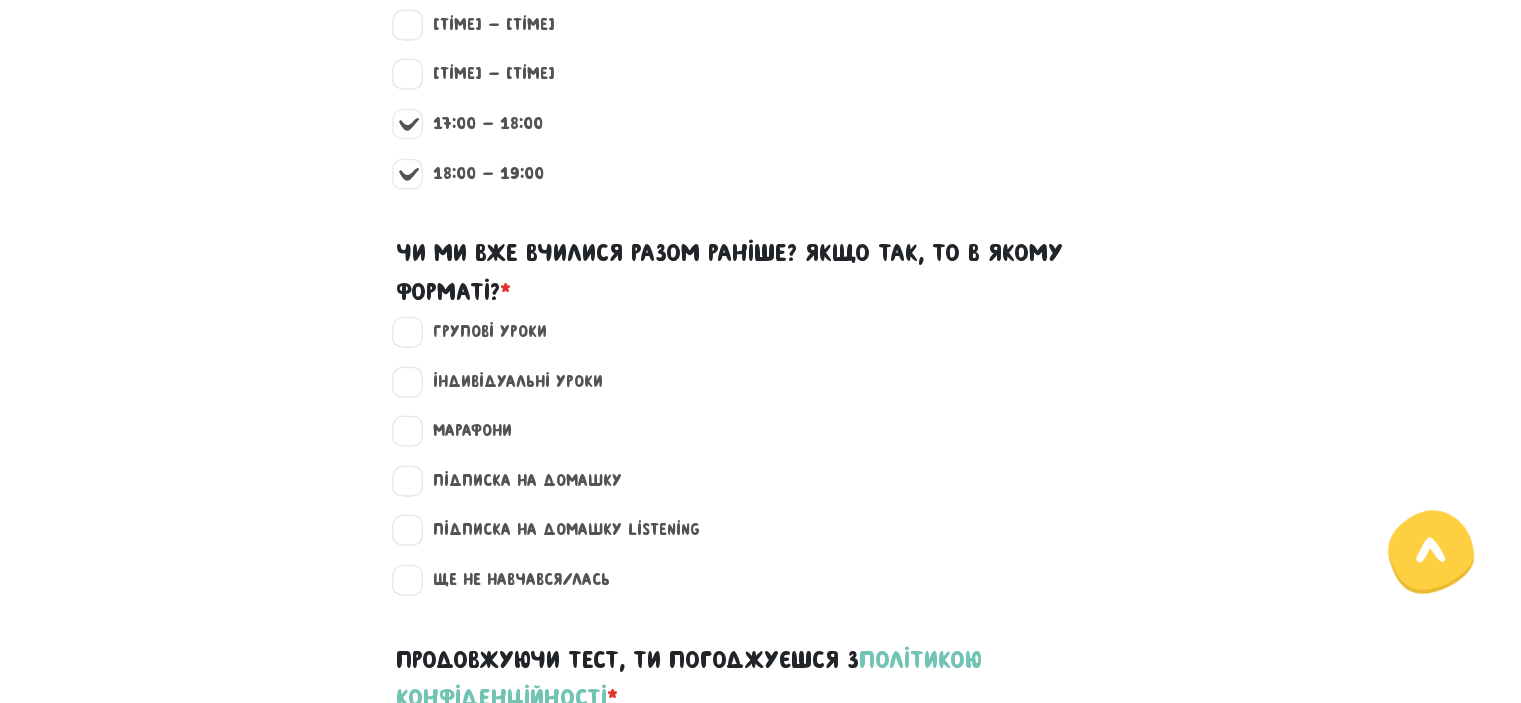 scroll, scrollTop: 2200, scrollLeft: 0, axis: vertical 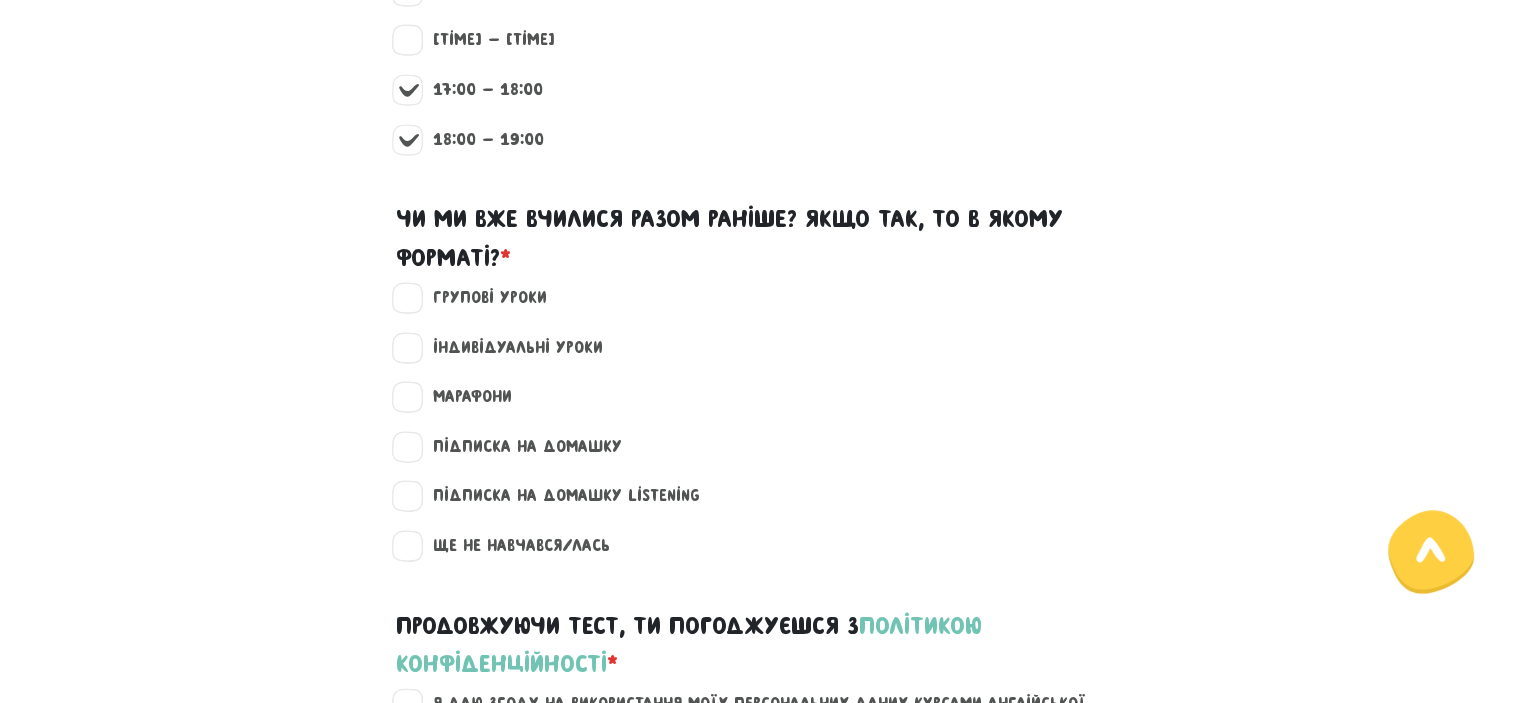 click on "Ще не навчався/лась" at bounding box center [513, 546] 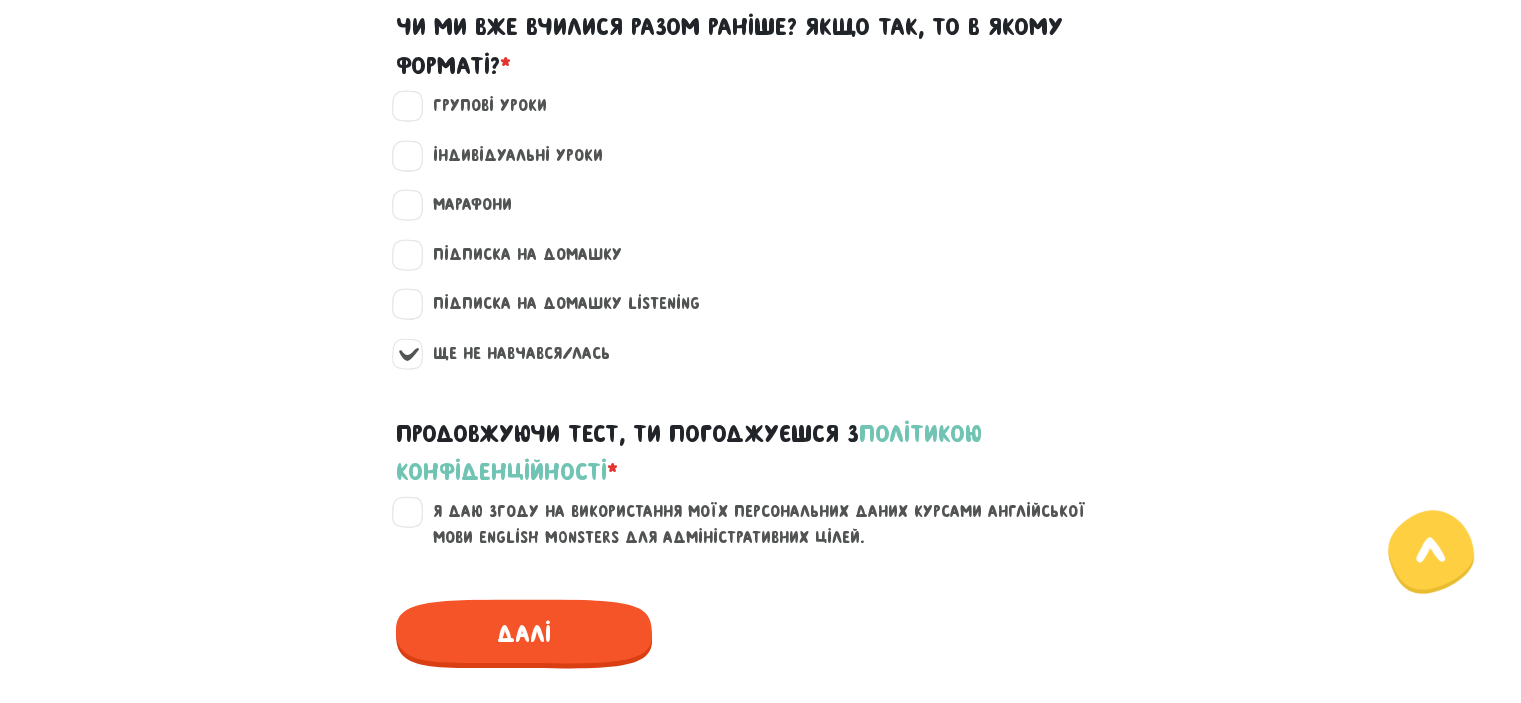 scroll, scrollTop: 2600, scrollLeft: 0, axis: vertical 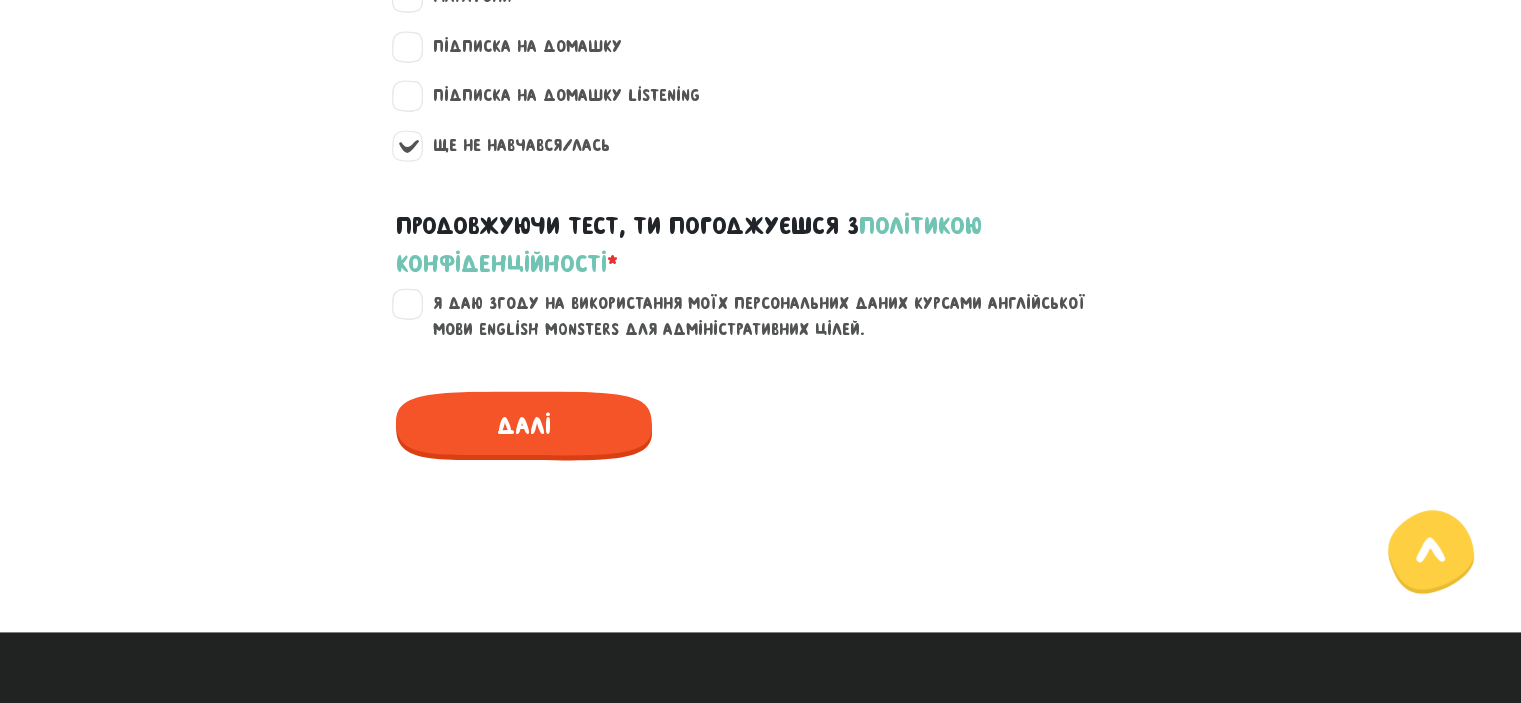 click on "Я даю згоду на використання моїх персональних даних курсами англійської мови English Monsters для адміністративних цілей." at bounding box center [773, 316] 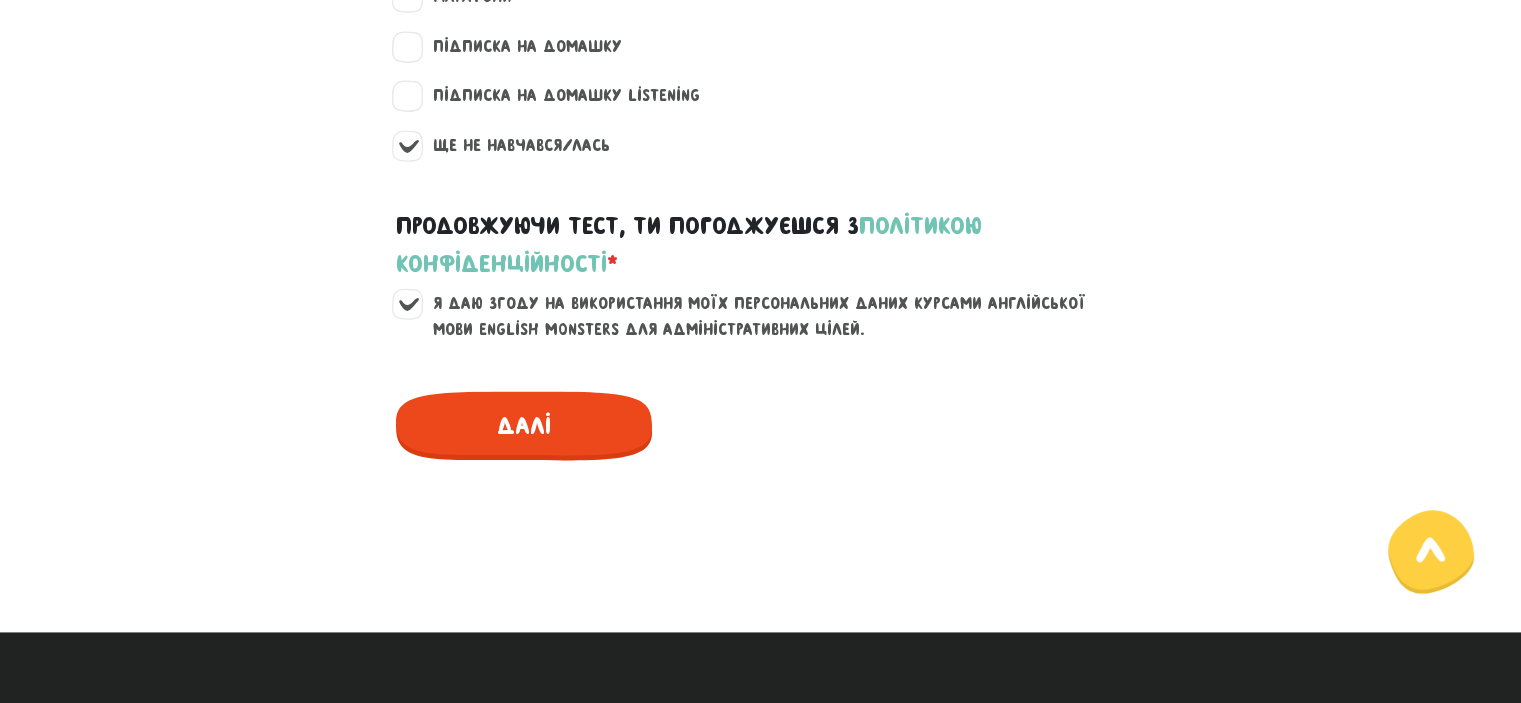 click on "Далі" at bounding box center [524, 425] 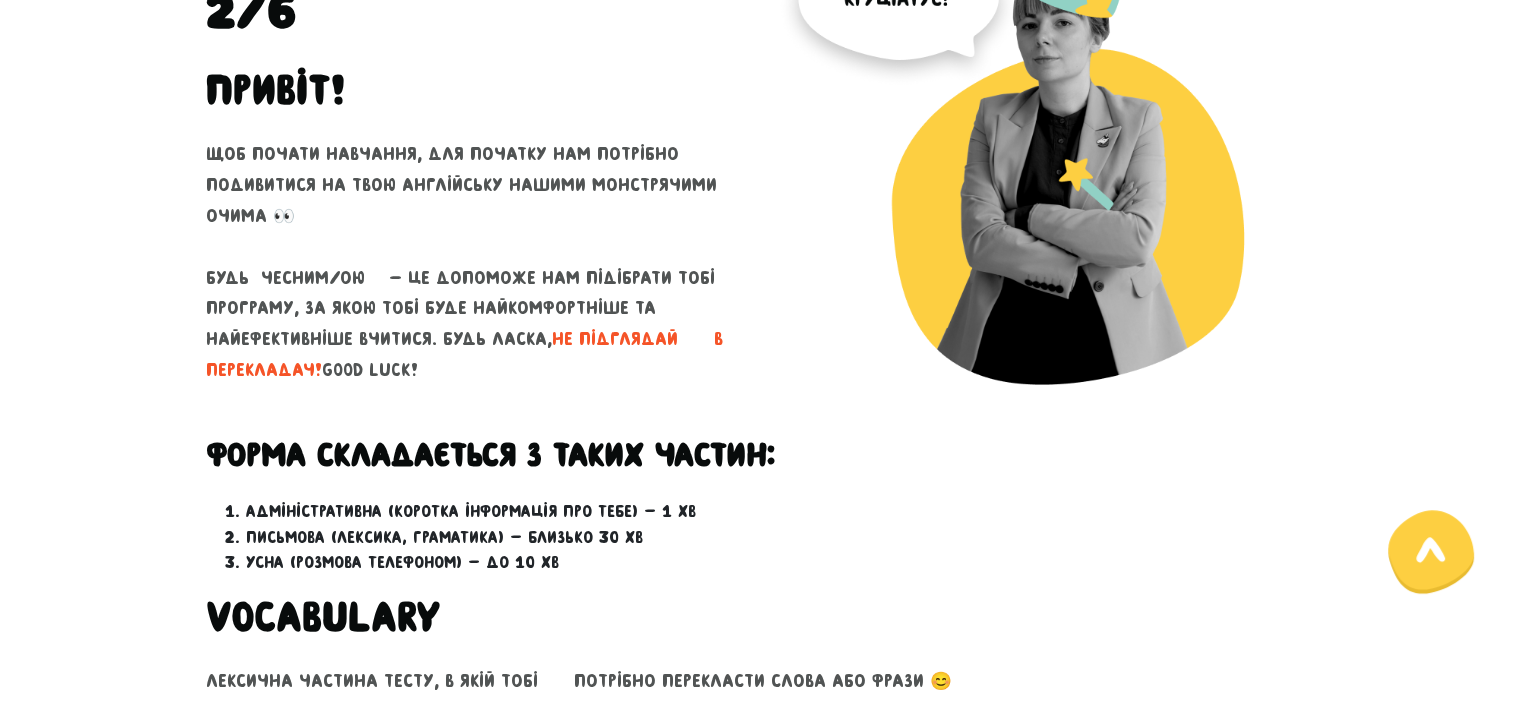 scroll, scrollTop: 600, scrollLeft: 0, axis: vertical 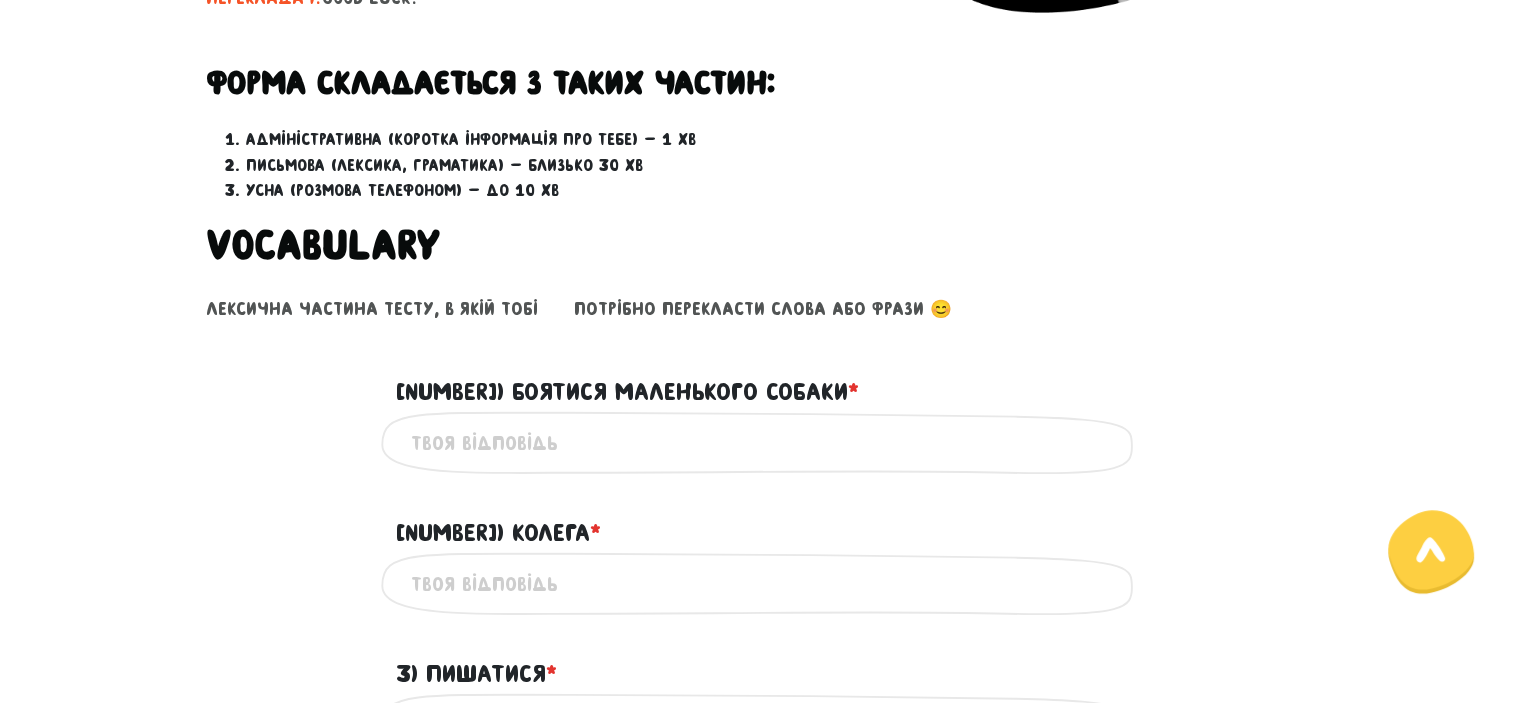 click on "[NUMBER]) Боятися маленького собаки *
?" at bounding box center [761, 442] 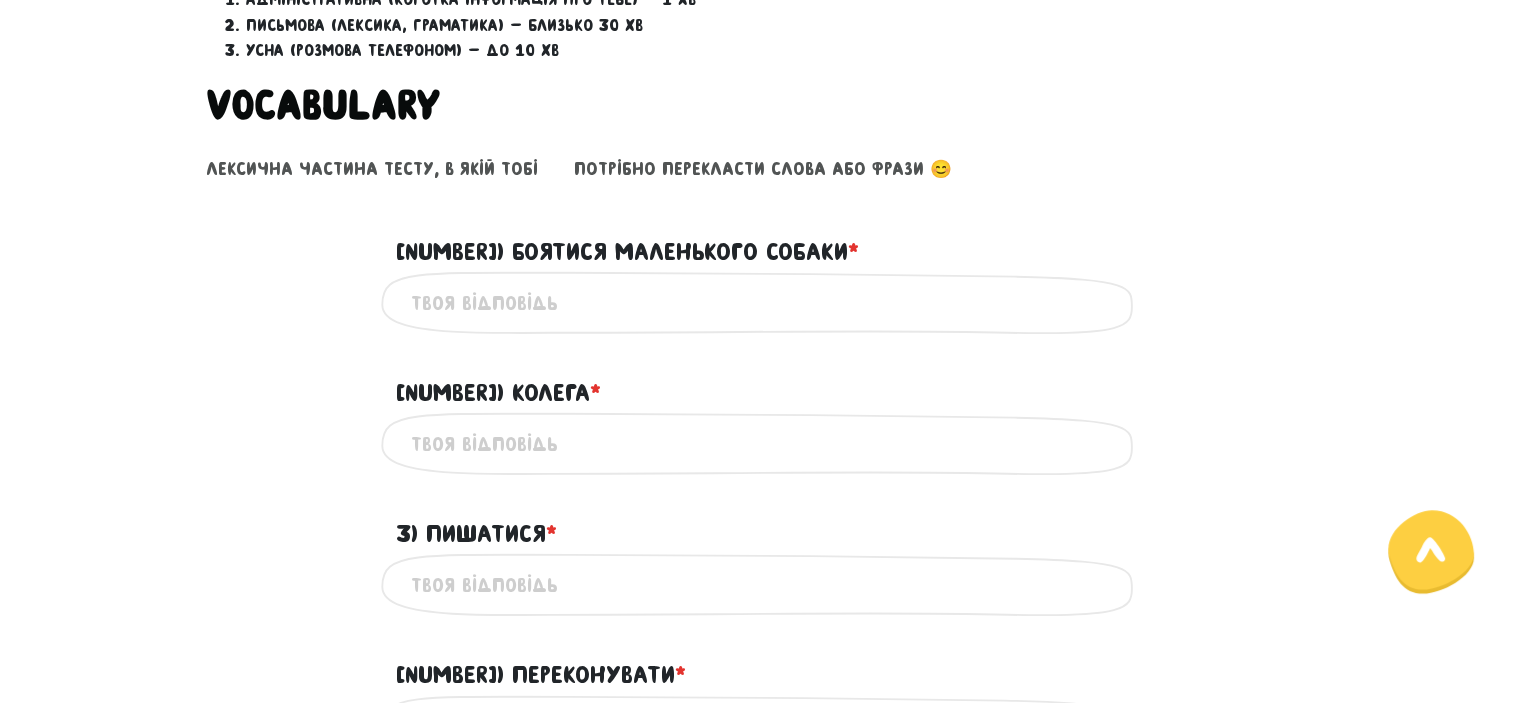 scroll, scrollTop: 800, scrollLeft: 0, axis: vertical 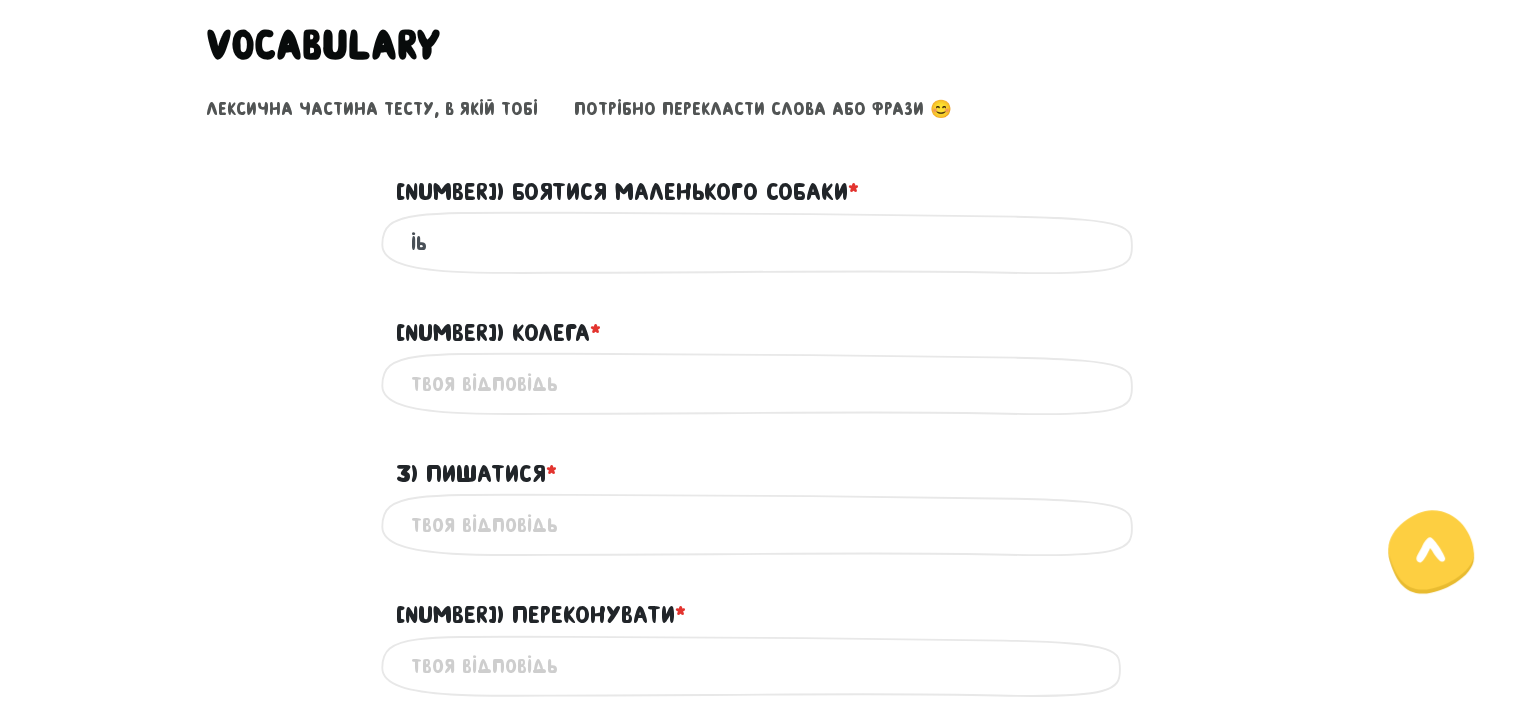 type on "і" 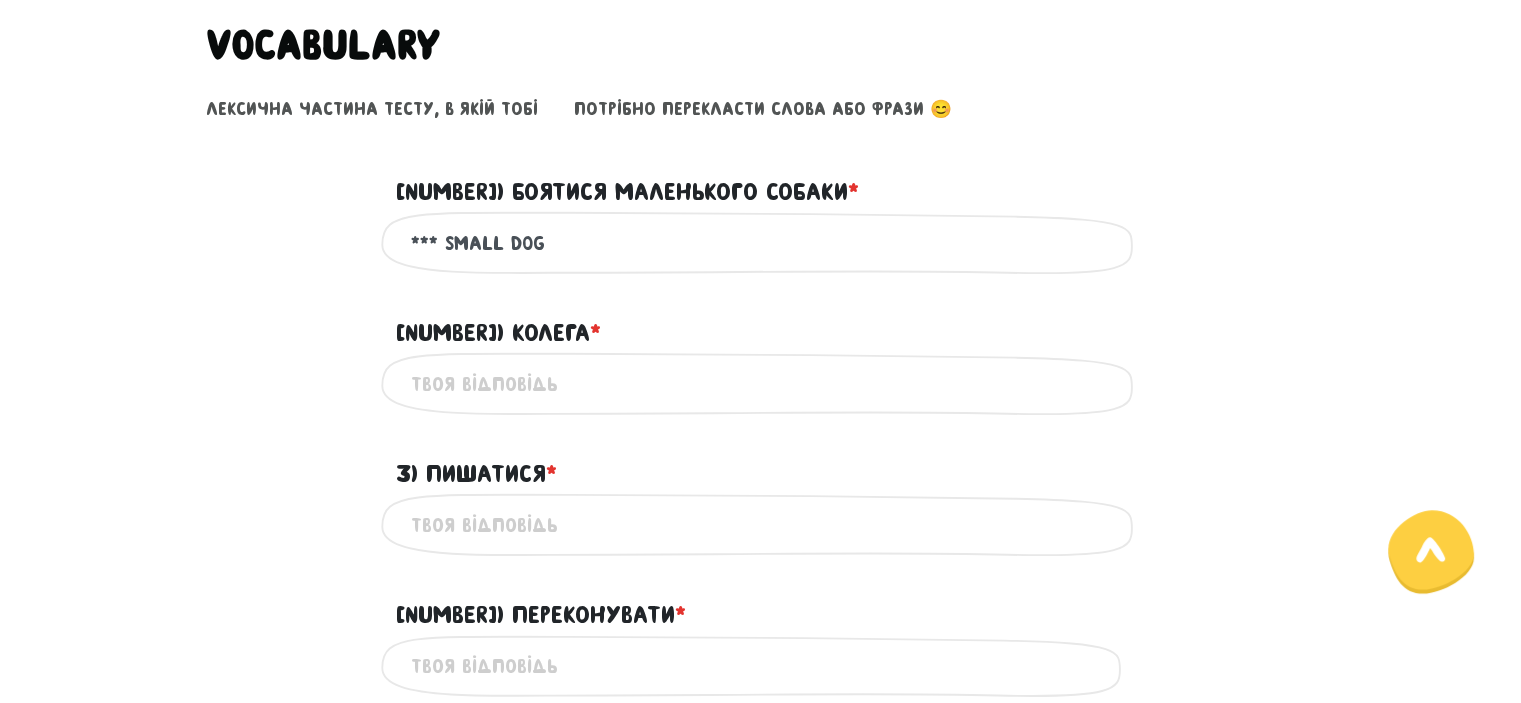 type on "*** small dog" 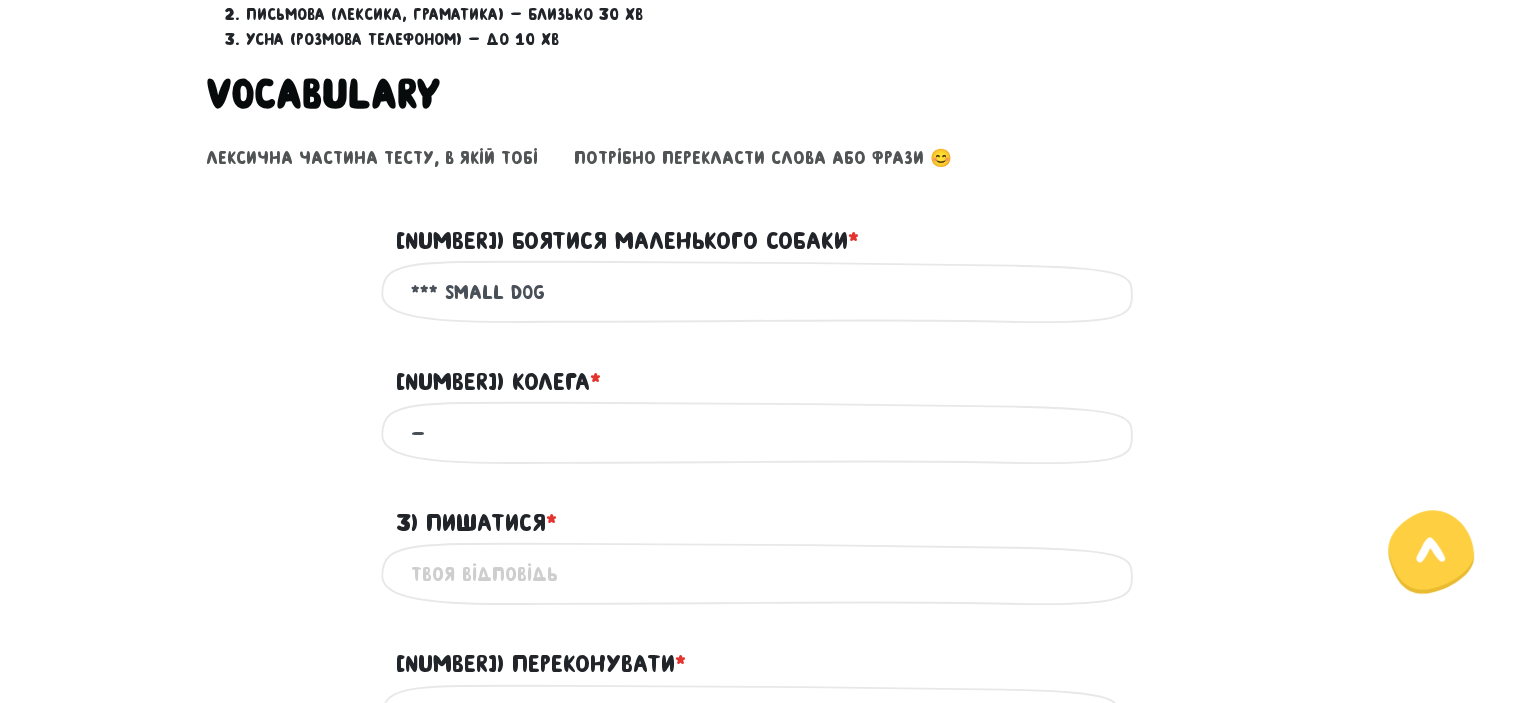 scroll, scrollTop: 800, scrollLeft: 0, axis: vertical 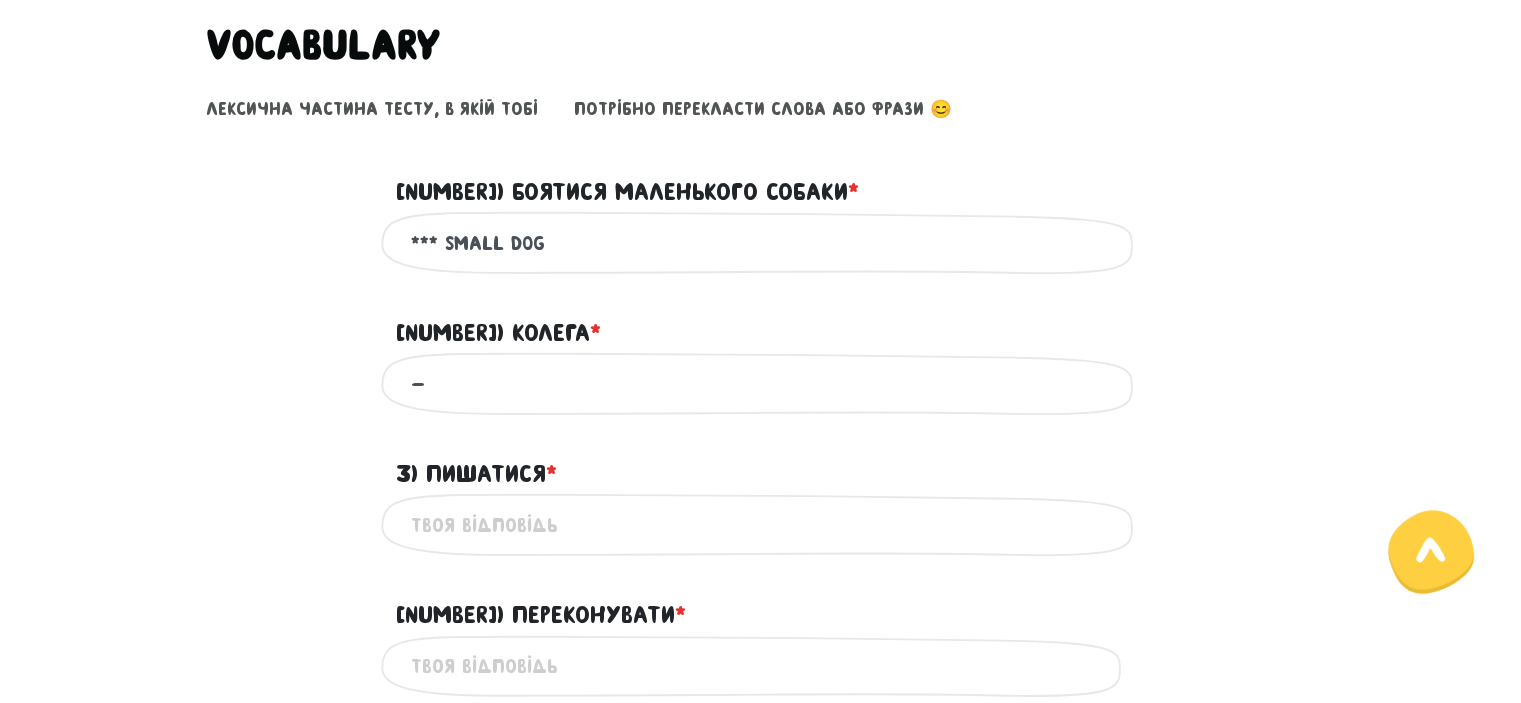 type on "-" 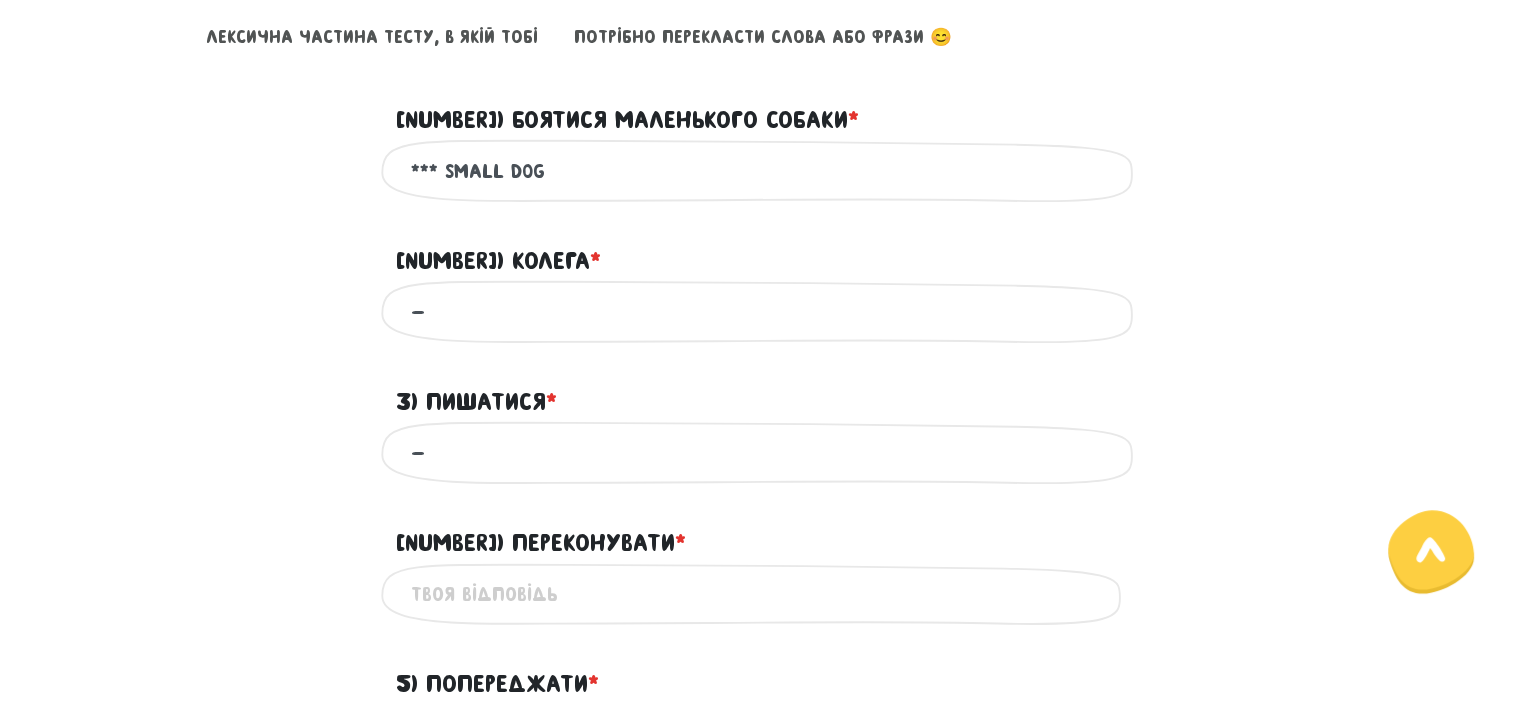 scroll, scrollTop: 1000, scrollLeft: 0, axis: vertical 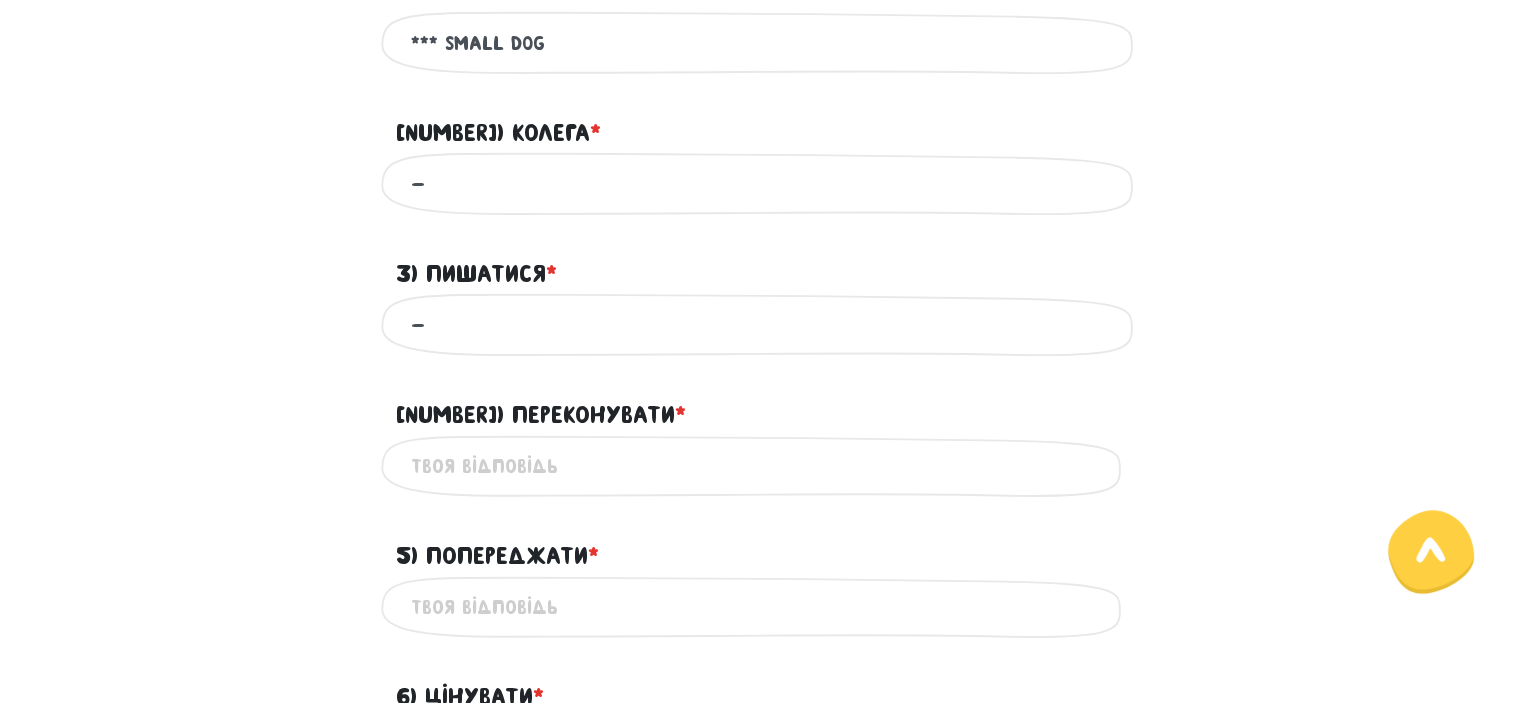 type on "-" 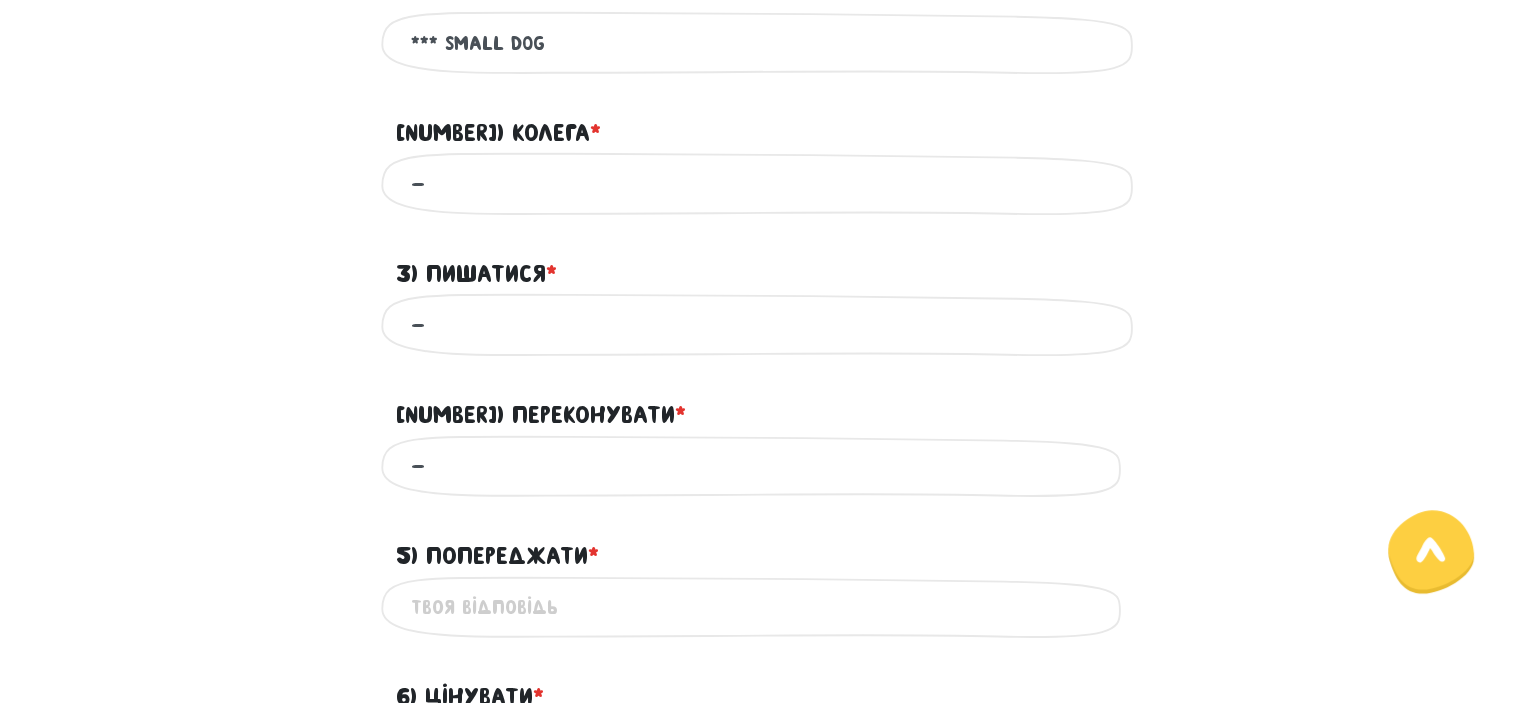 type on "-" 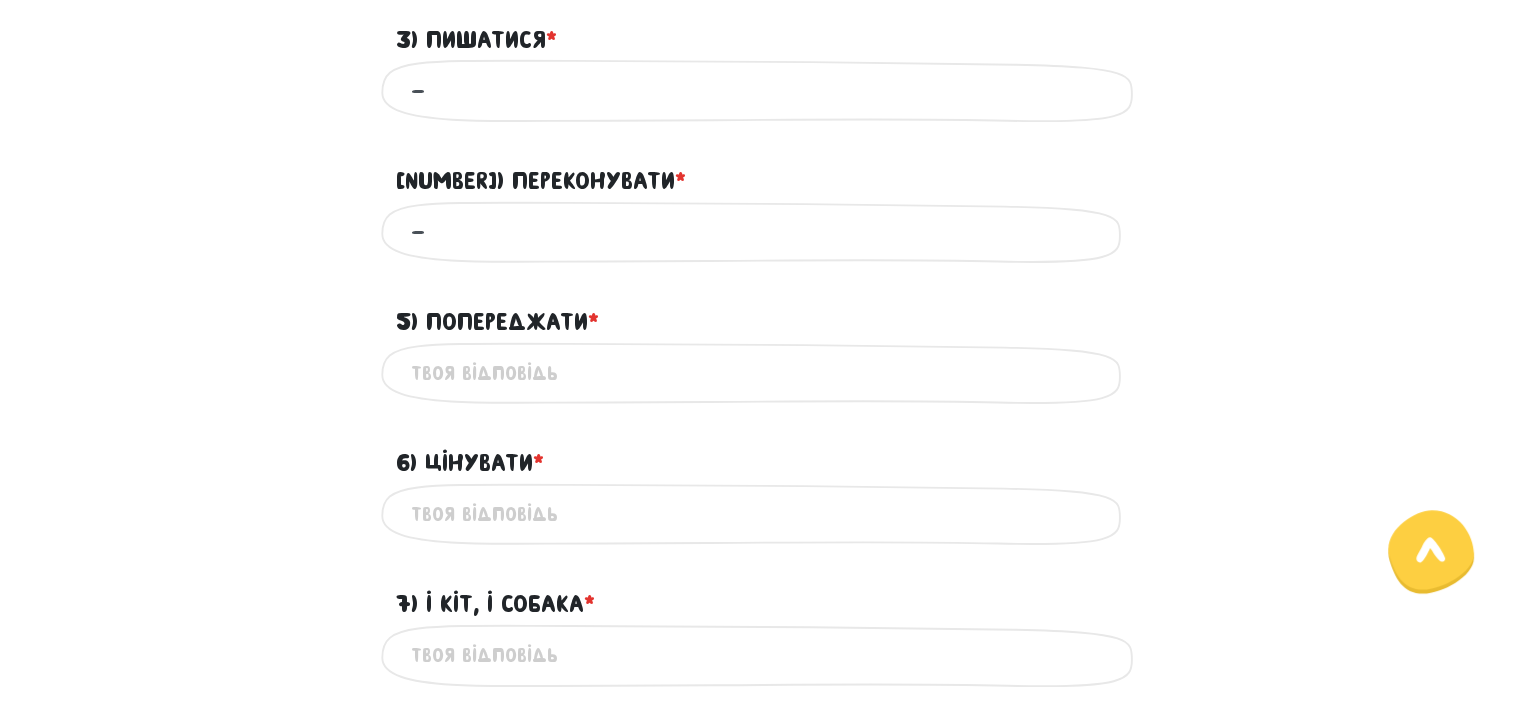 scroll, scrollTop: 1200, scrollLeft: 0, axis: vertical 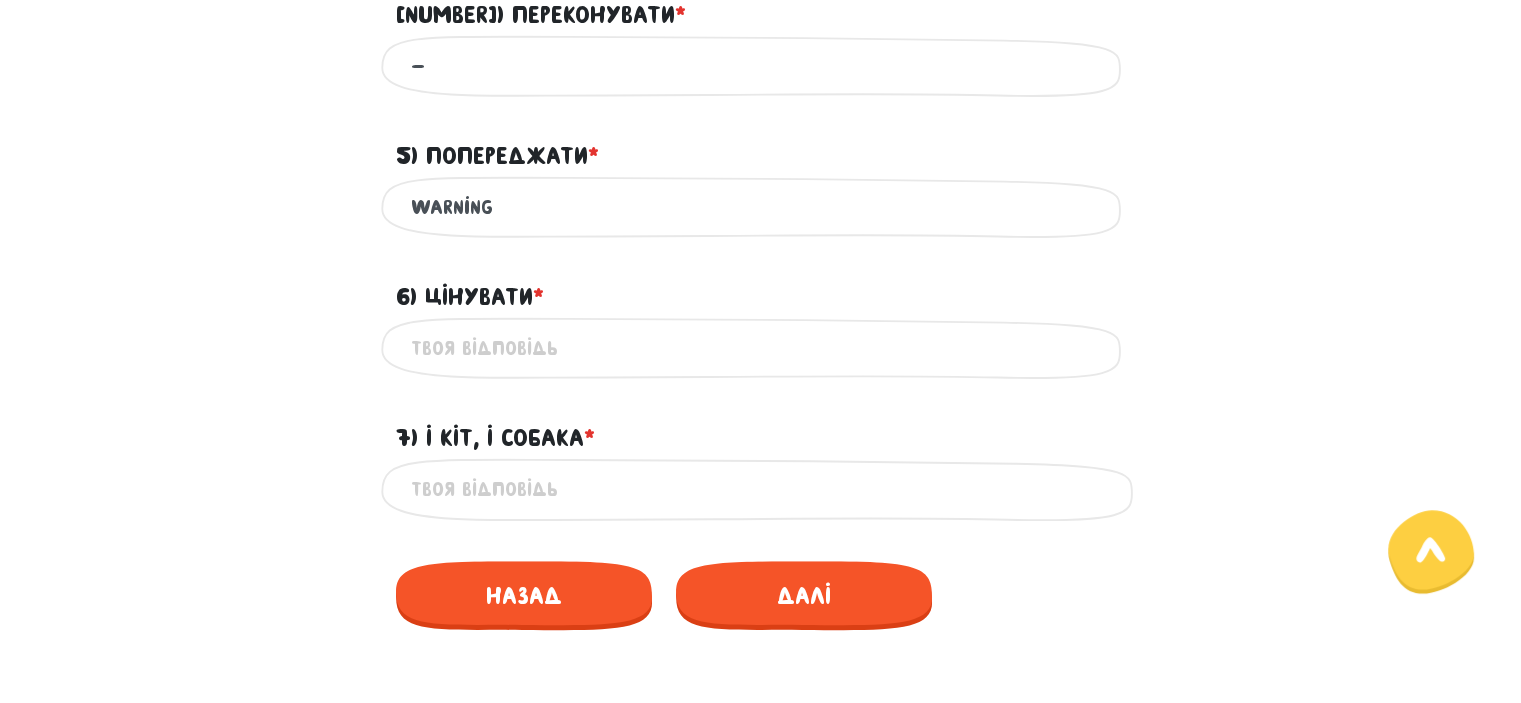 type on "warning" 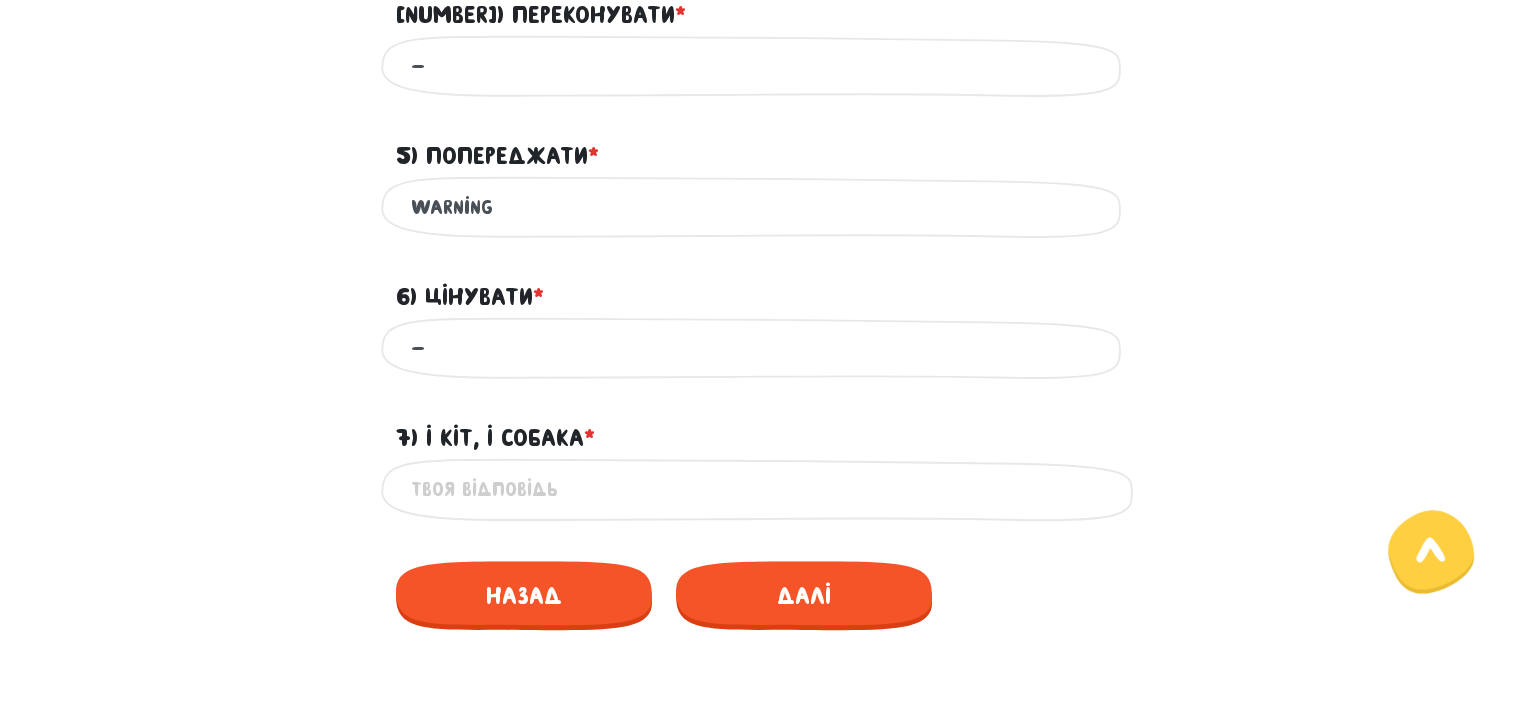 type on "-" 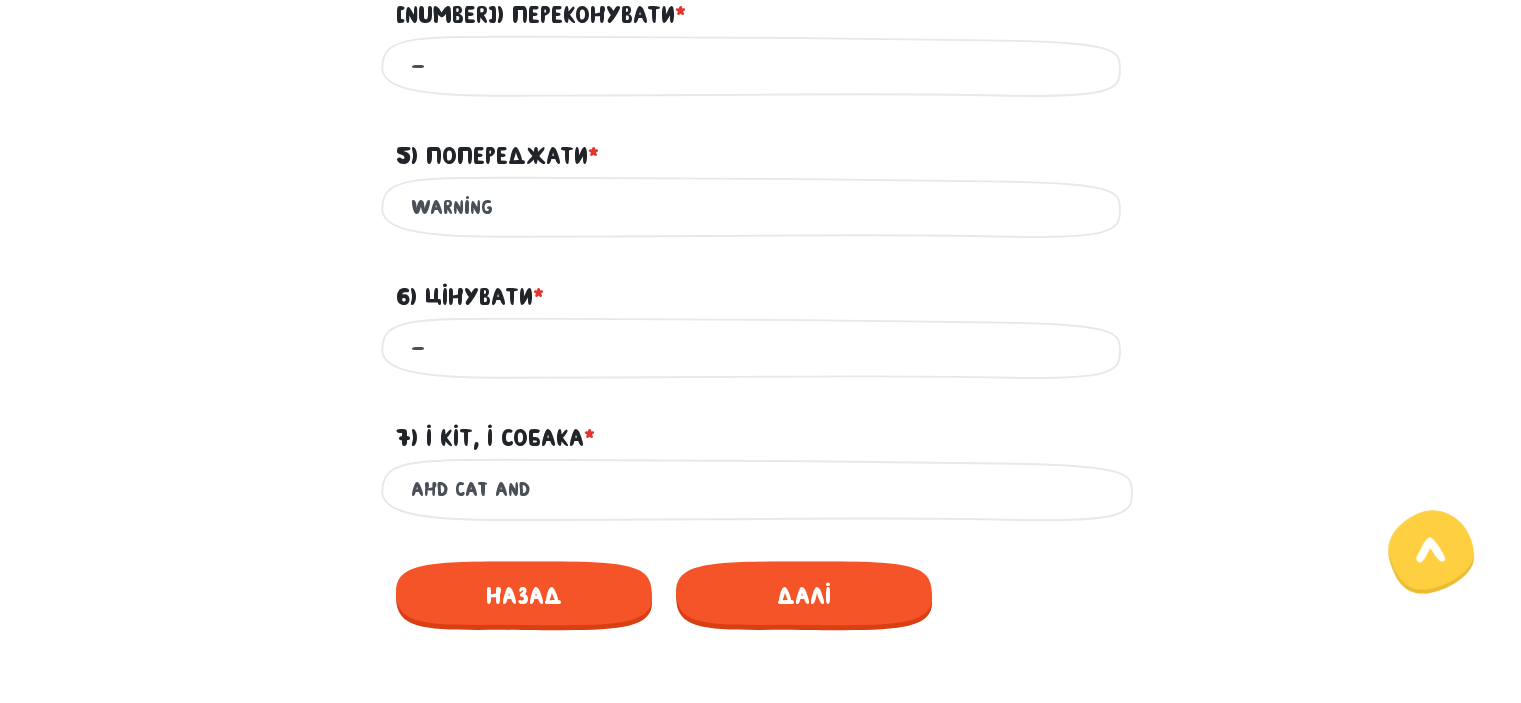click on "ahd cat and" at bounding box center [761, 489] 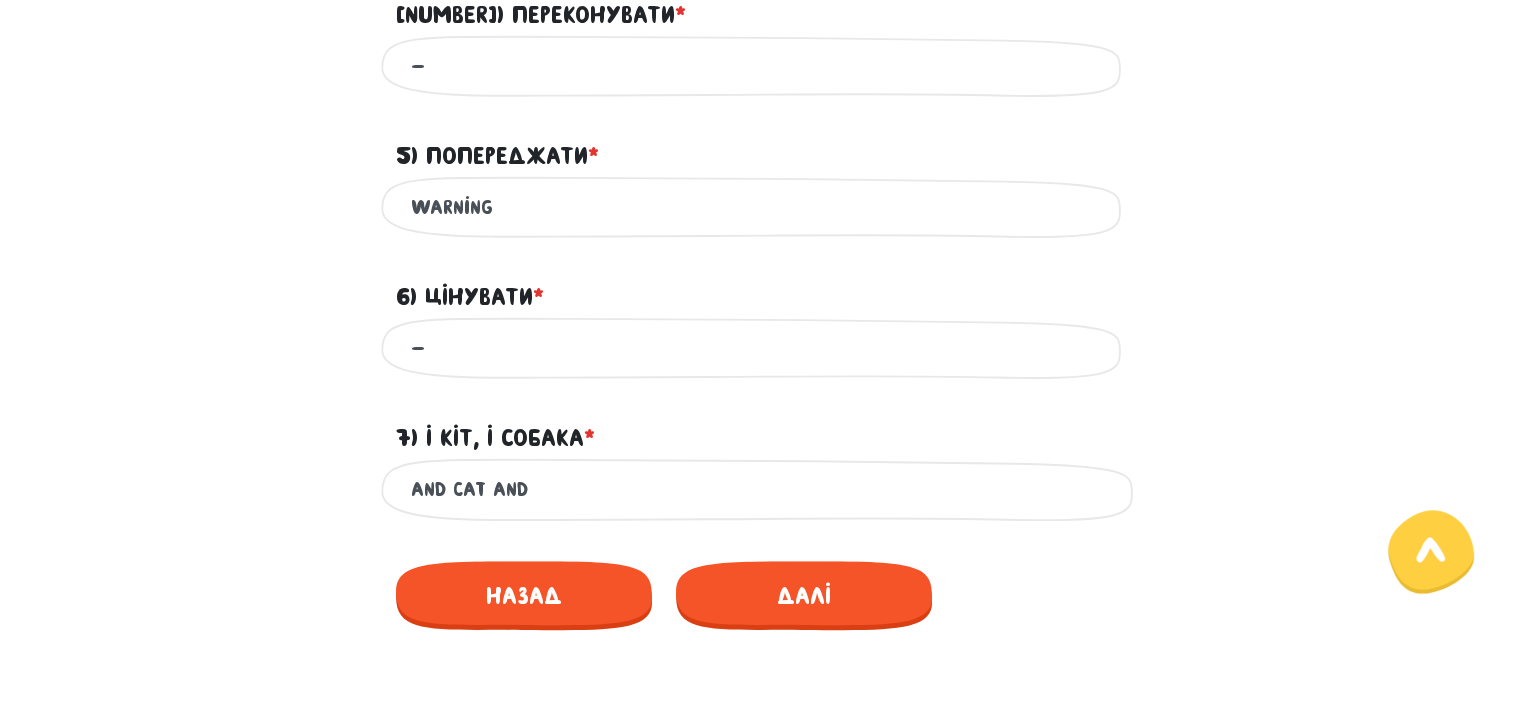 click on "and cat and" at bounding box center (761, 489) 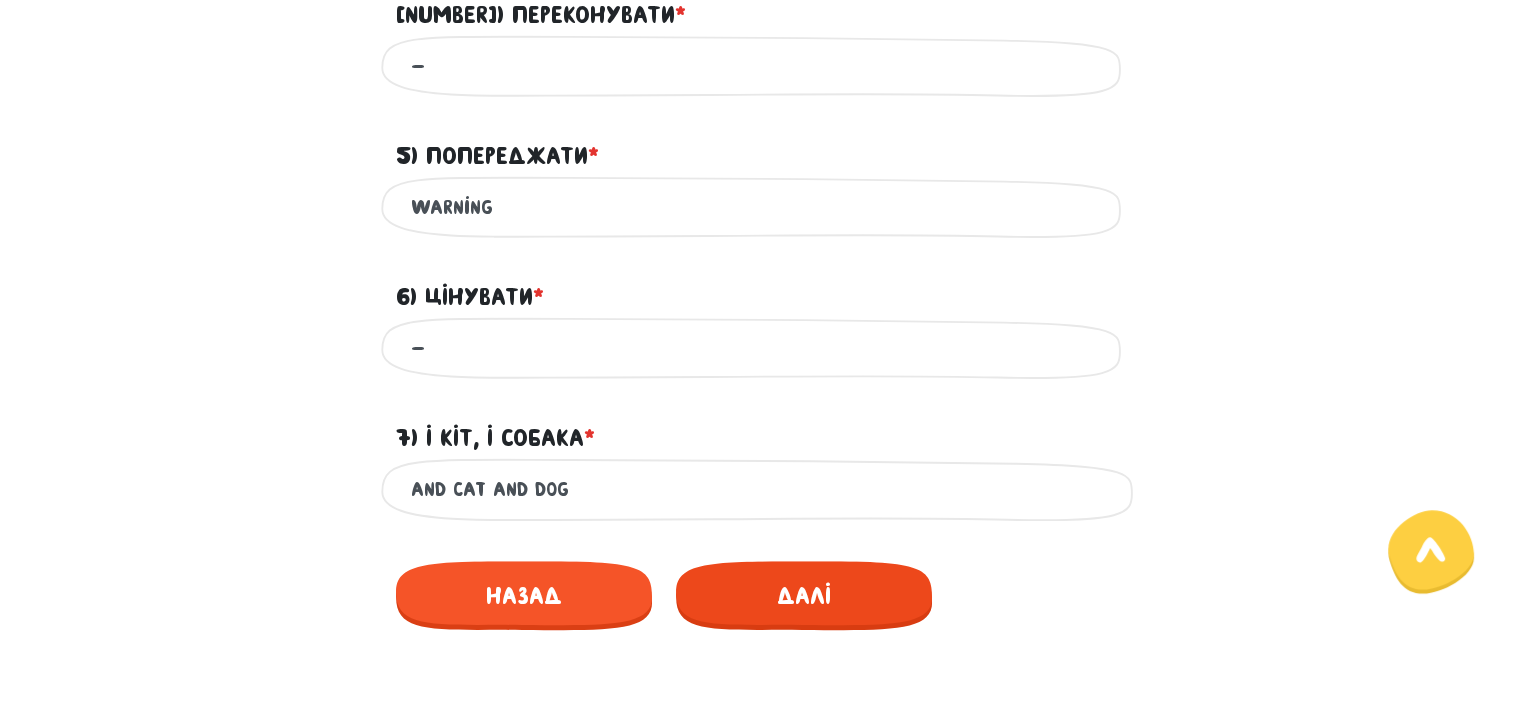 type on "and cat and dog" 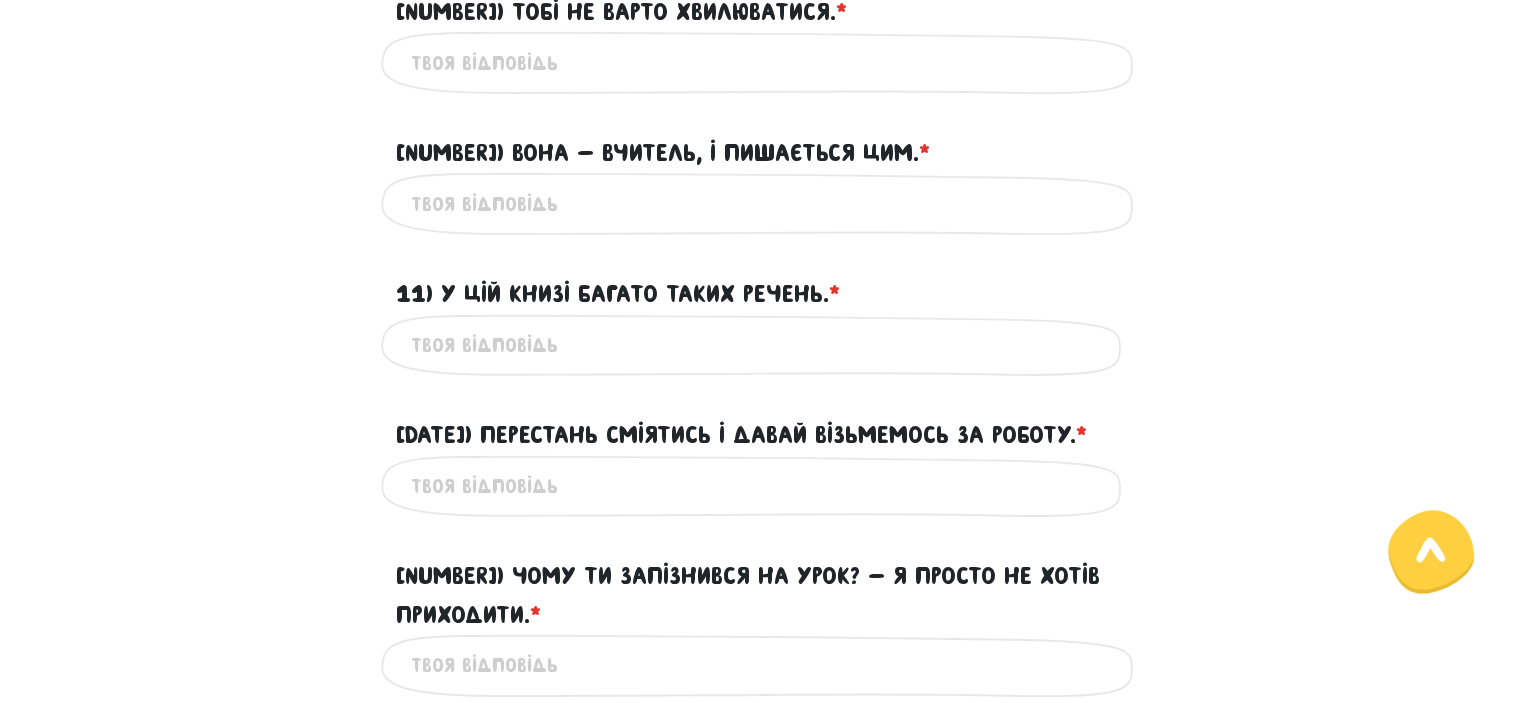 scroll, scrollTop: 859, scrollLeft: 0, axis: vertical 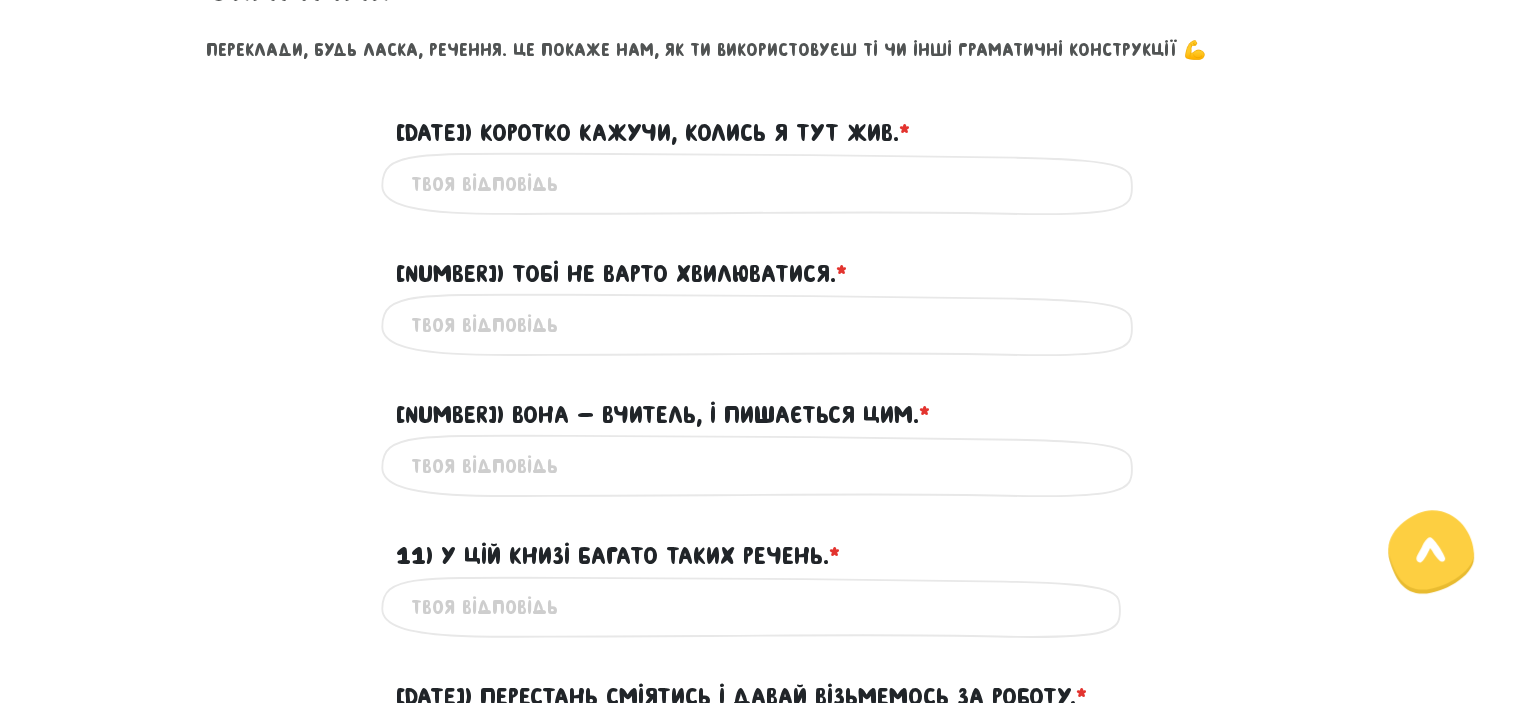 click on "[NUMBER]) Коротко кажучи, колись я тут жив. *
?" at bounding box center [761, 183] 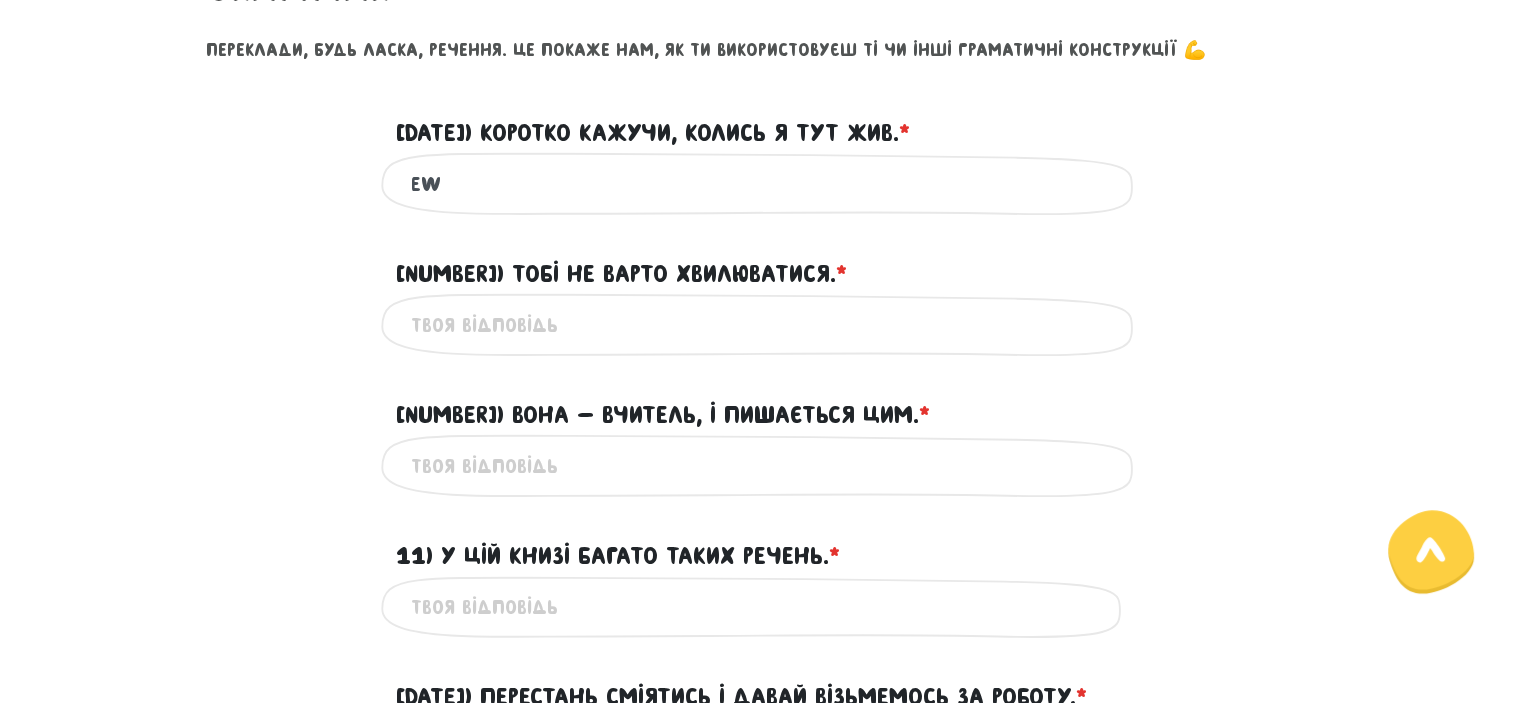 type on "e" 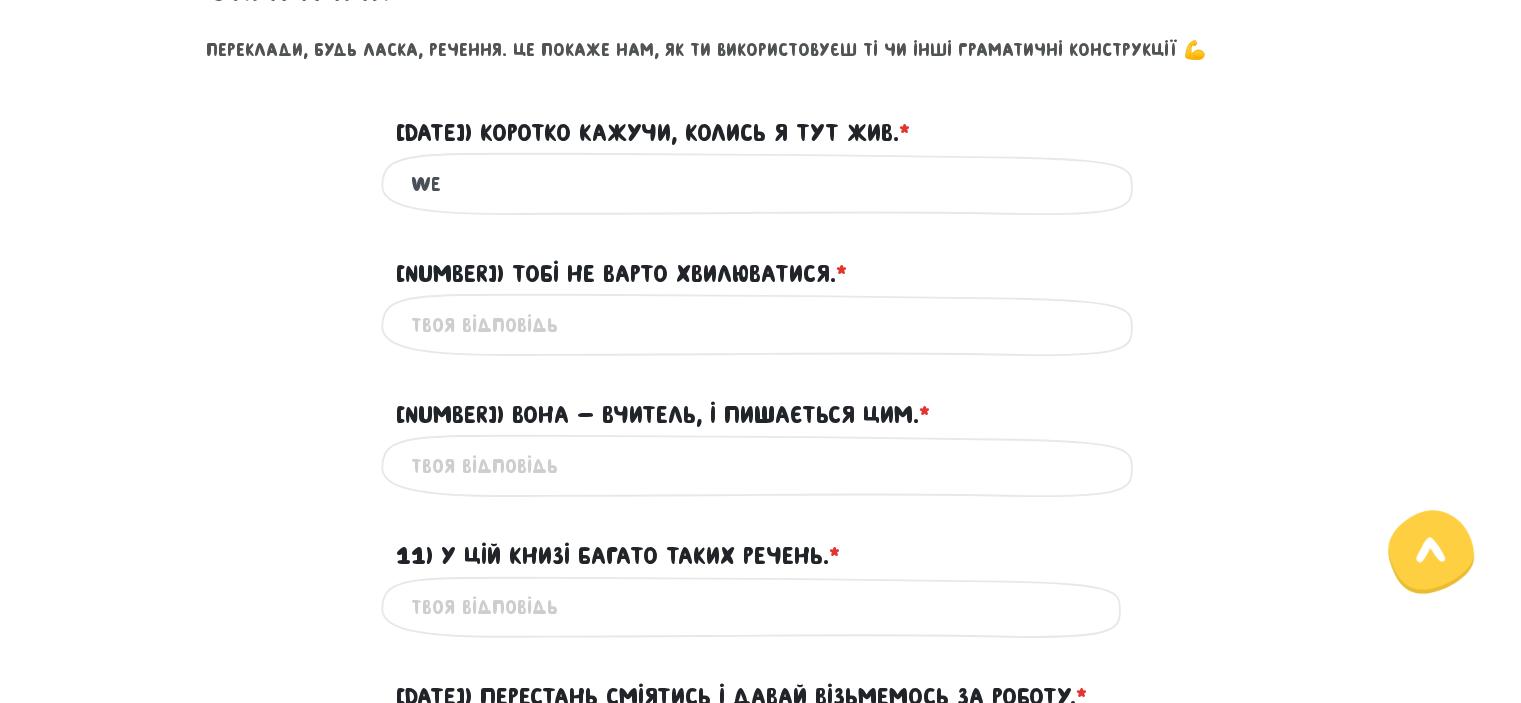 type on "w" 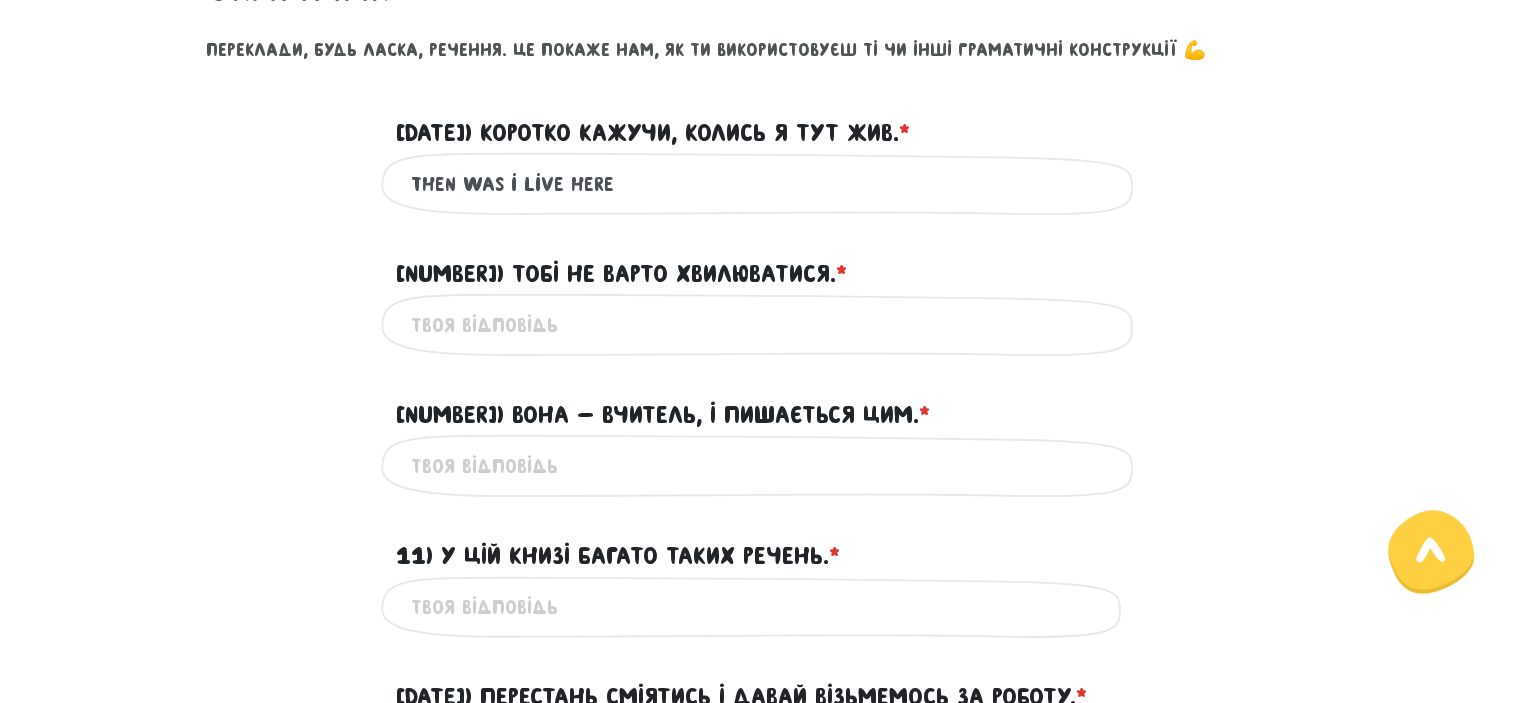 type on "then was i live here" 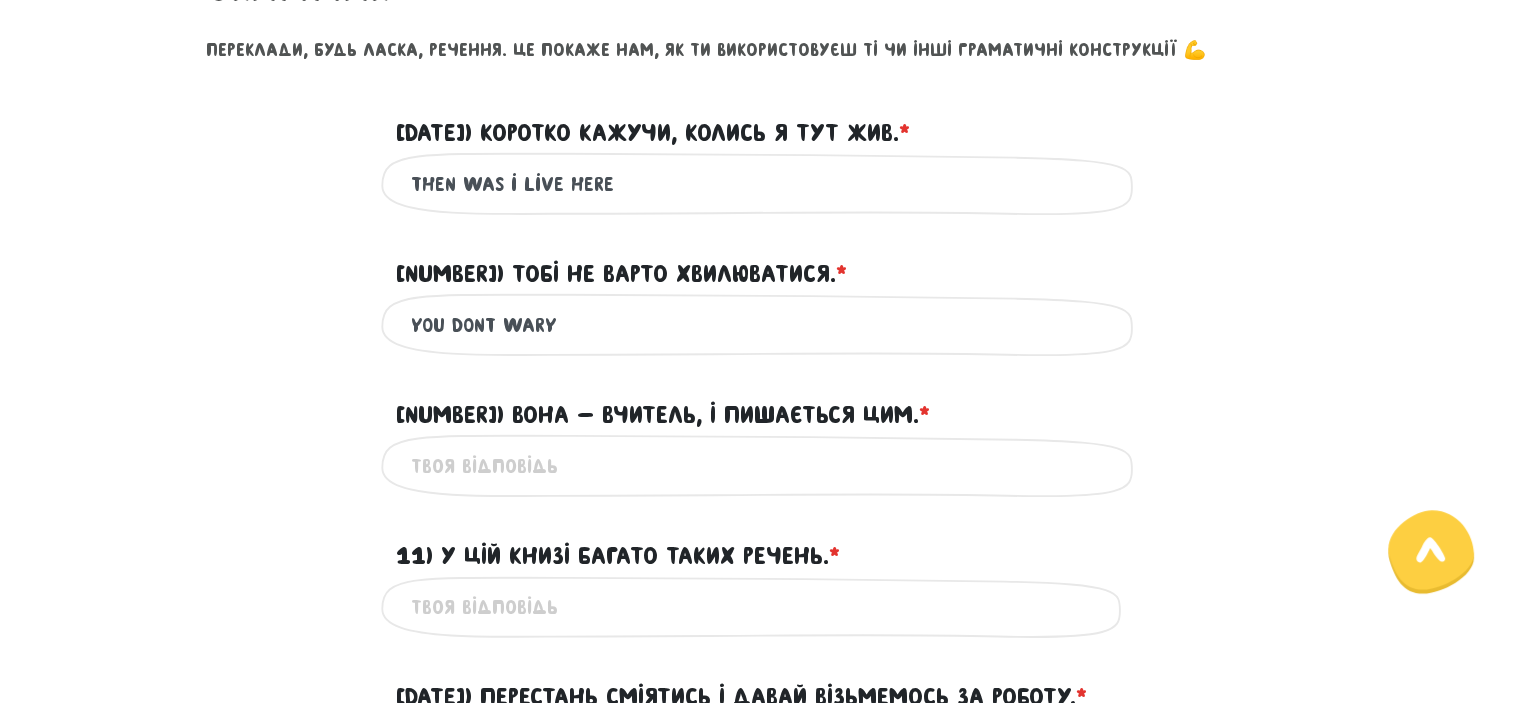 type on "you dont wary" 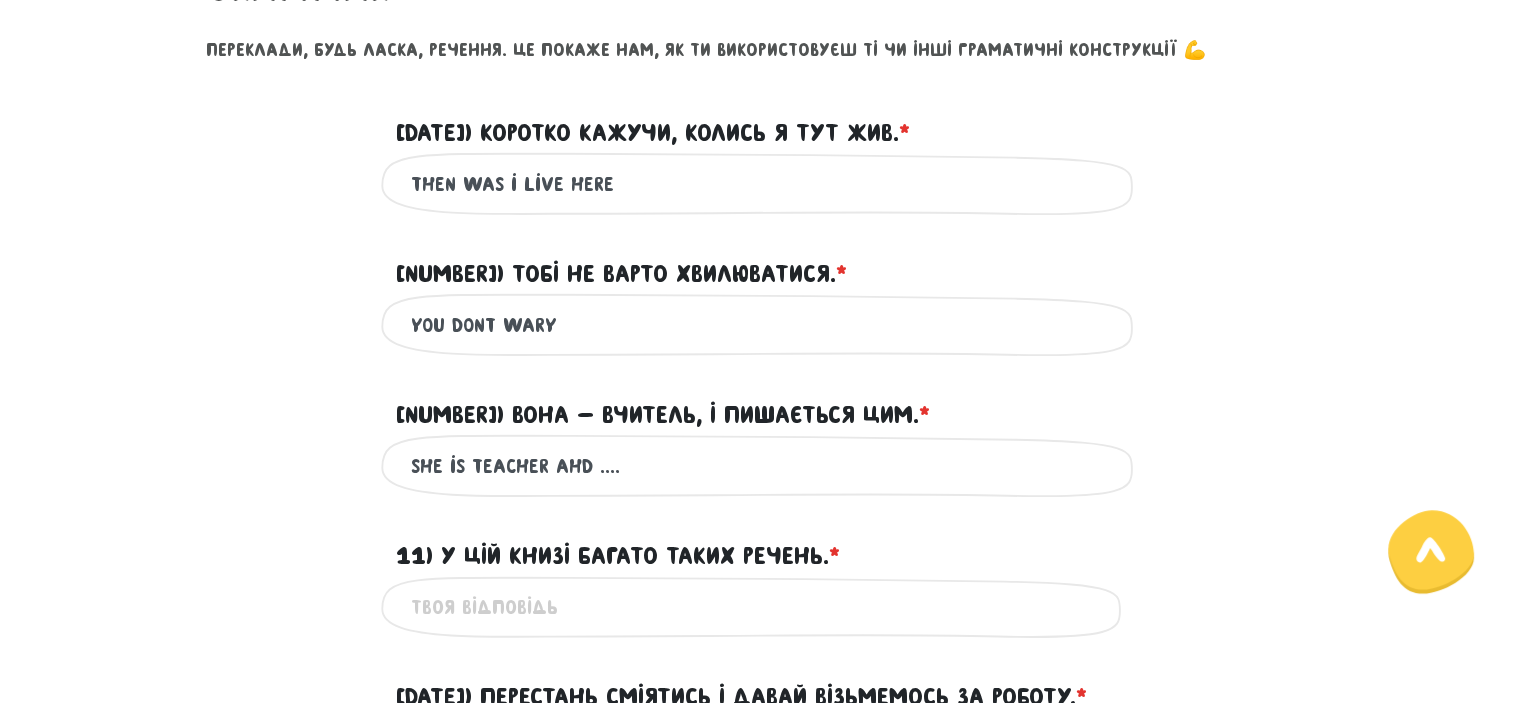 scroll, scrollTop: 1059, scrollLeft: 0, axis: vertical 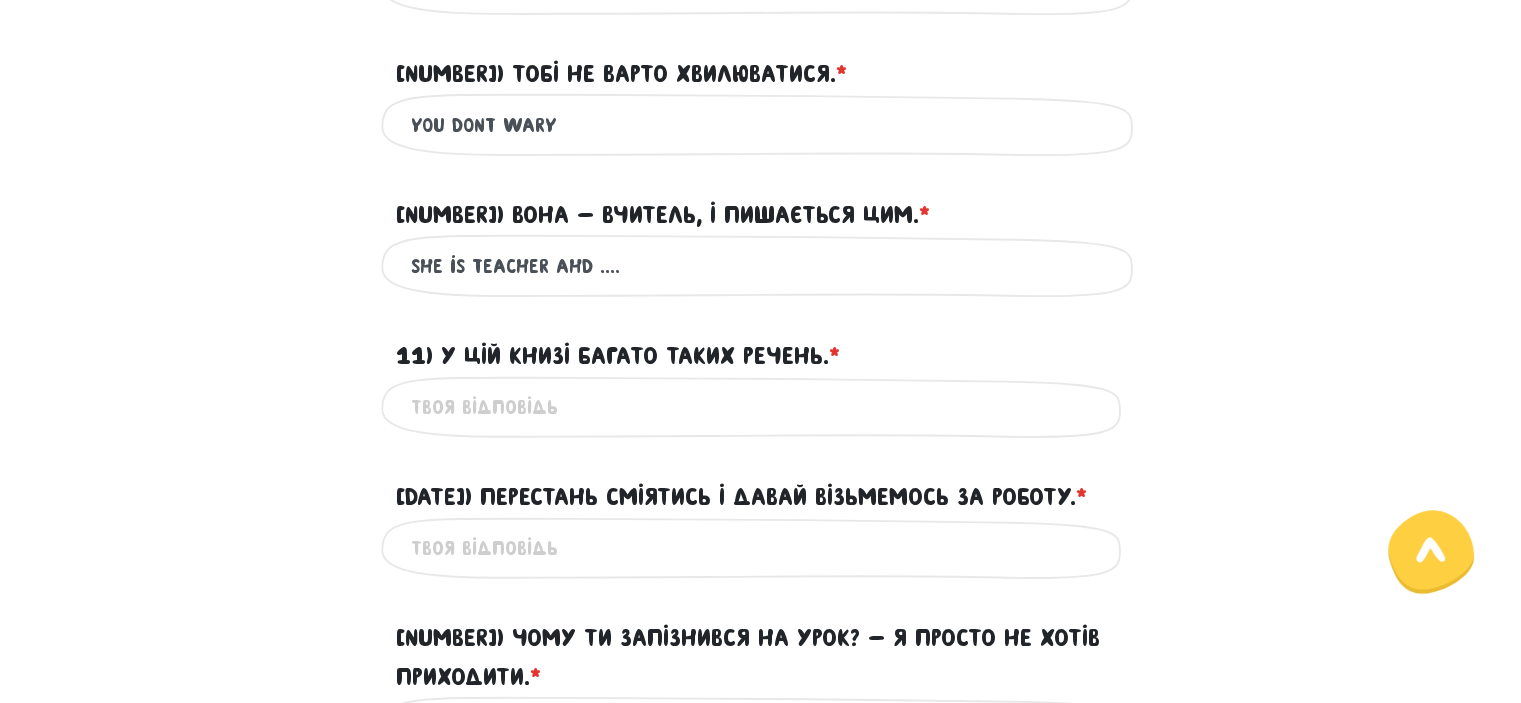 type on "she is teacher ahd ...." 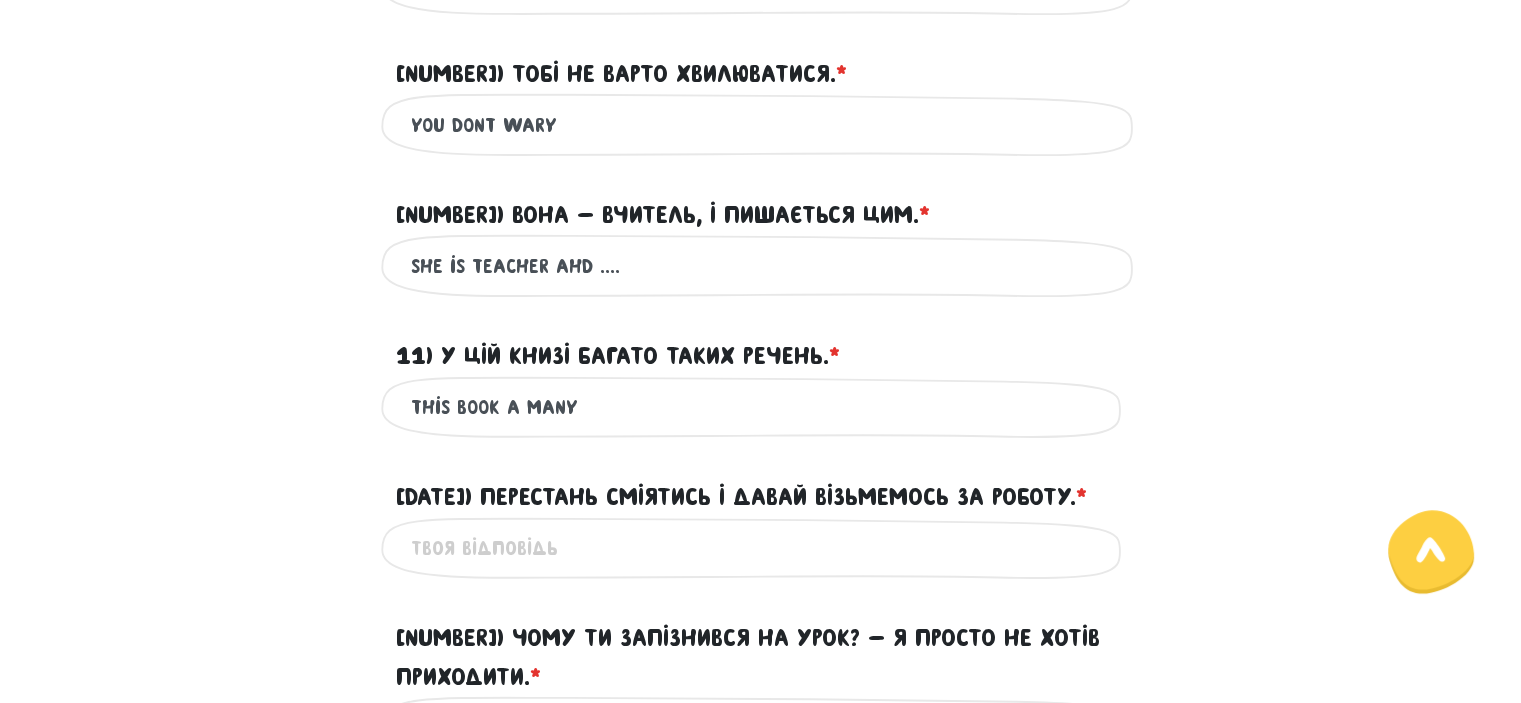 click on "this book a many" at bounding box center [761, 407] 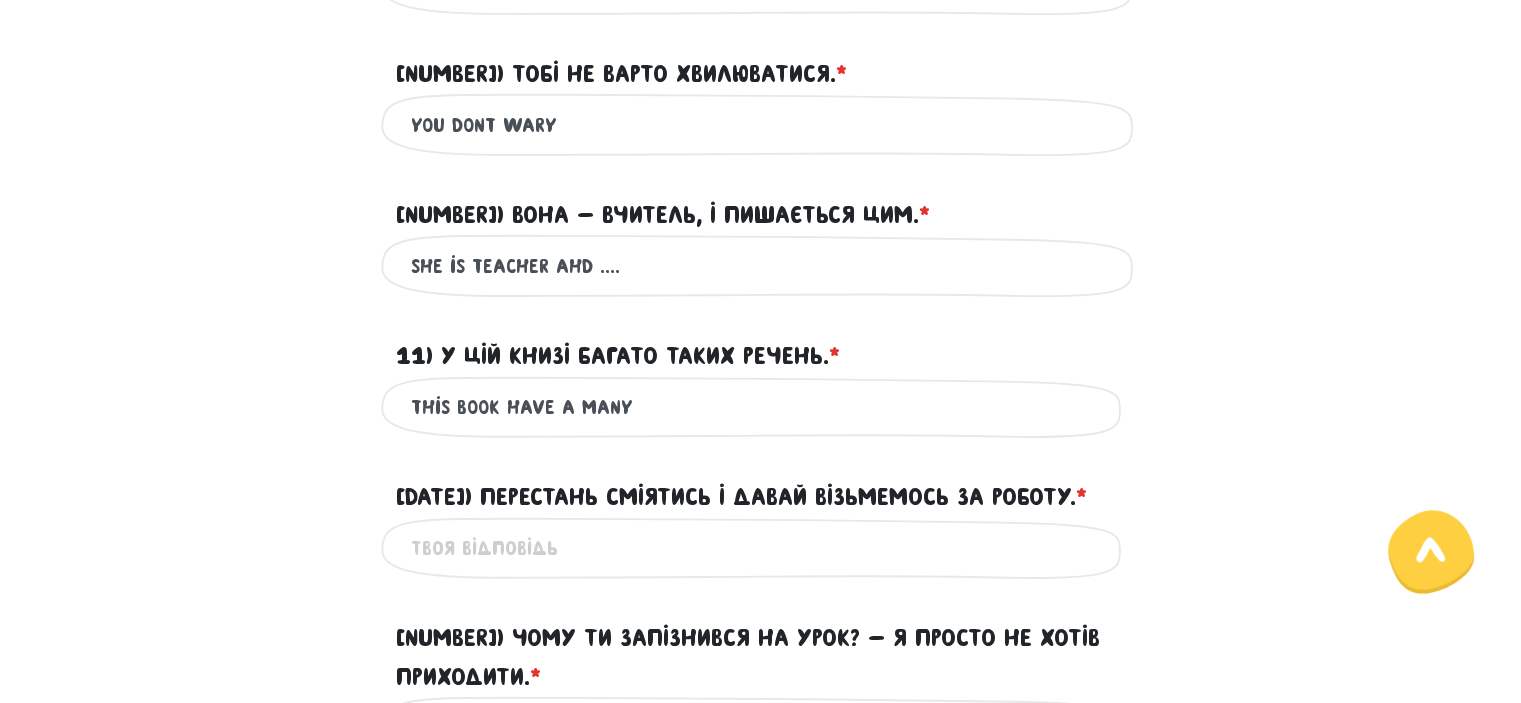 click on "this book have a many" at bounding box center (761, 407) 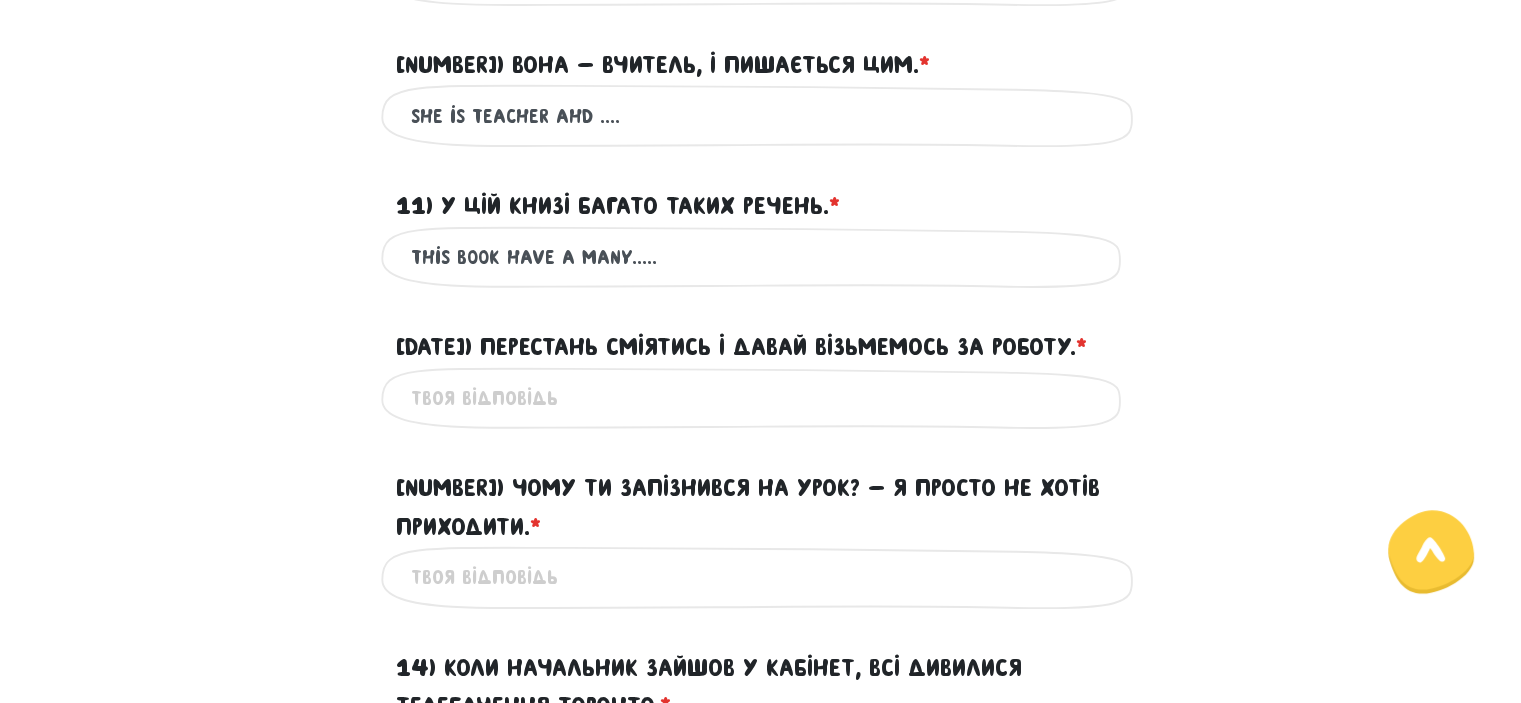 scroll, scrollTop: 1259, scrollLeft: 0, axis: vertical 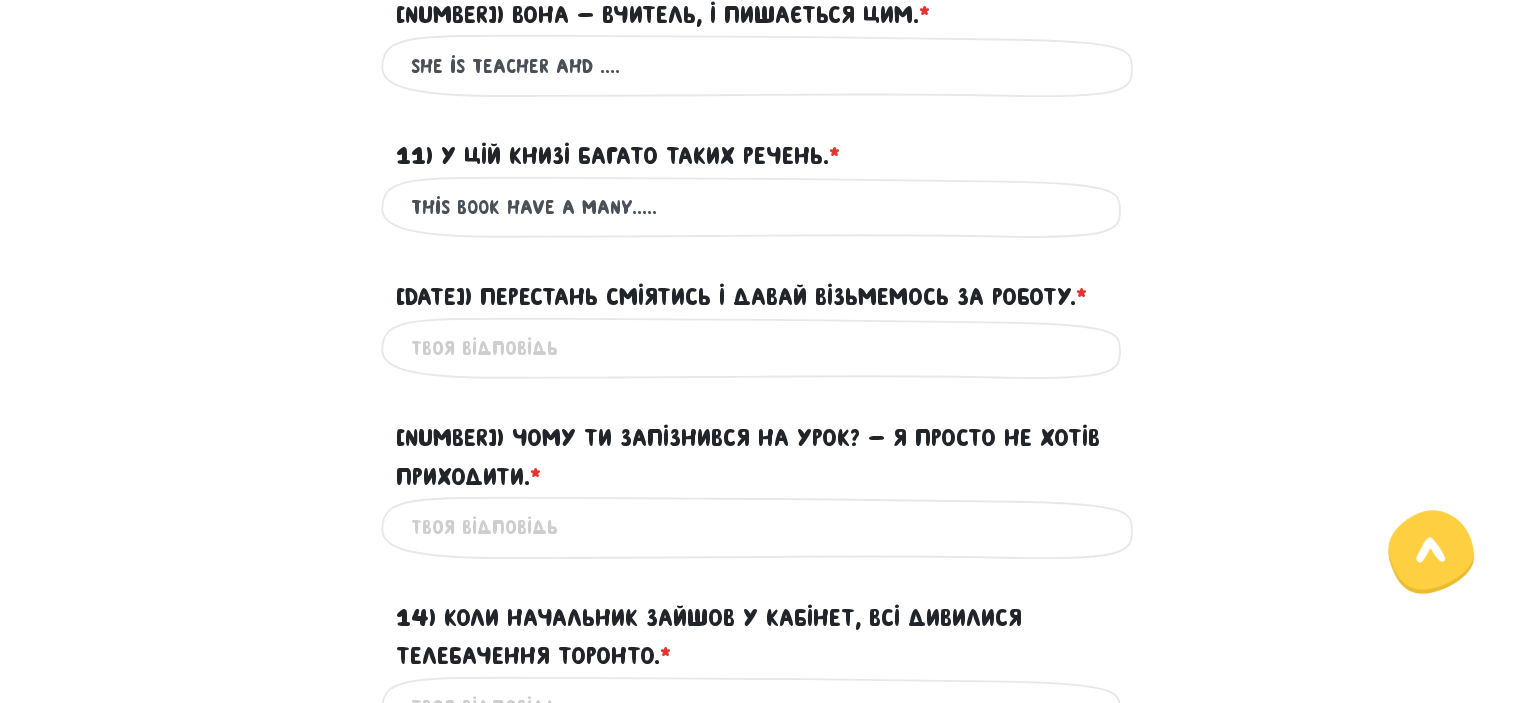 type on "this book have a many....." 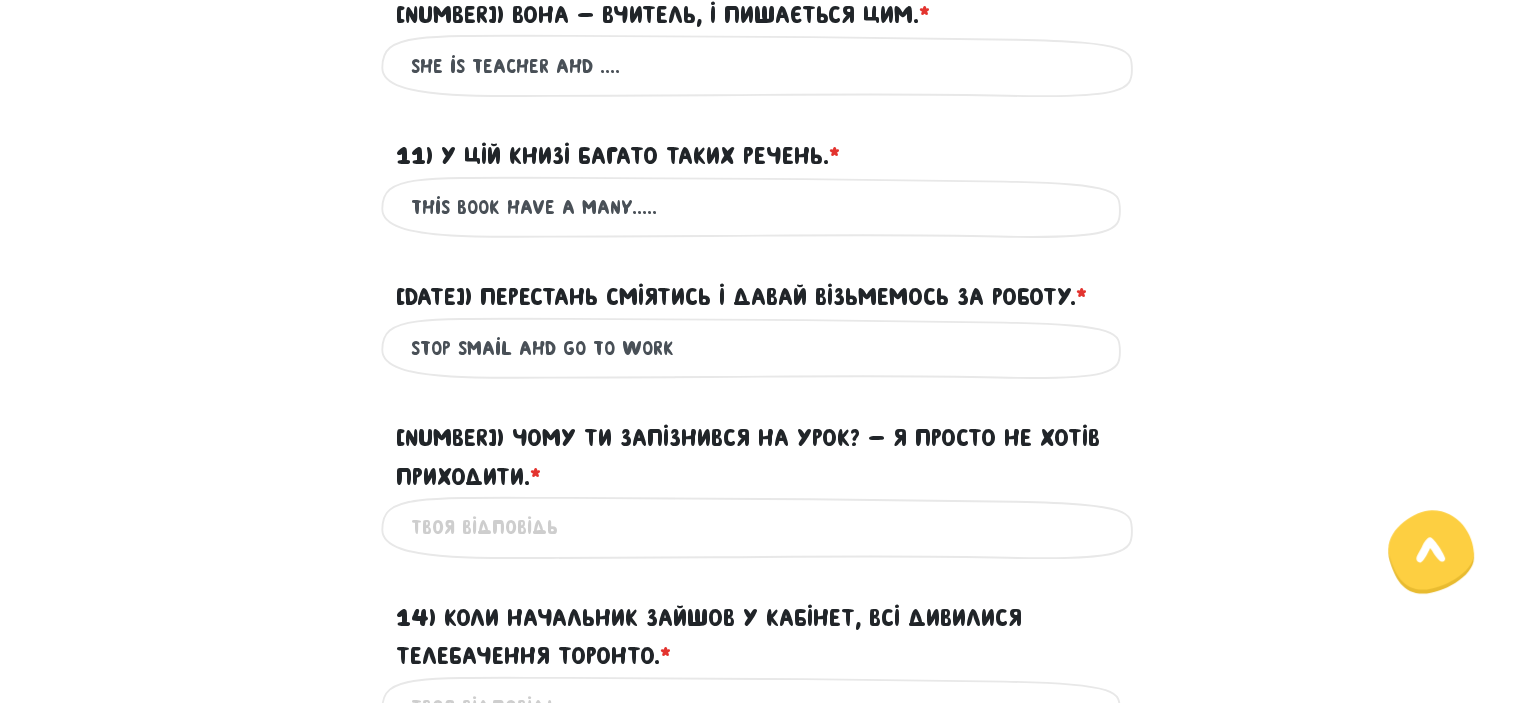 type on "stop smail ahd go to work" 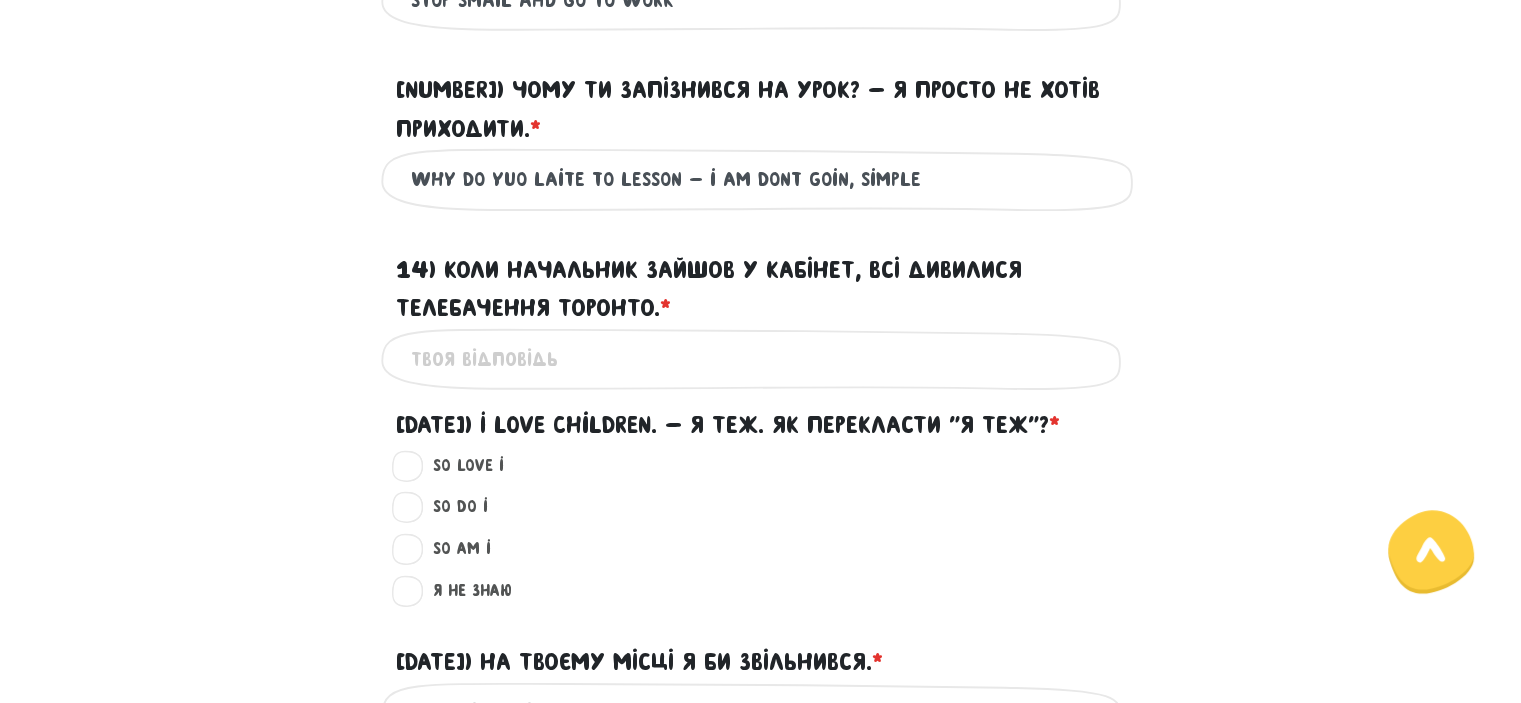 scroll, scrollTop: 1659, scrollLeft: 0, axis: vertical 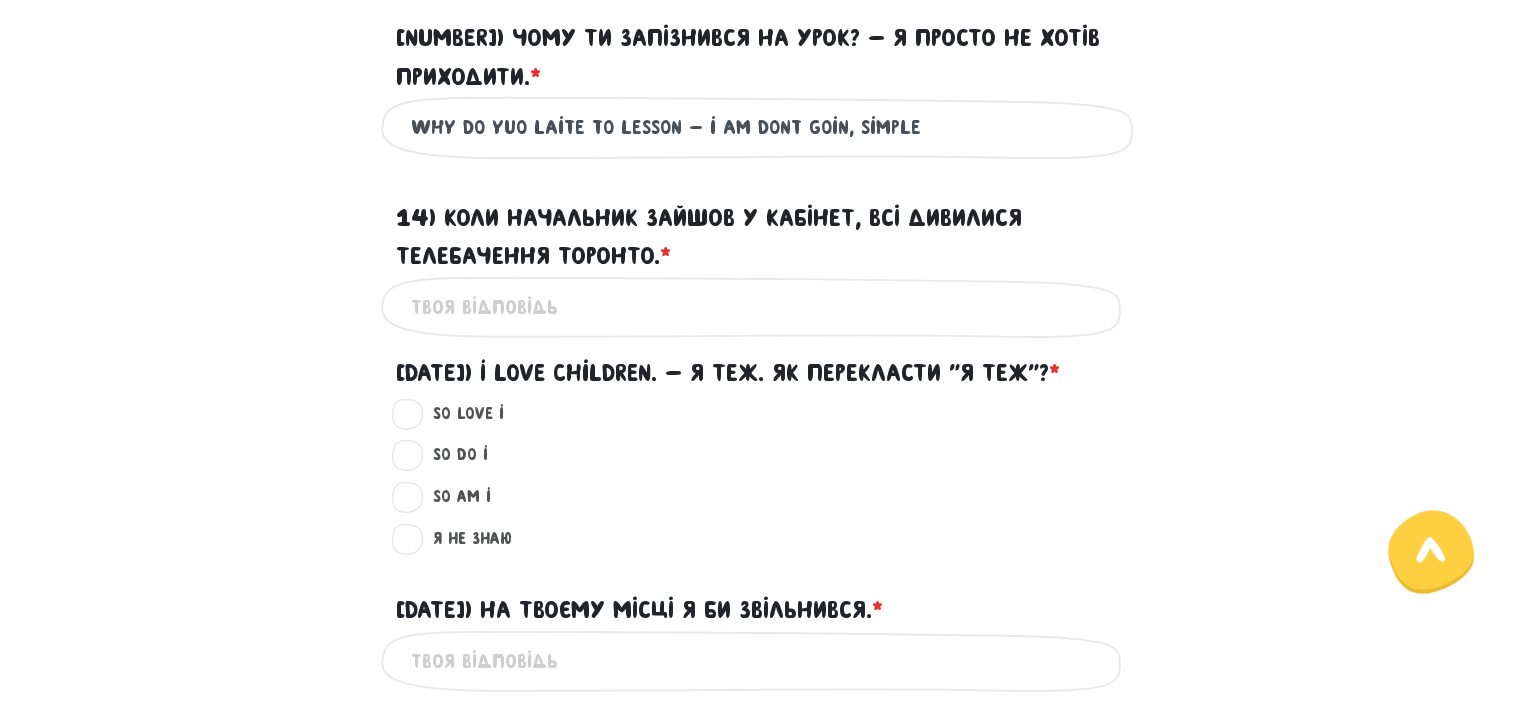 type on "Why do yuo laite to lesson - i am dont goin, simple" 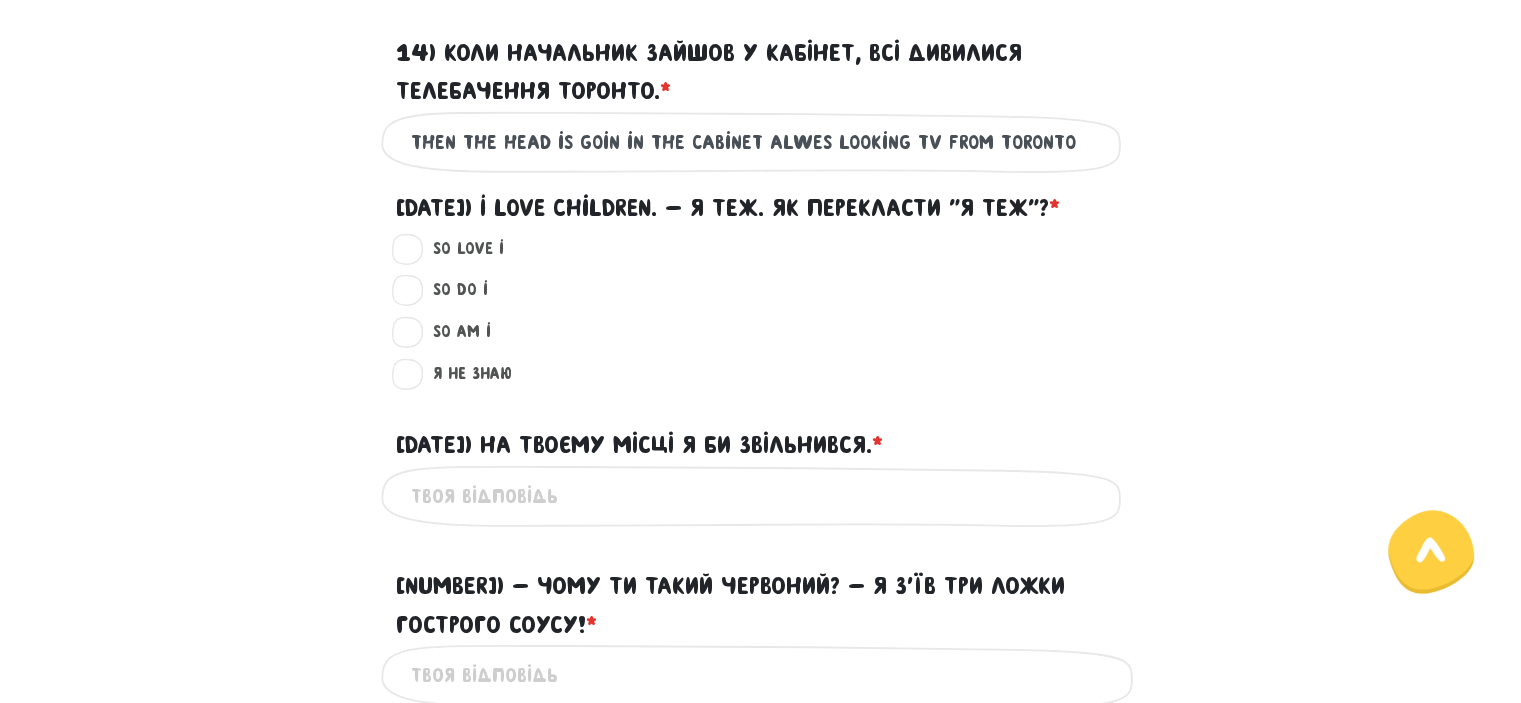 scroll, scrollTop: 1859, scrollLeft: 0, axis: vertical 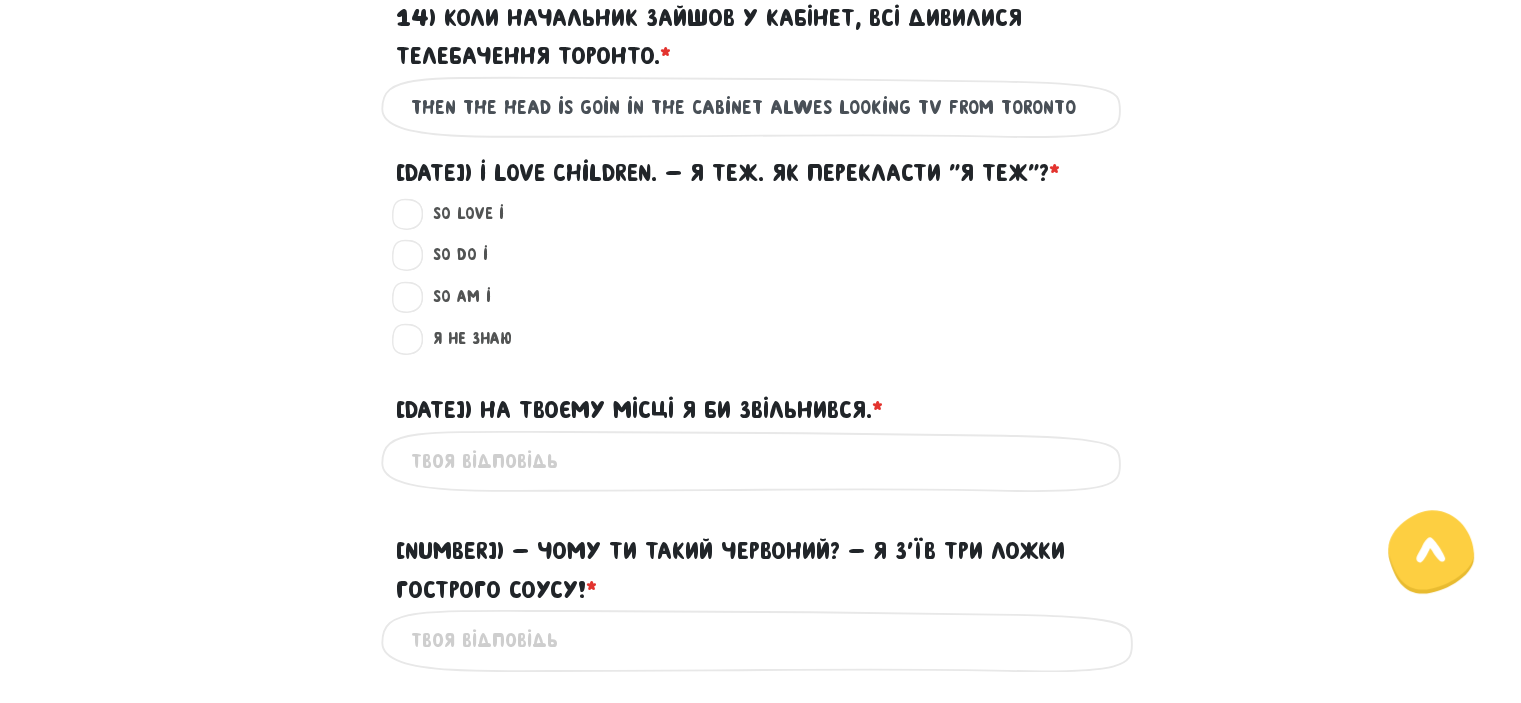 type on "Then the head is goin in the cabinet alwes looking tv from toronto" 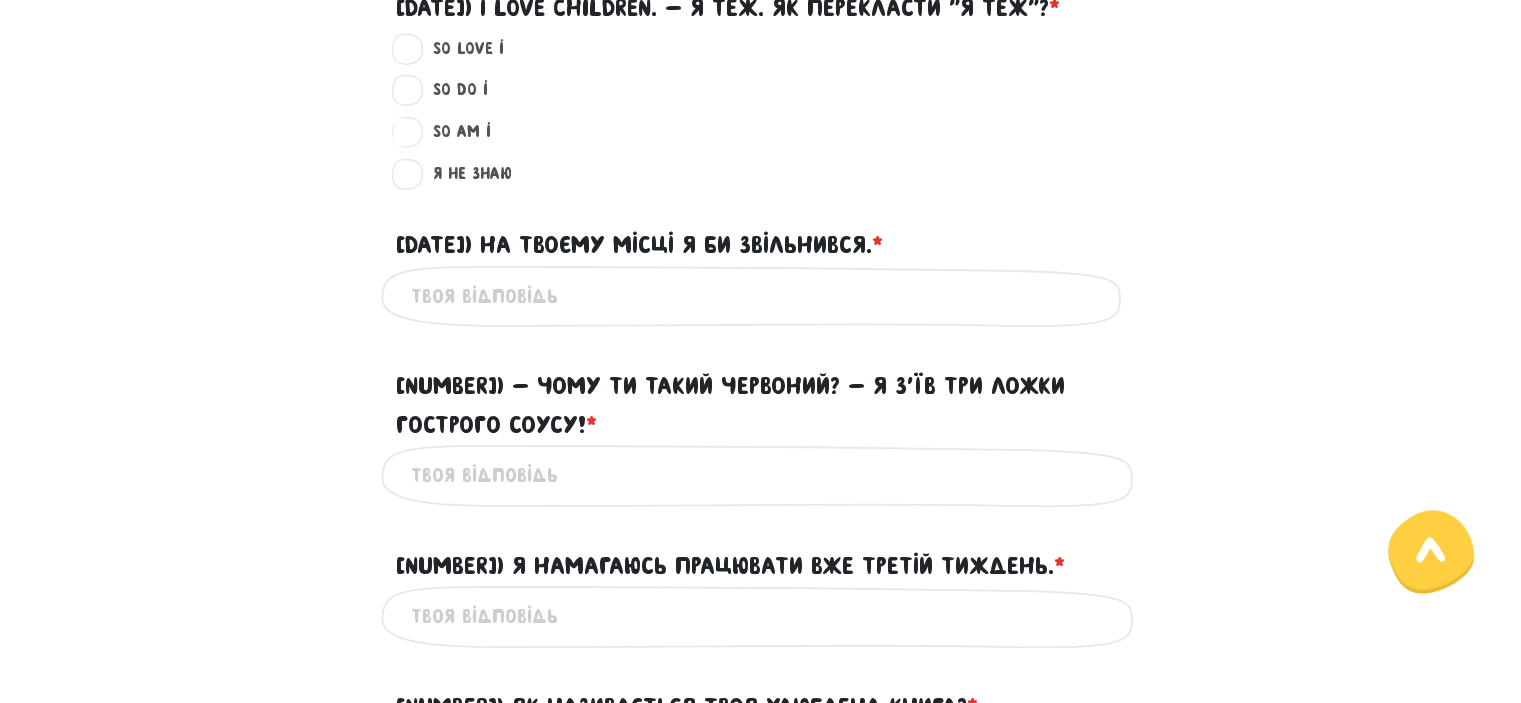 scroll, scrollTop: 2059, scrollLeft: 0, axis: vertical 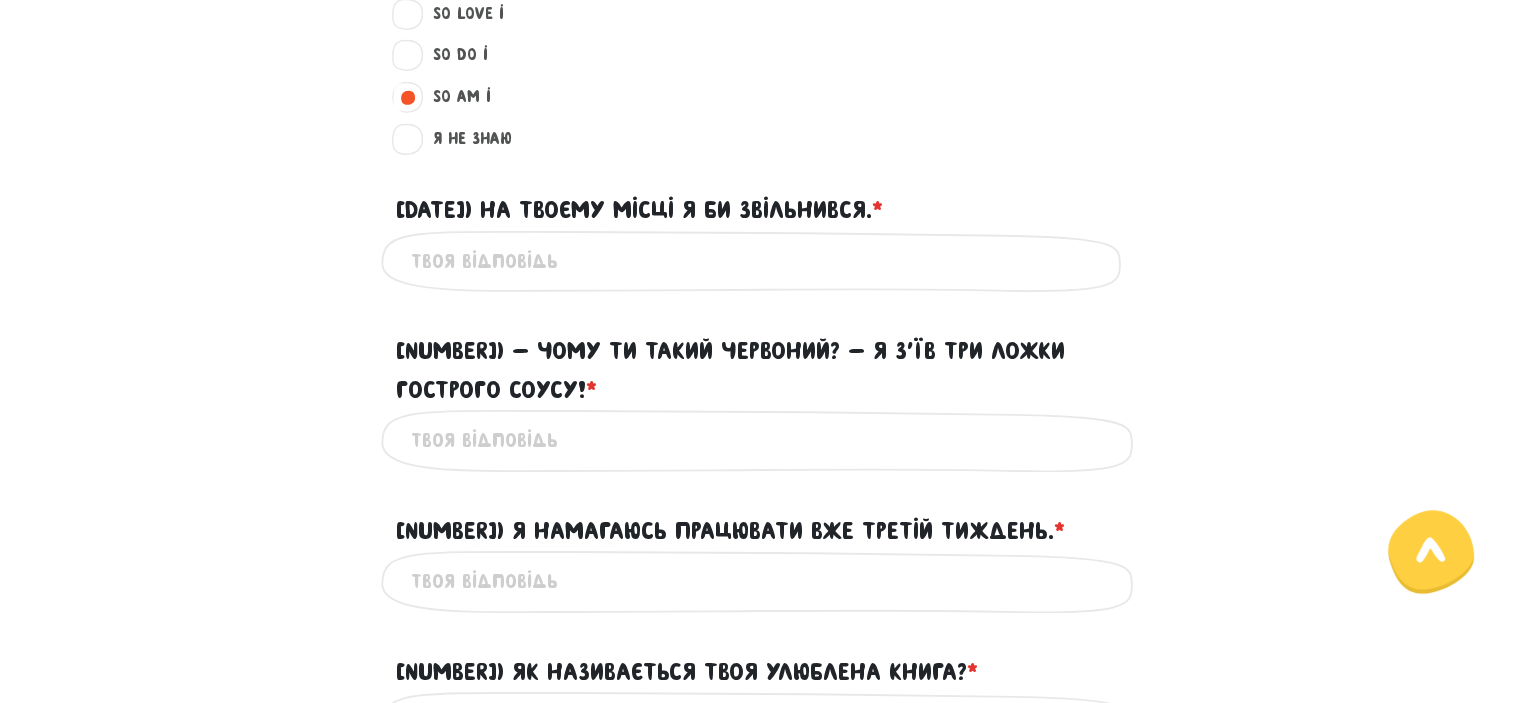 click on "[NUMBER]) На твоєму місці я би звільнився. *
?" at bounding box center (761, 261) 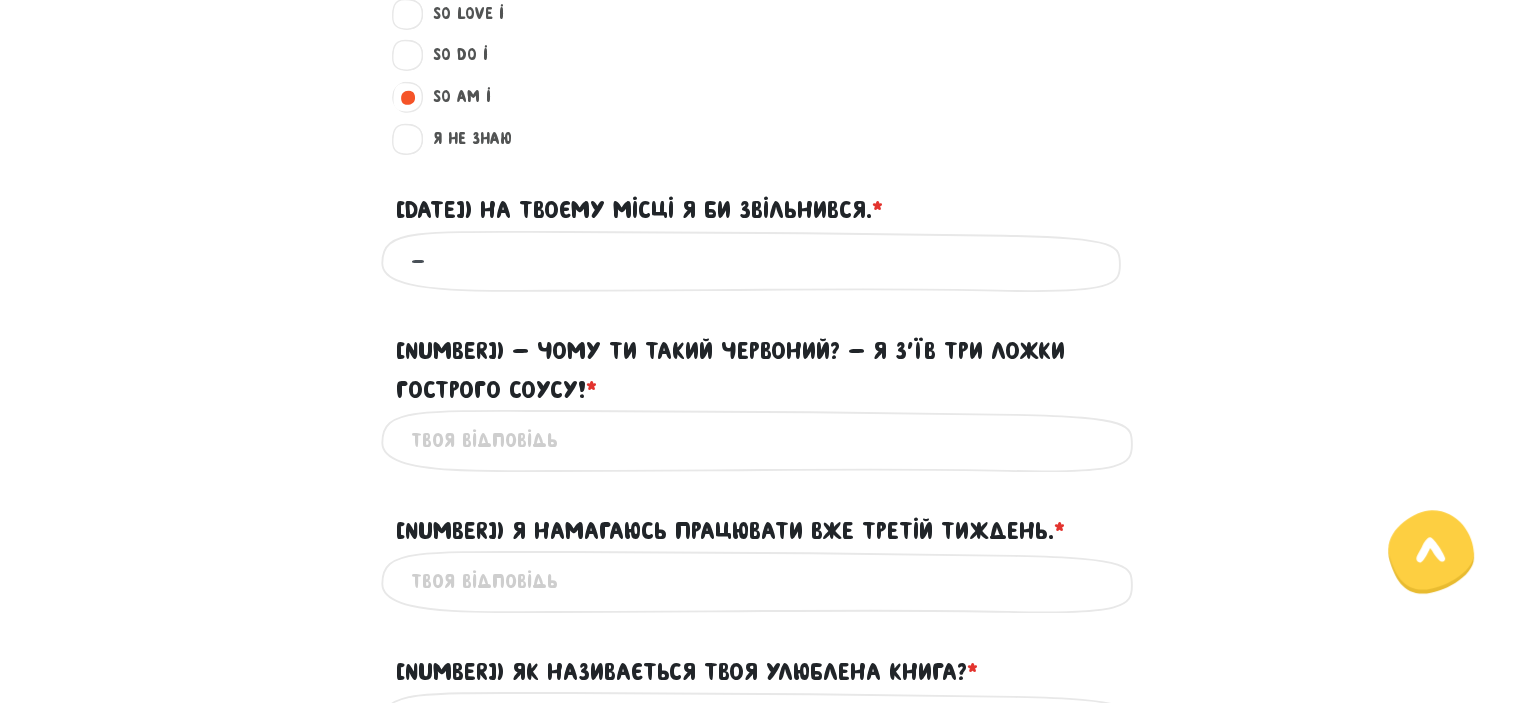 type on "-" 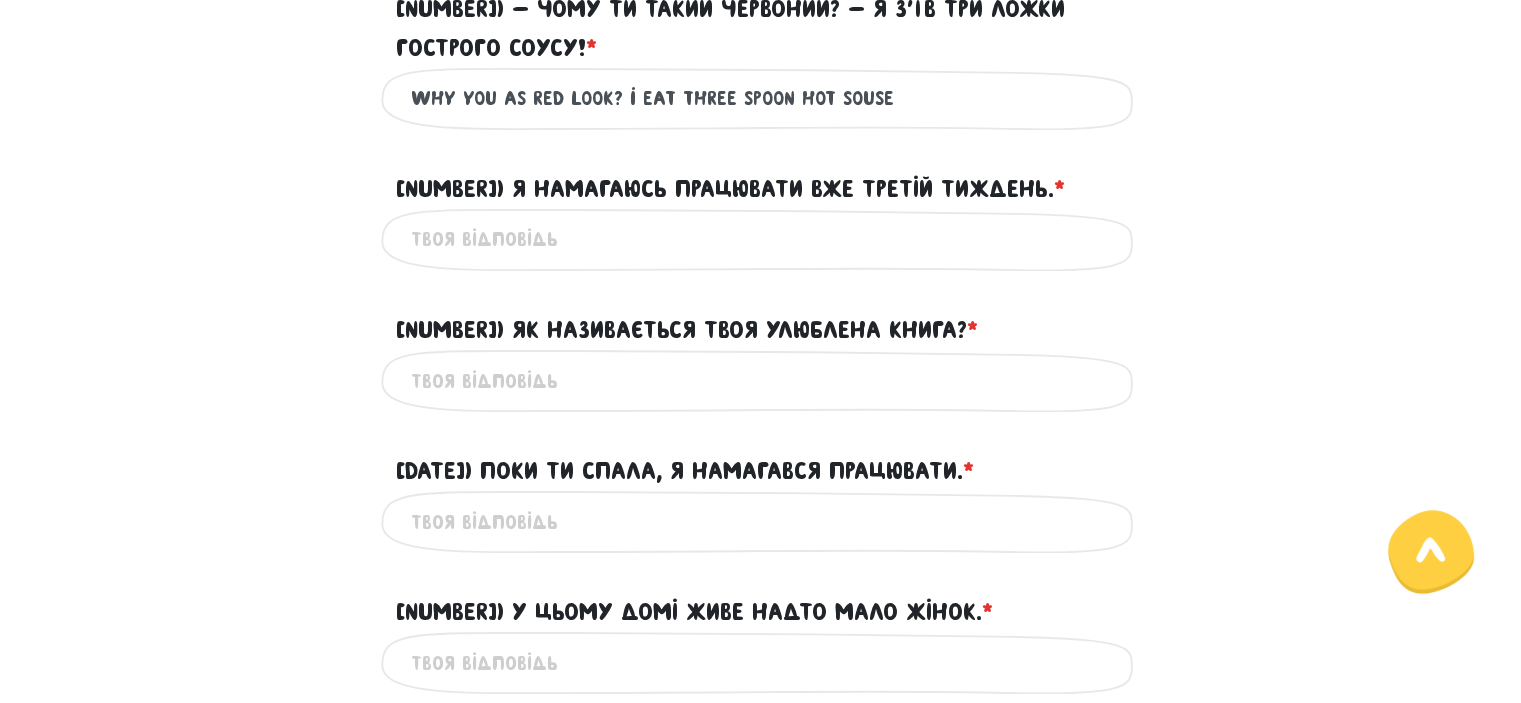 scroll, scrollTop: 2459, scrollLeft: 0, axis: vertical 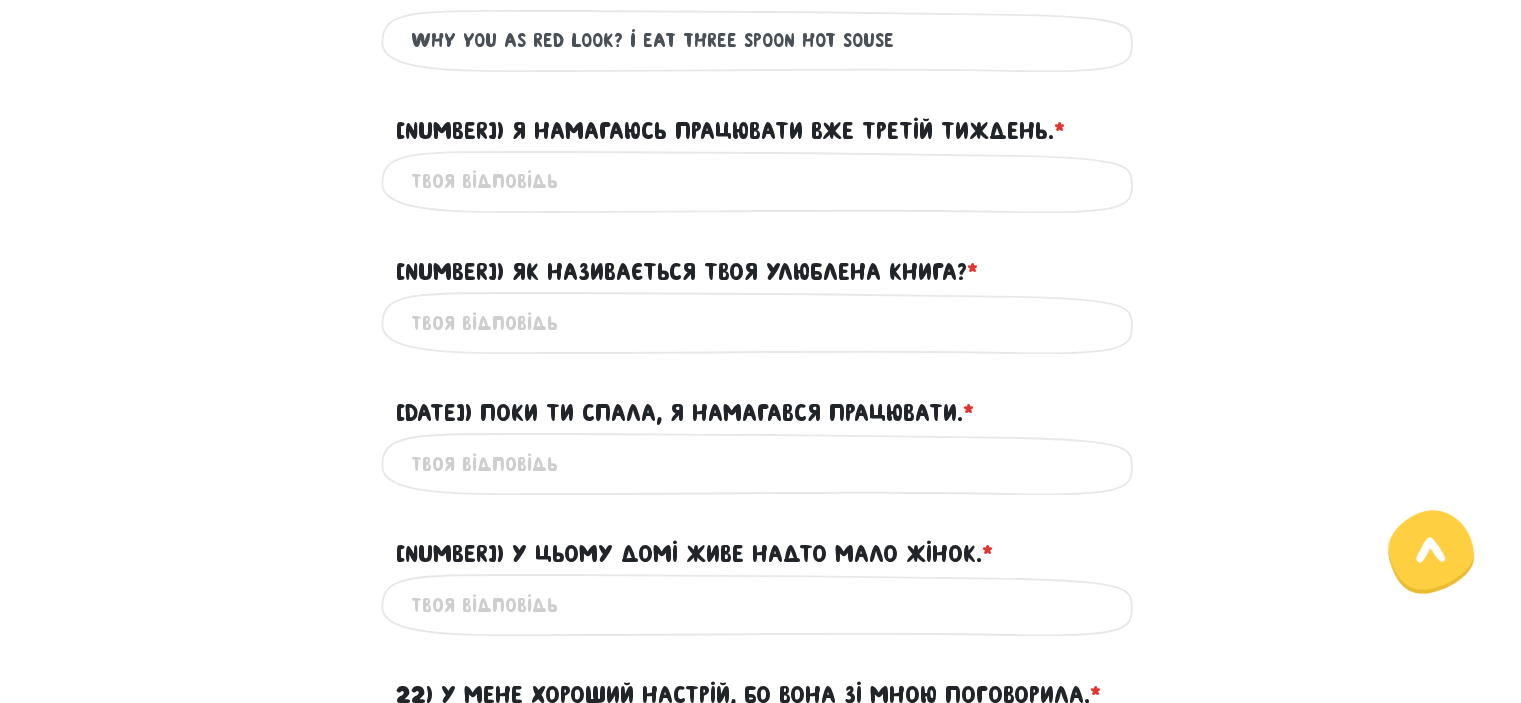 type on "why you as red look? i eat three spoon hot souse" 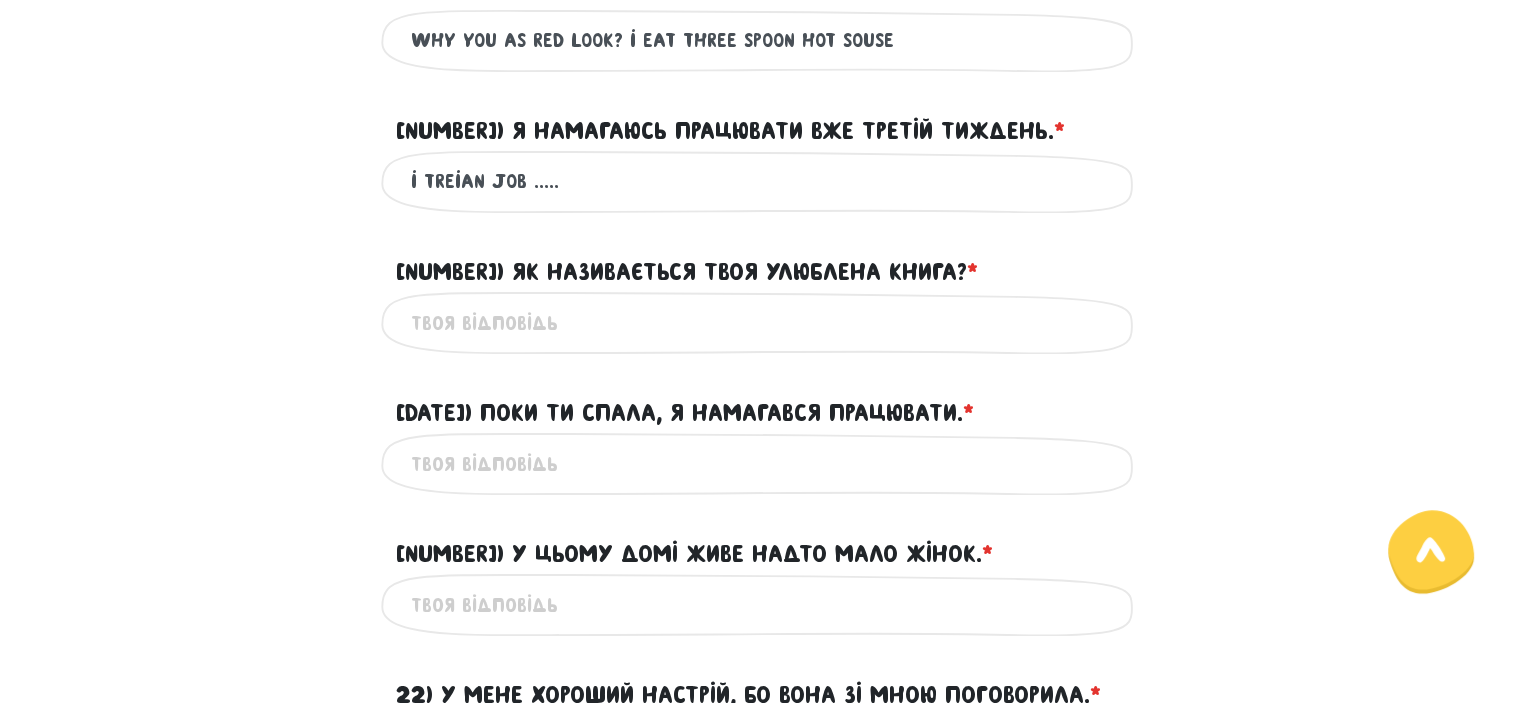 type on "i treian job ....." 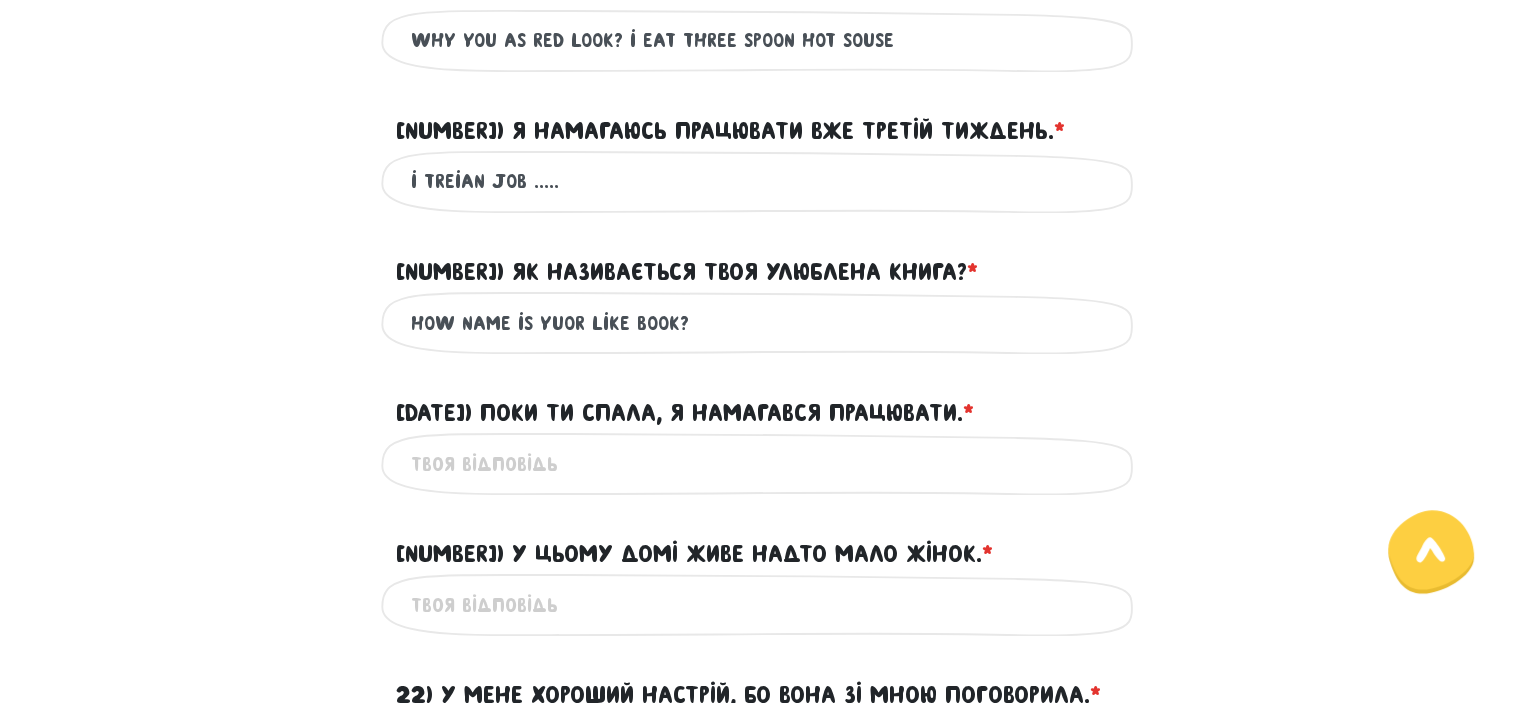 type on "how name is yuor like book?" 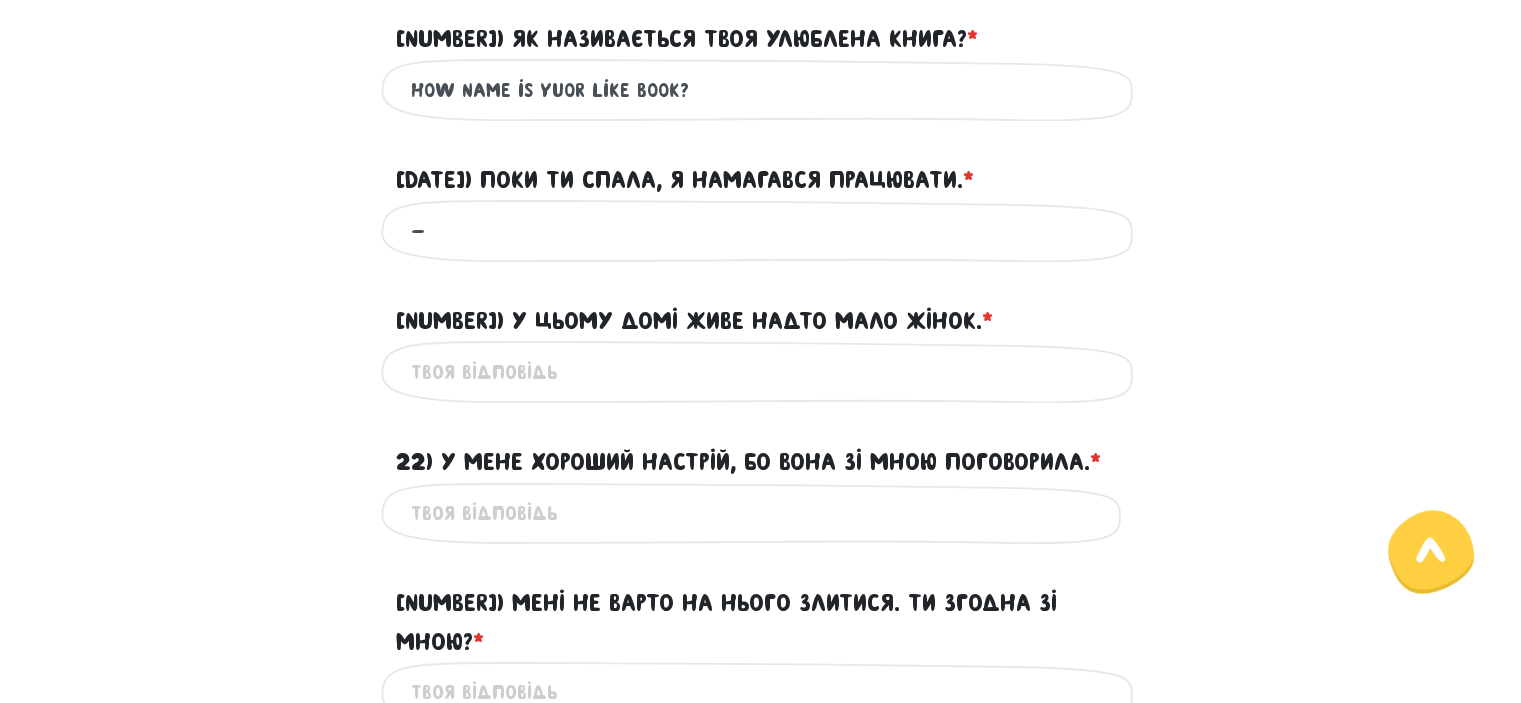 scroll, scrollTop: 2659, scrollLeft: 0, axis: vertical 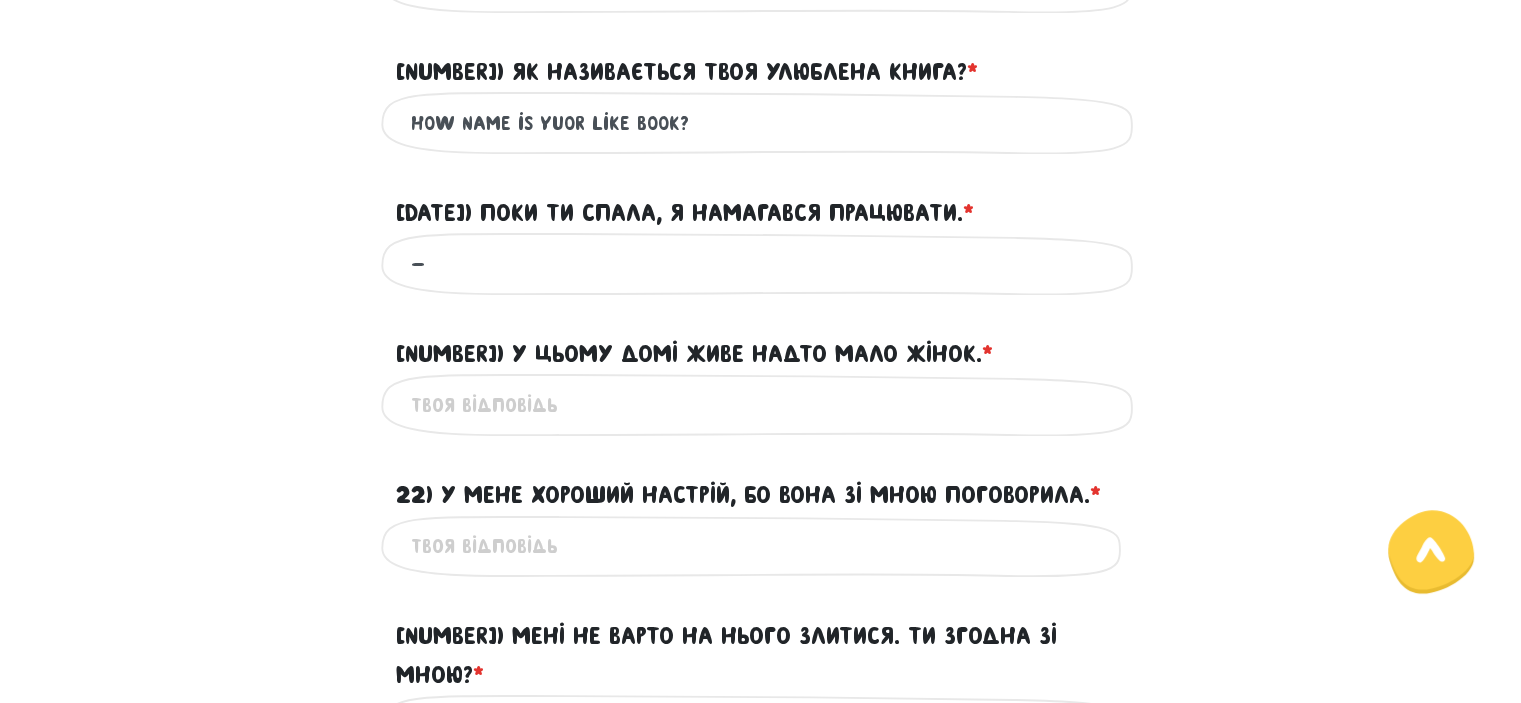 type on "-" 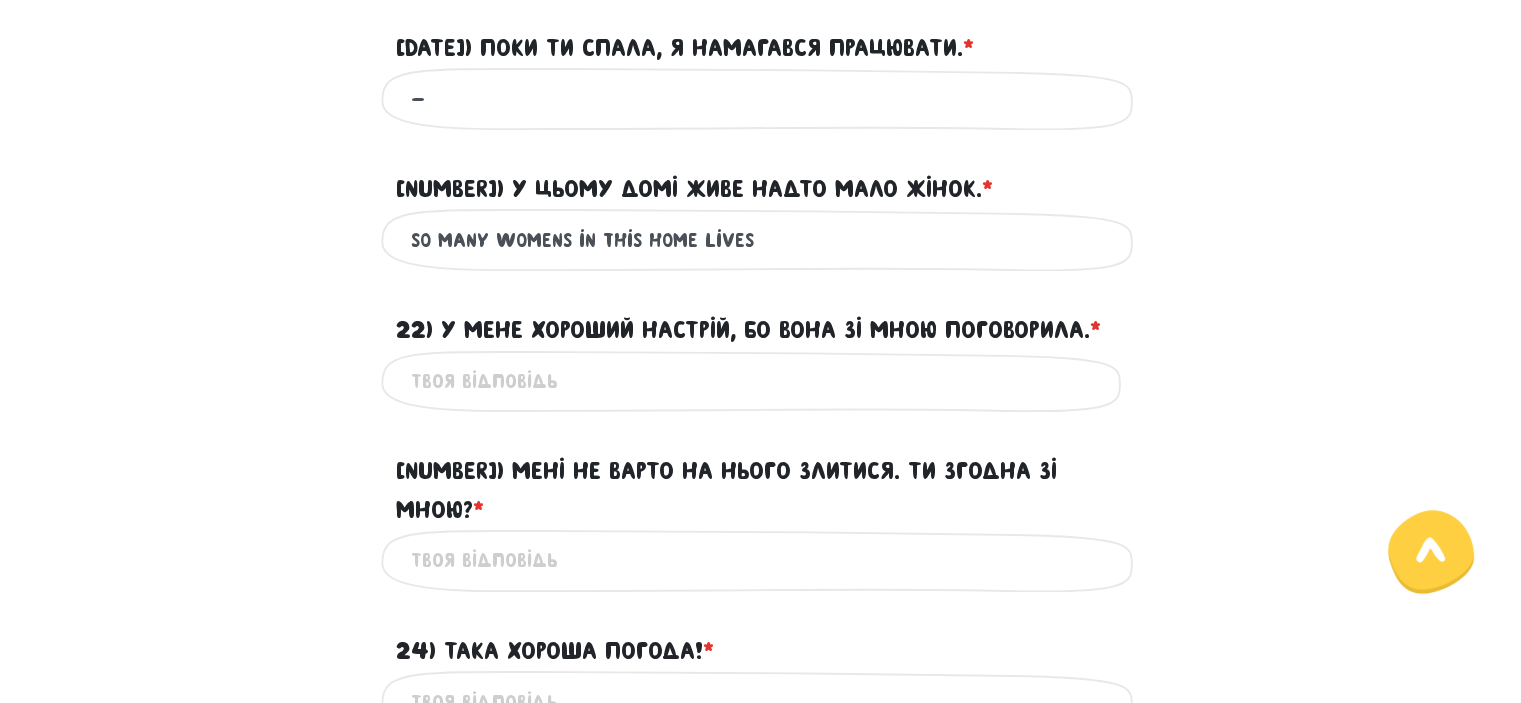 scroll, scrollTop: 2859, scrollLeft: 0, axis: vertical 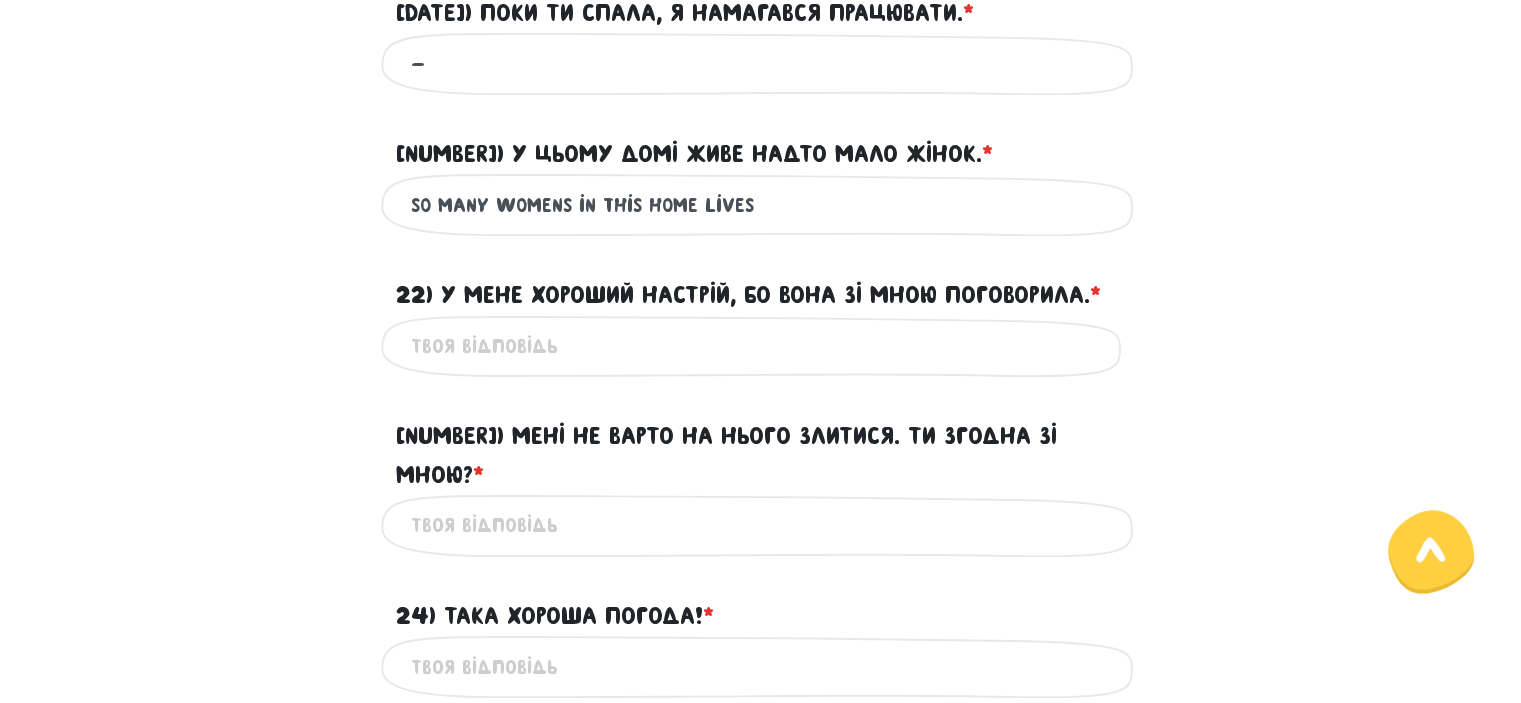 type on "so many womens in this home lives" 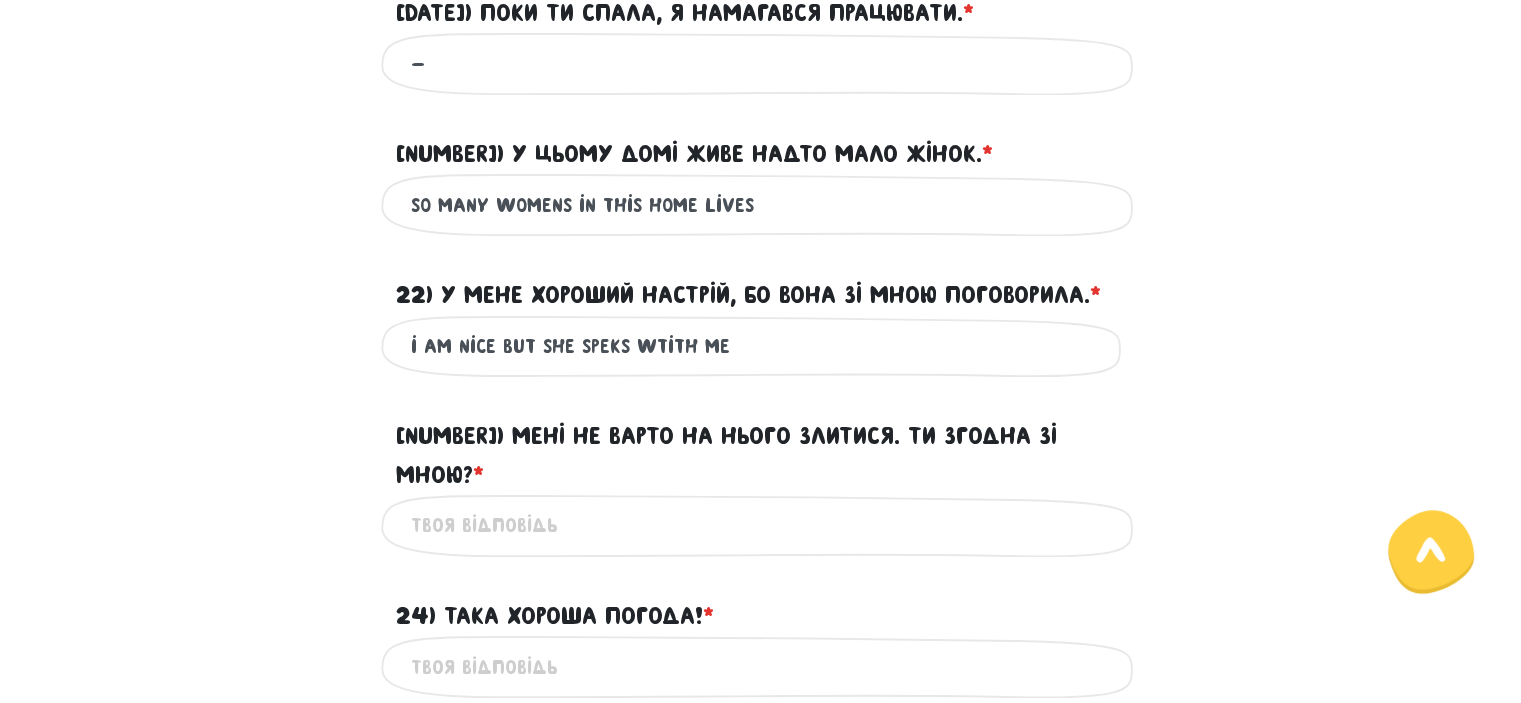 type on "i am nice but she speks wtith me" 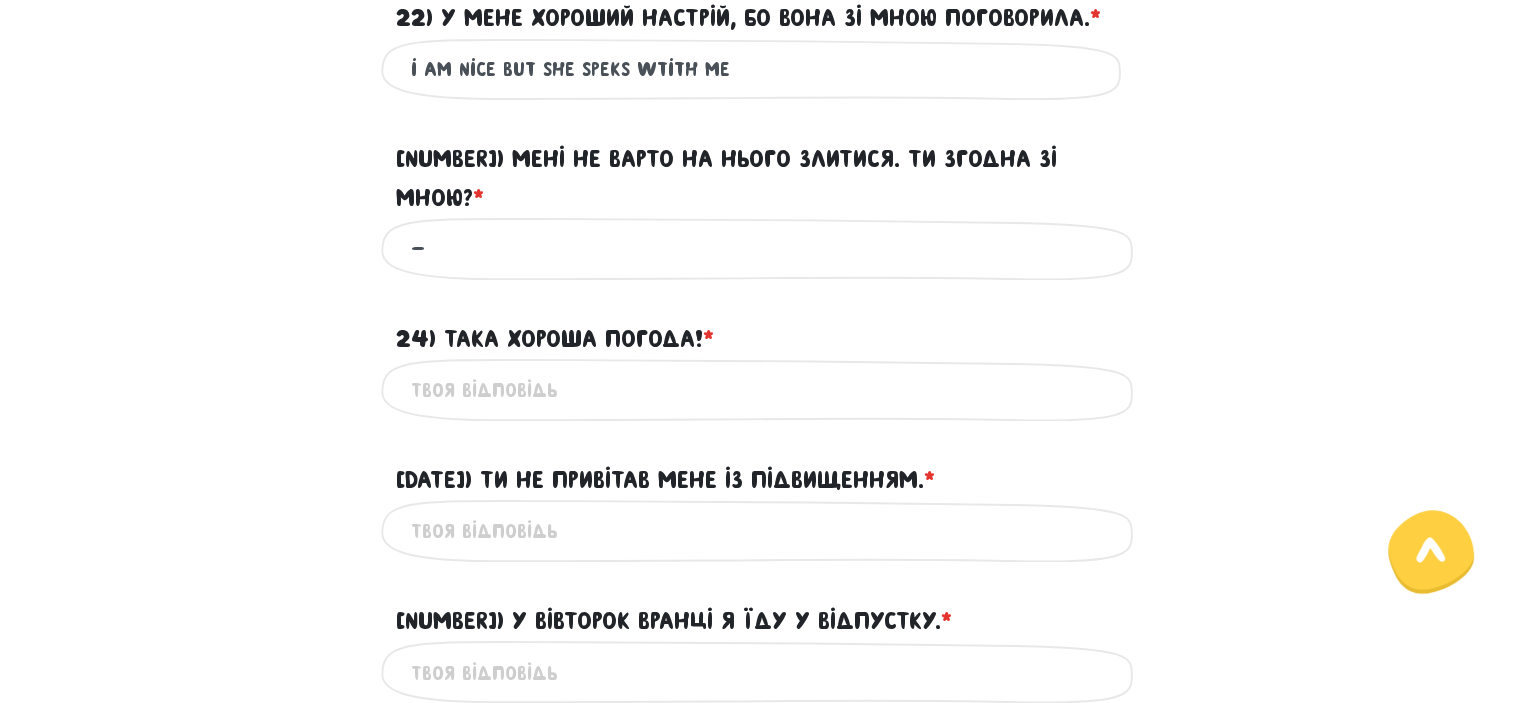 scroll, scrollTop: 3259, scrollLeft: 0, axis: vertical 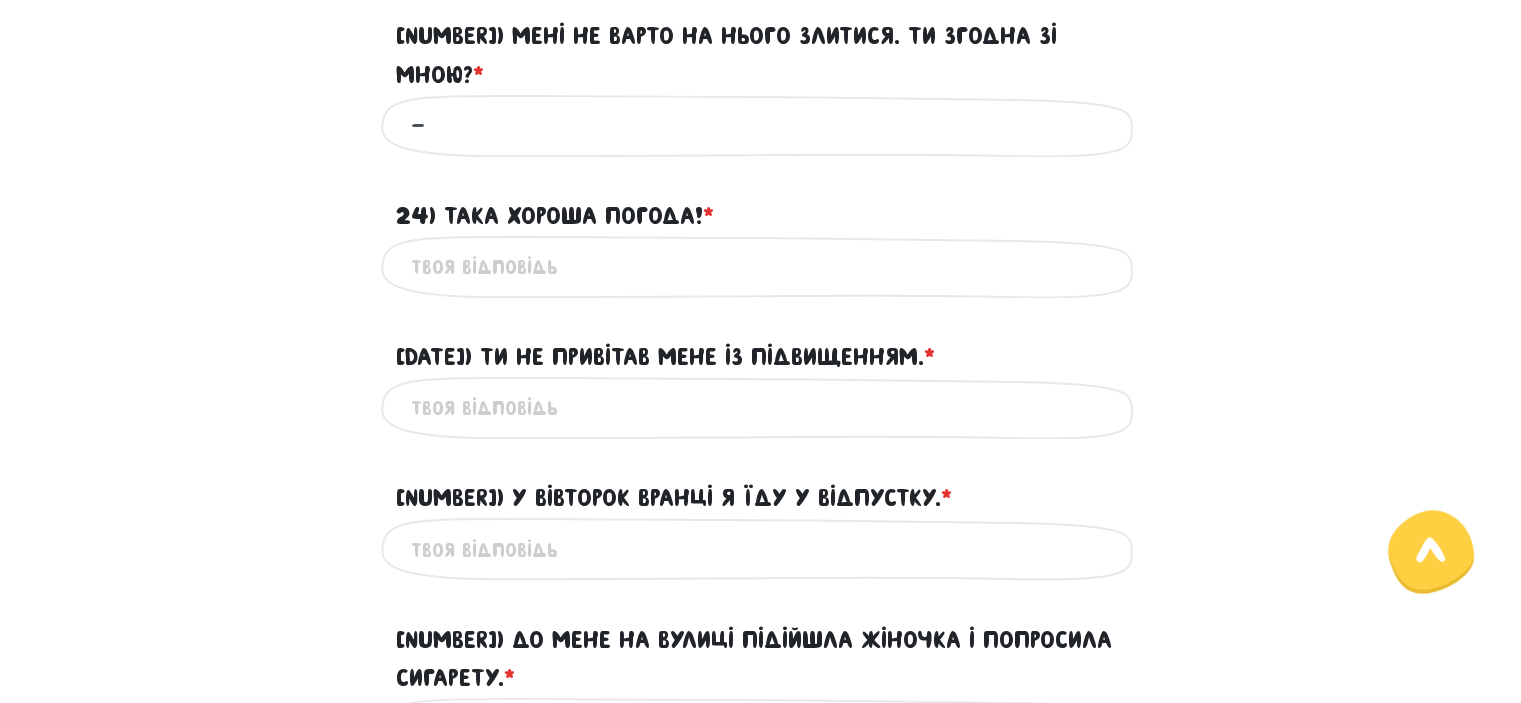 type on "-" 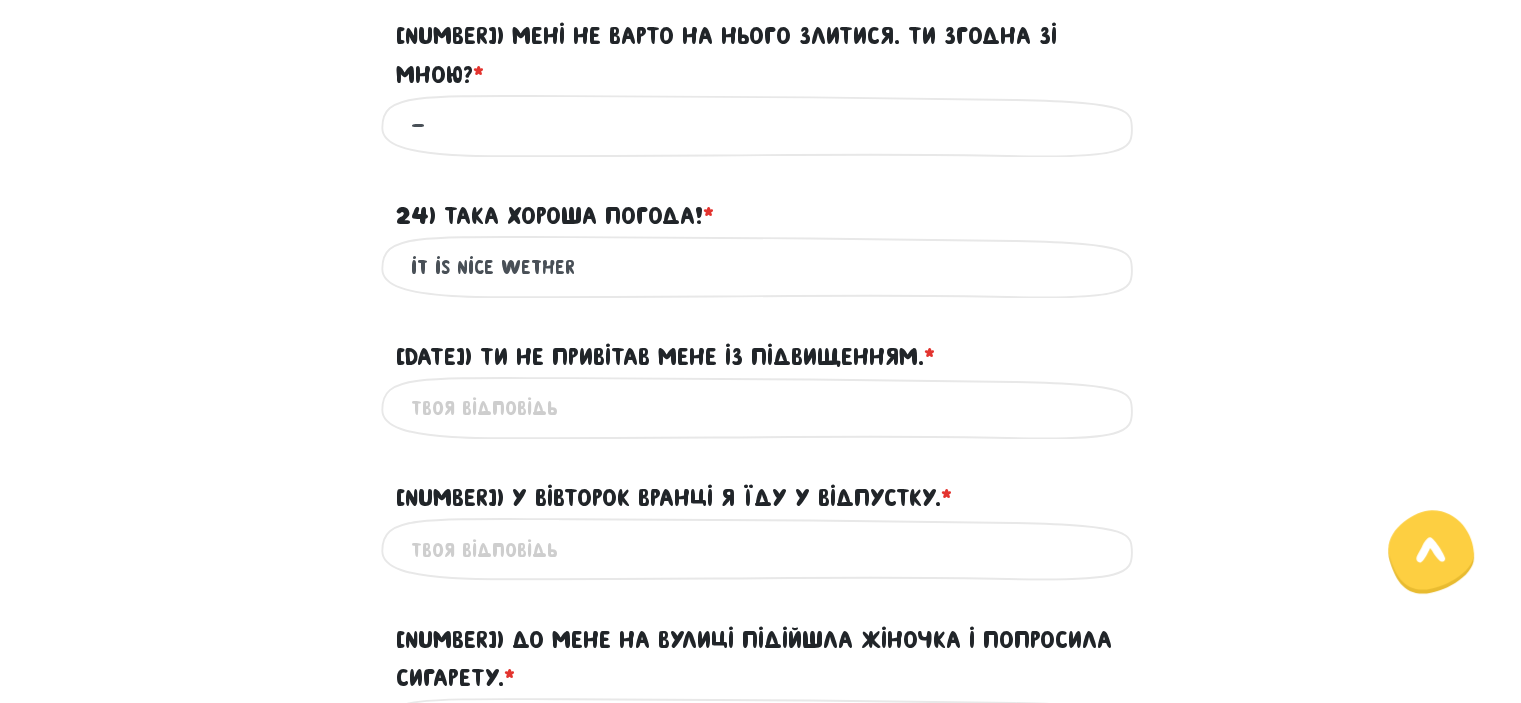 type on "it is nice wether" 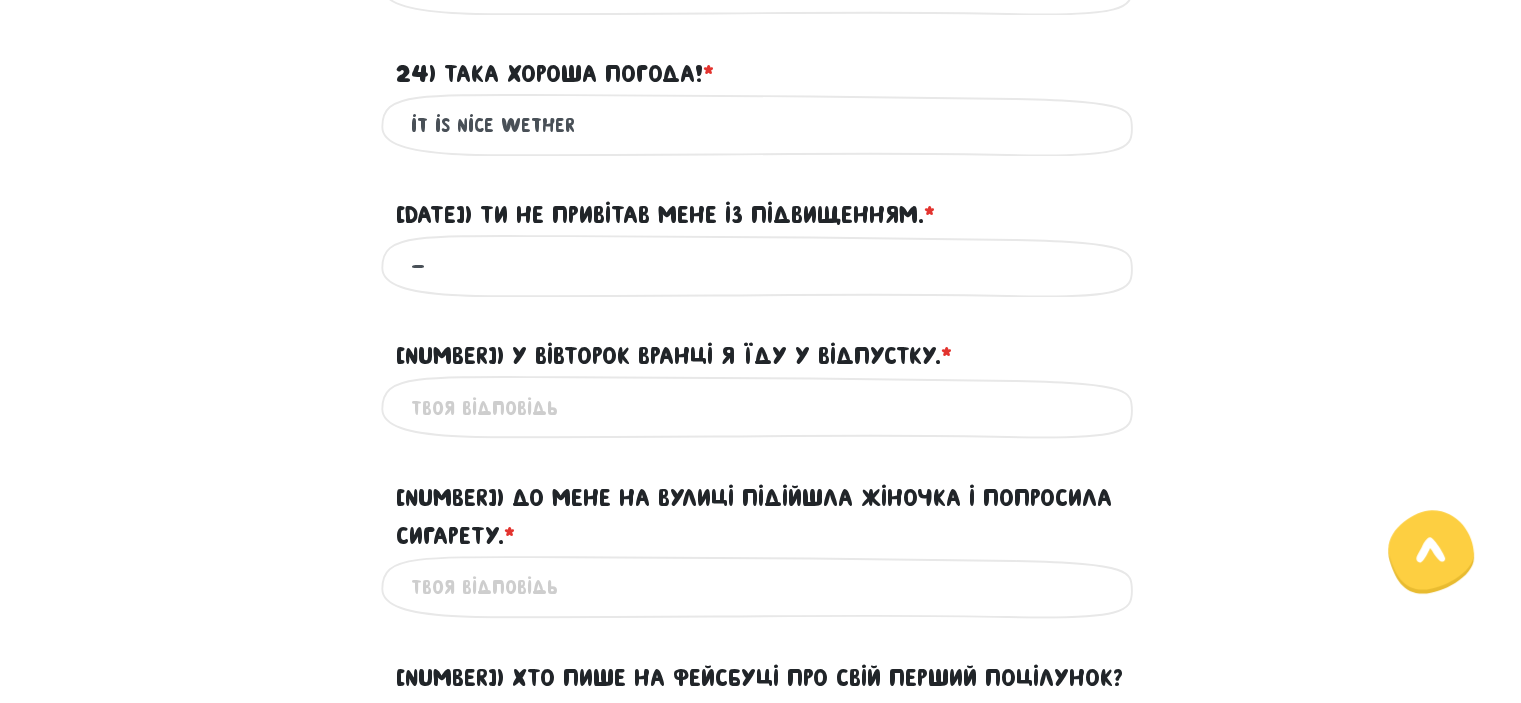 scroll, scrollTop: 3459, scrollLeft: 0, axis: vertical 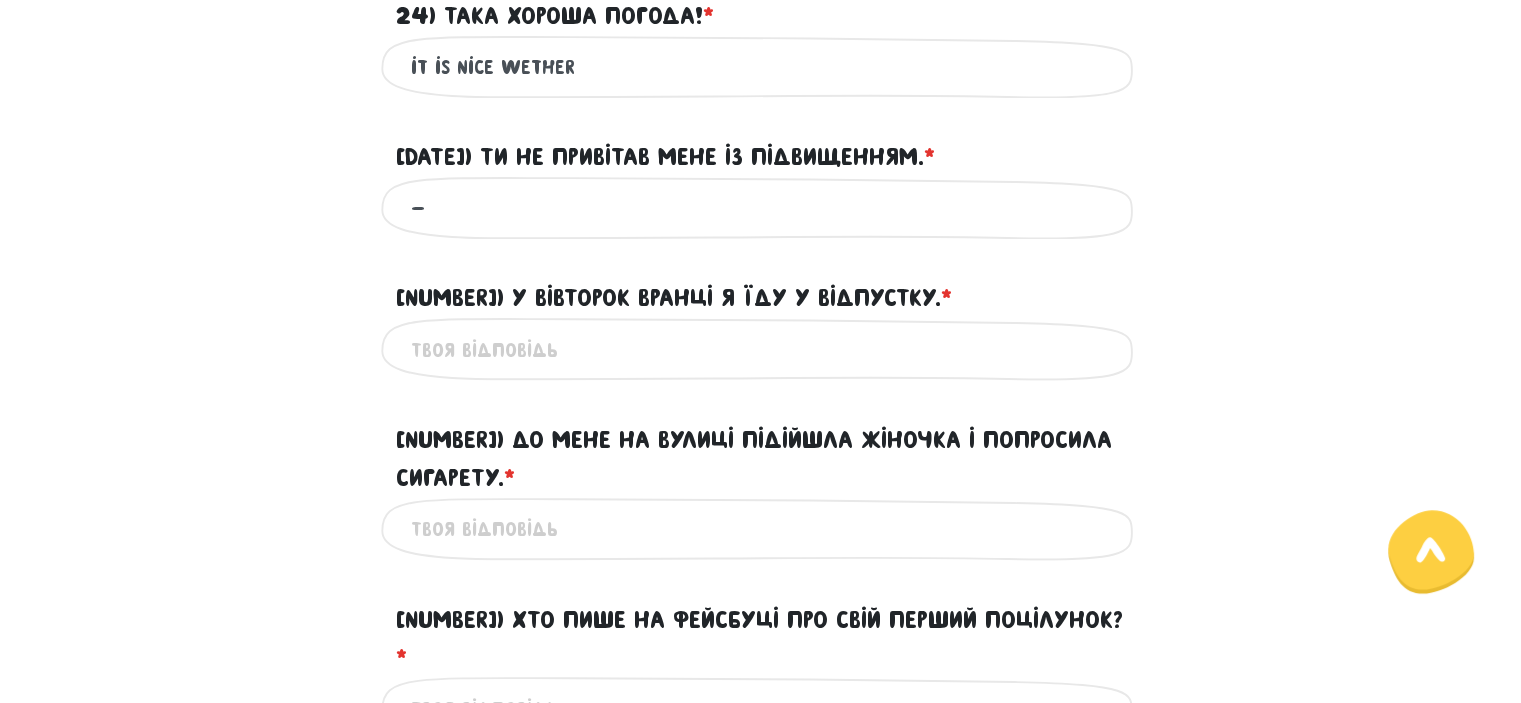 type on "-" 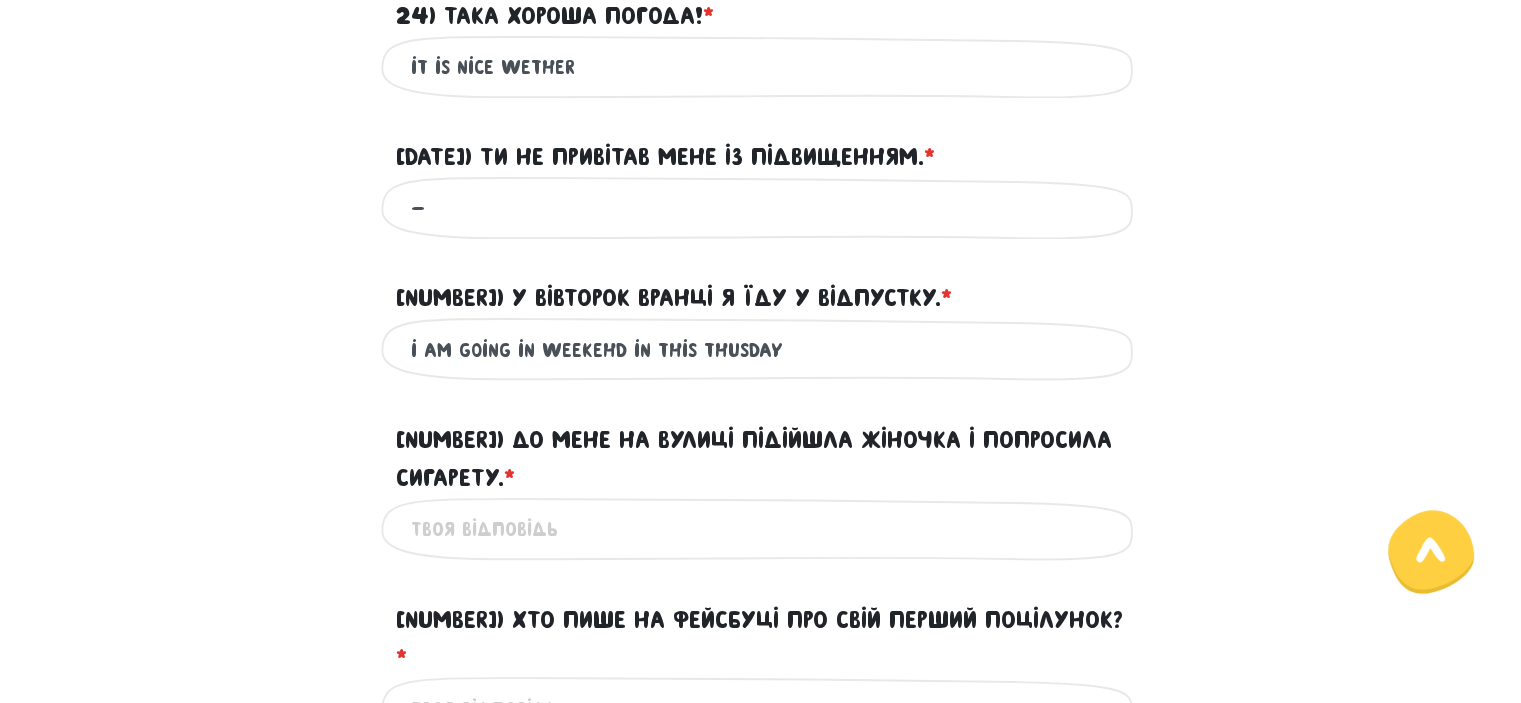 type on "i am going in weekehd in this thusday" 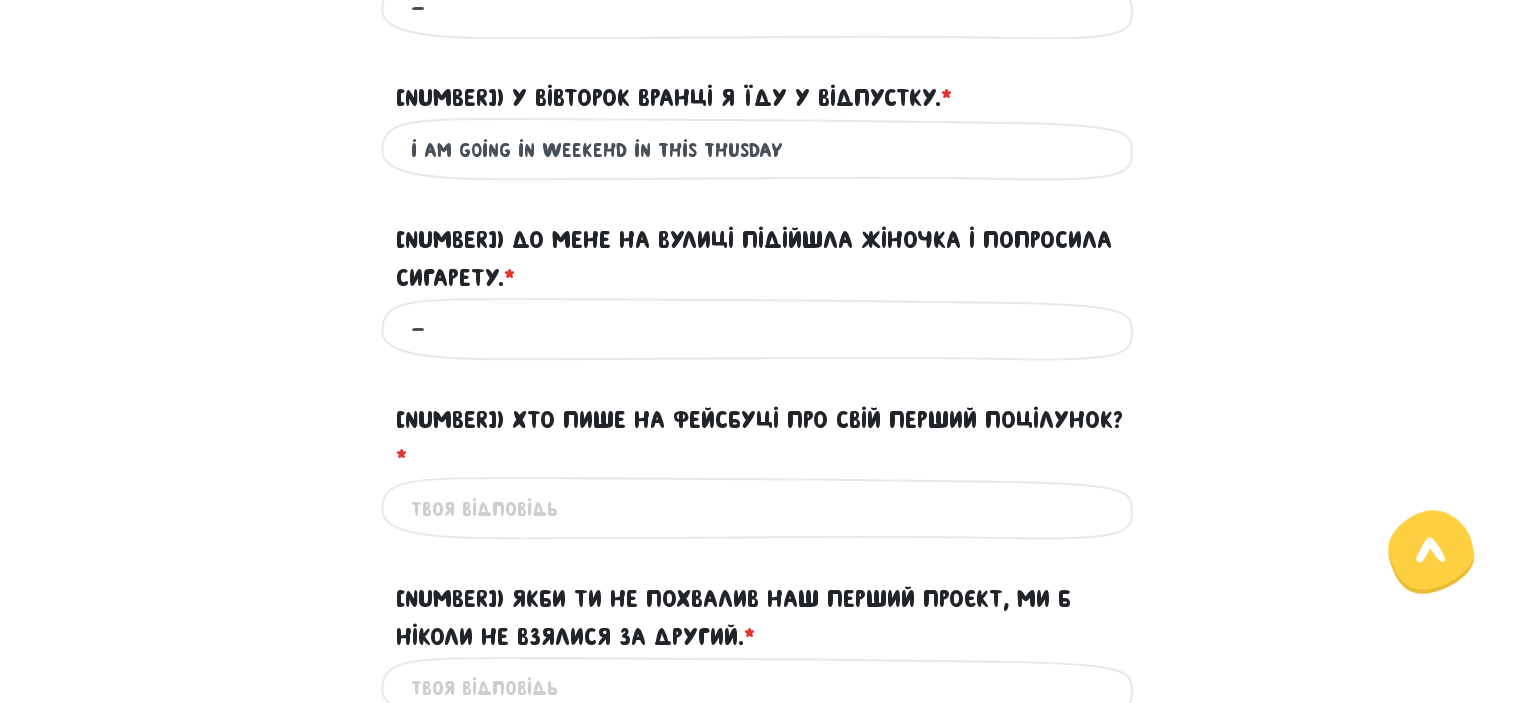 scroll, scrollTop: 3859, scrollLeft: 0, axis: vertical 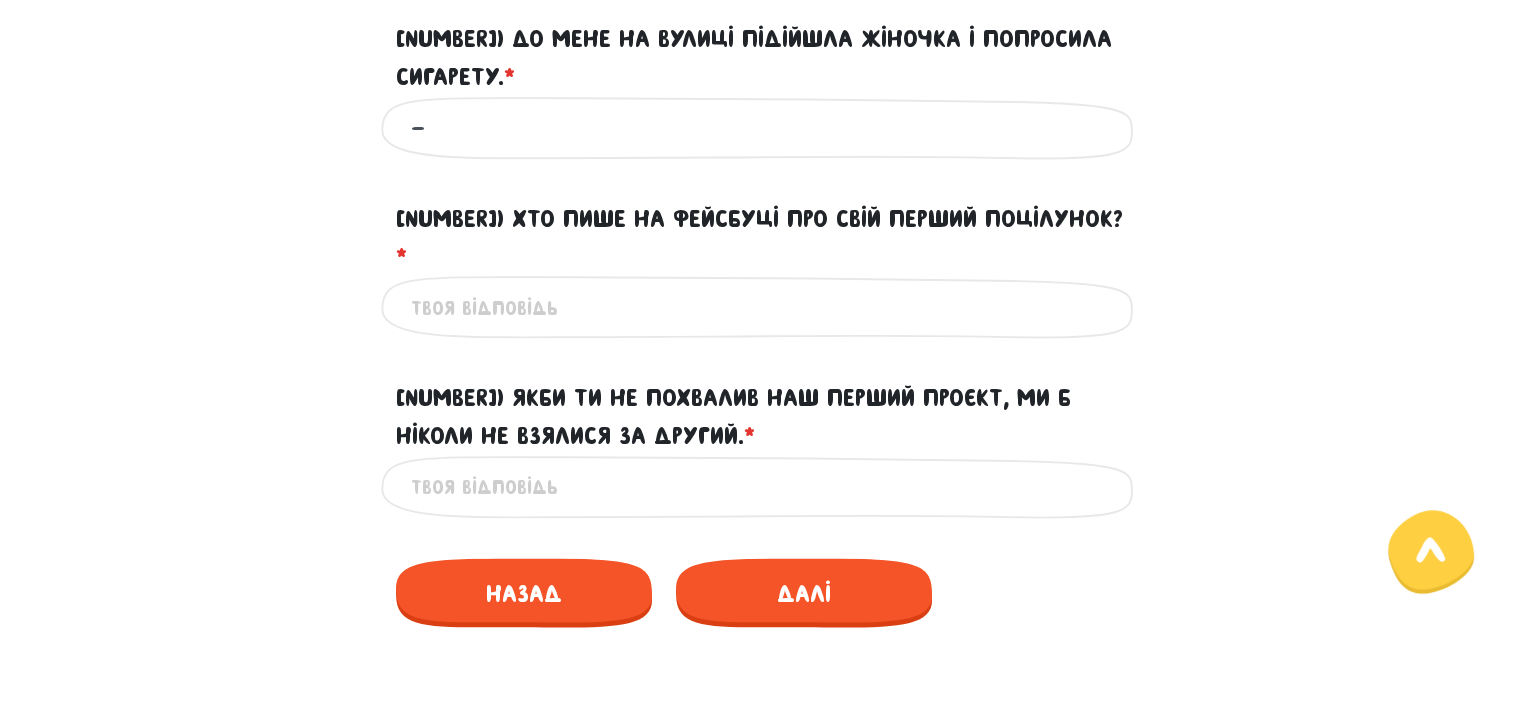 type on "-" 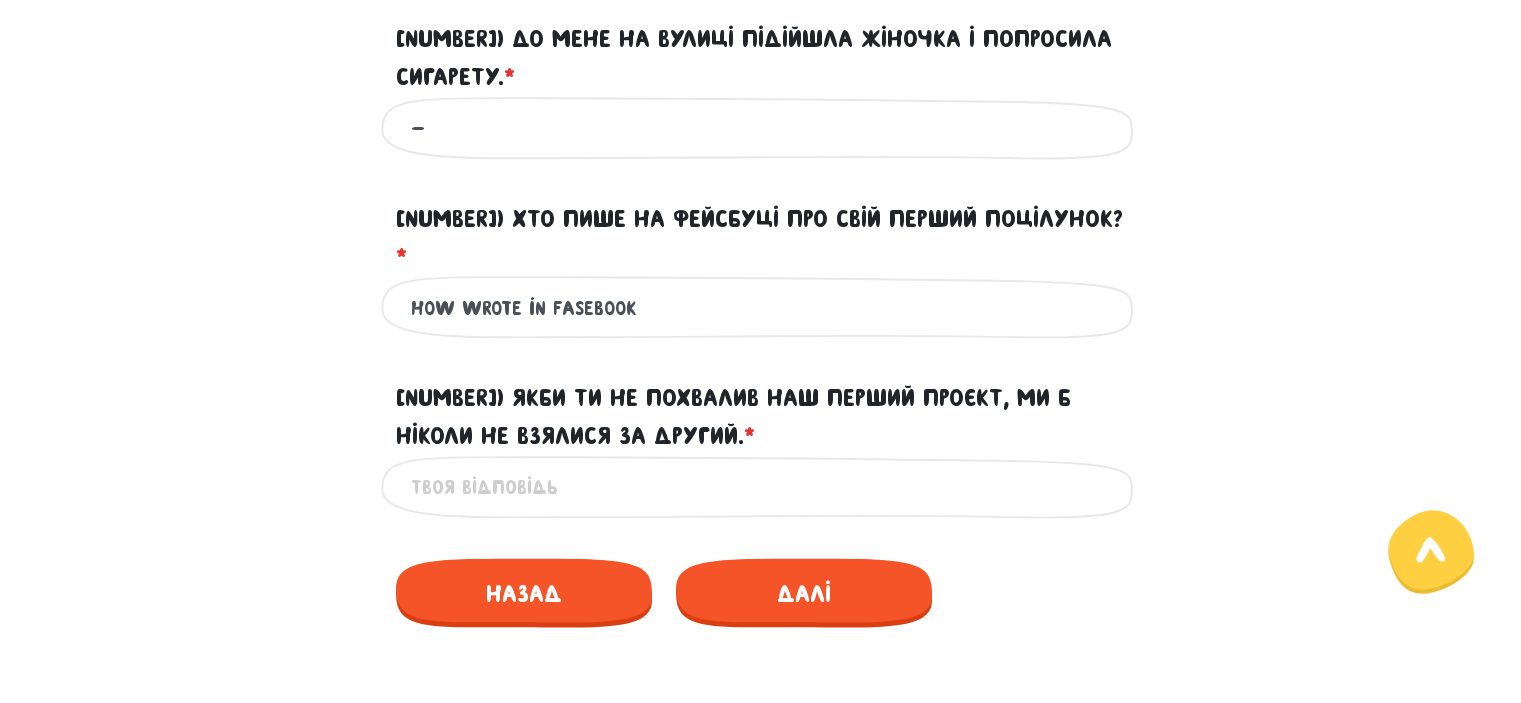 drag, startPoint x: 583, startPoint y: 233, endPoint x: 592, endPoint y: 259, distance: 27.513634 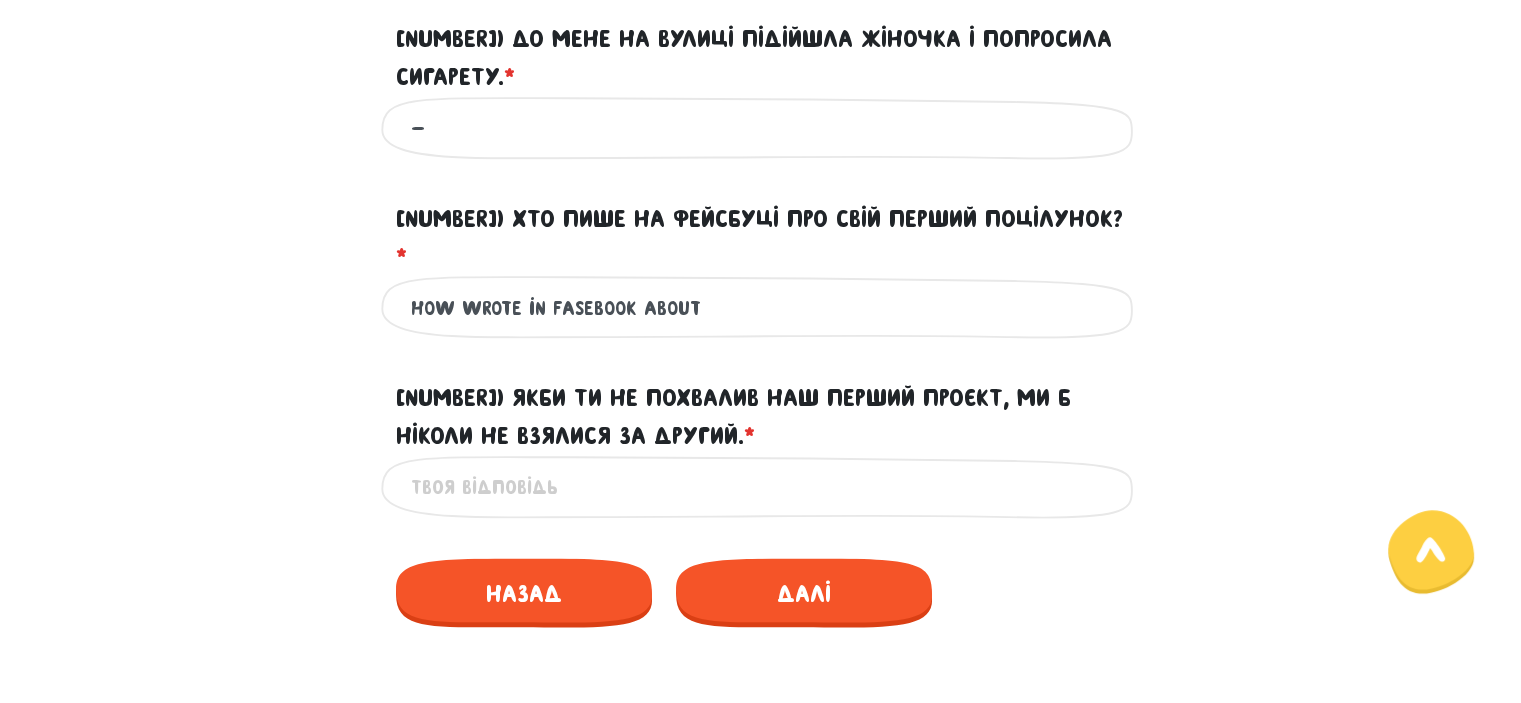 click on "how wrote in fasebook about" at bounding box center [761, 307] 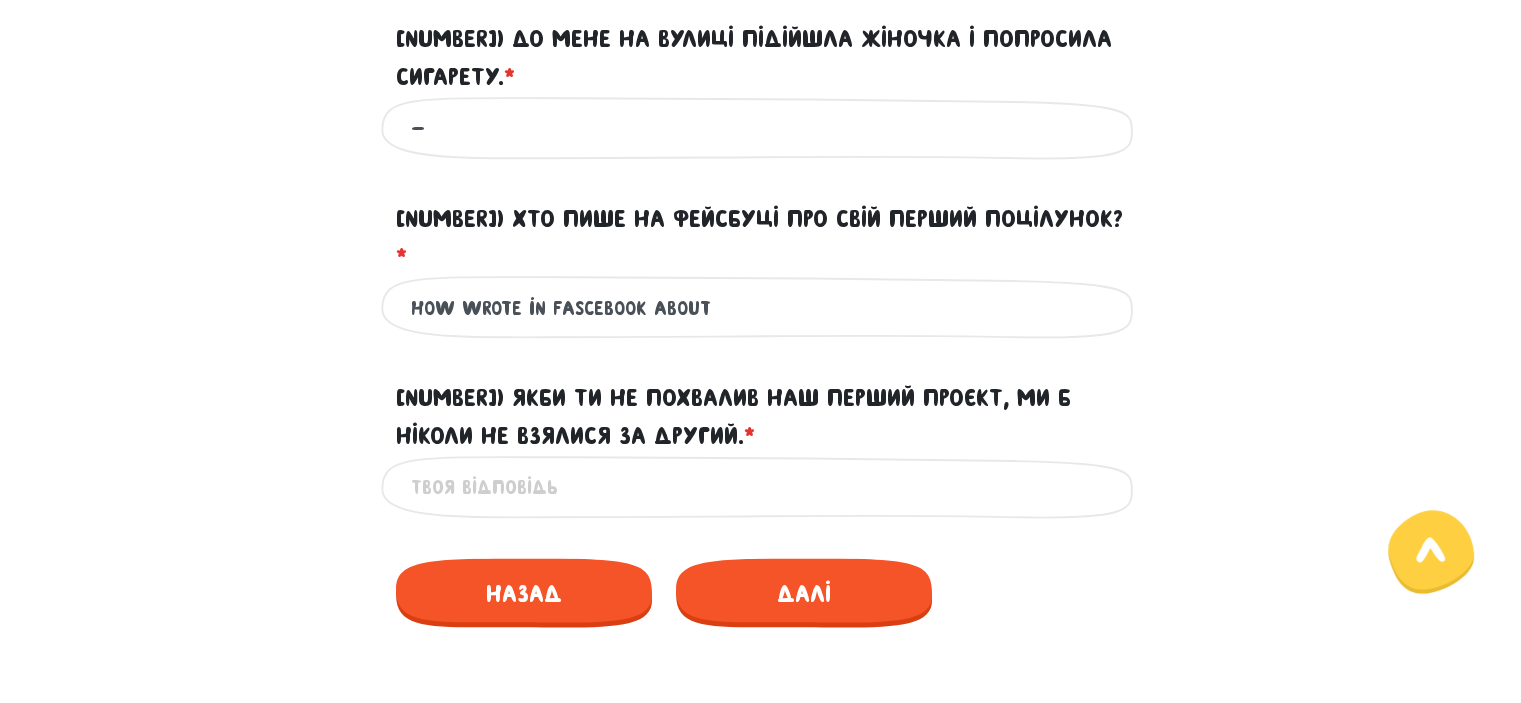 click on "how wrote in fascebook about" at bounding box center [761, 307] 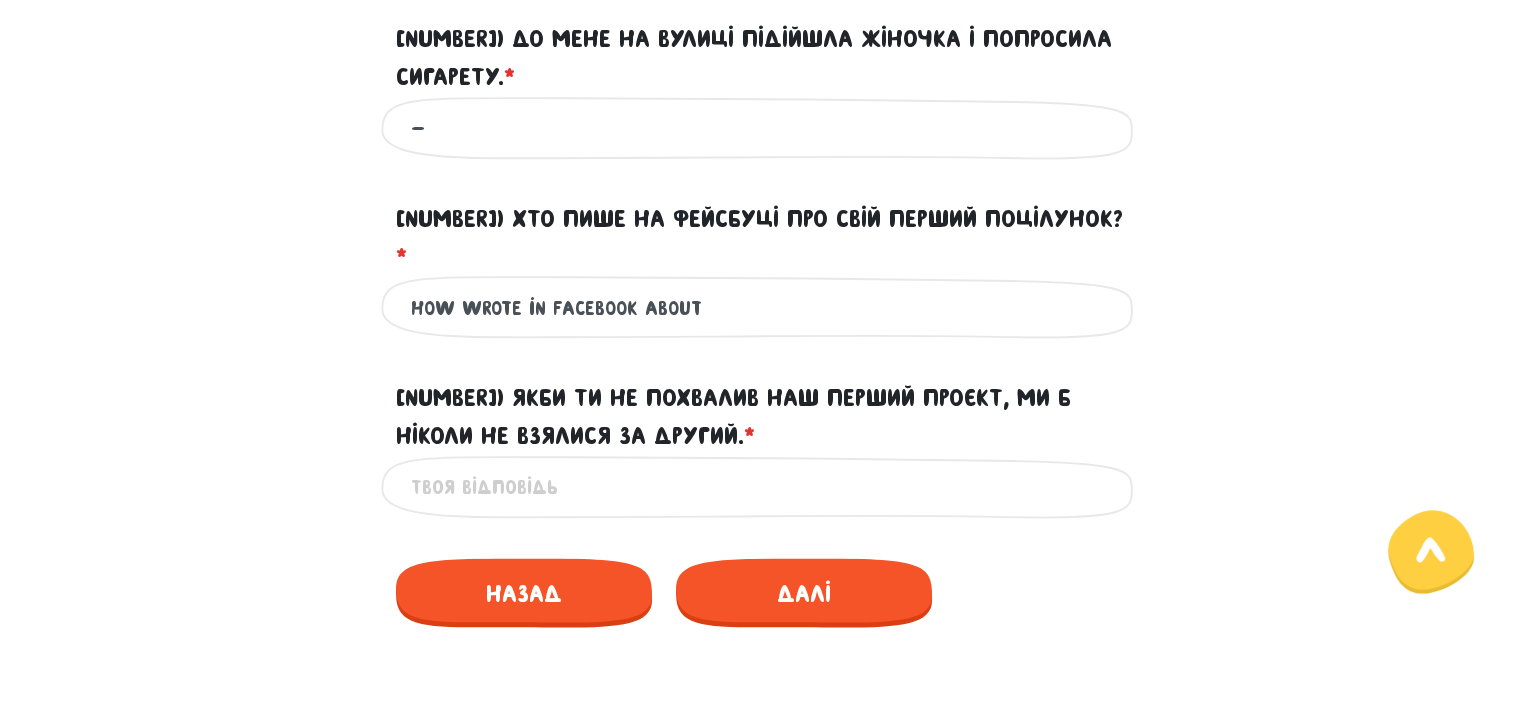 click on "how wrote in facebook about" at bounding box center [761, 307] 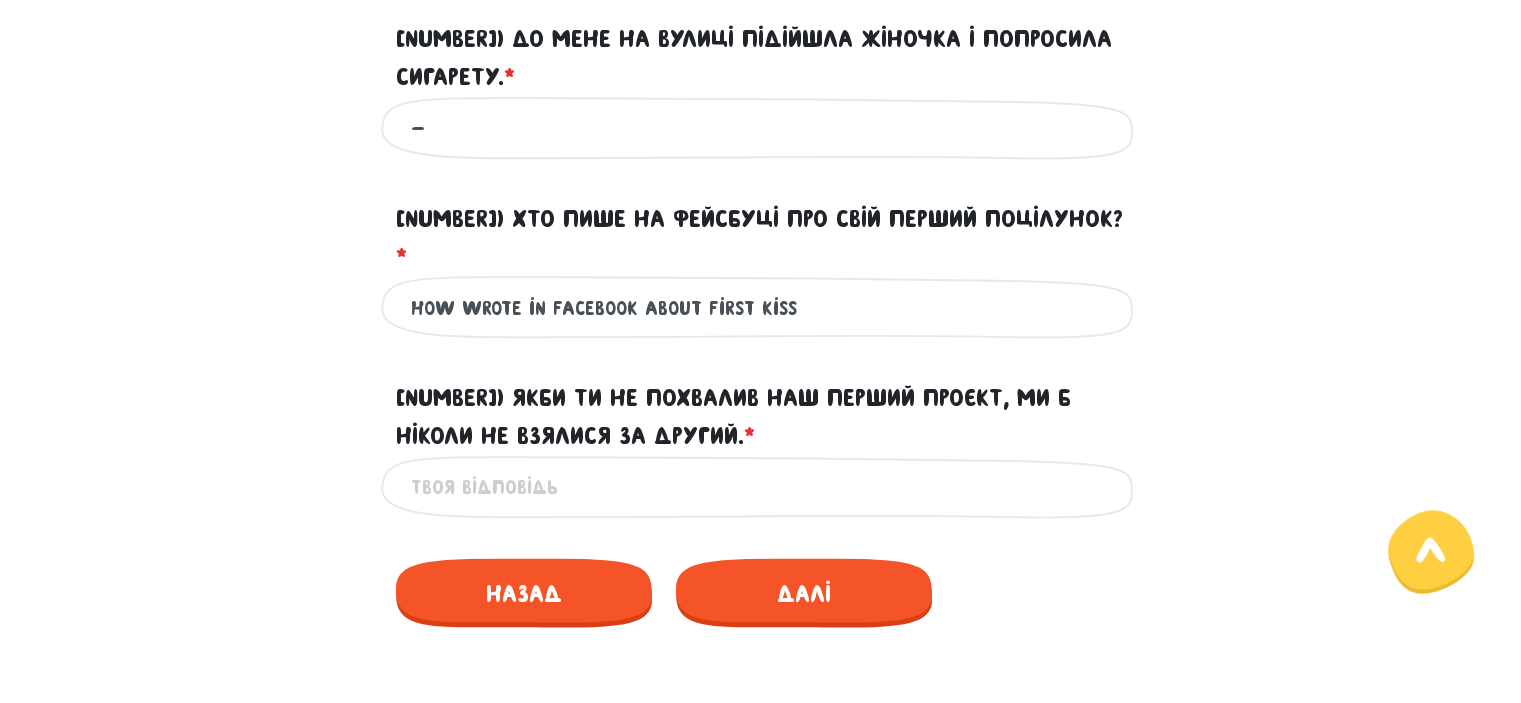 type on "how wrote in facebook about first kiss" 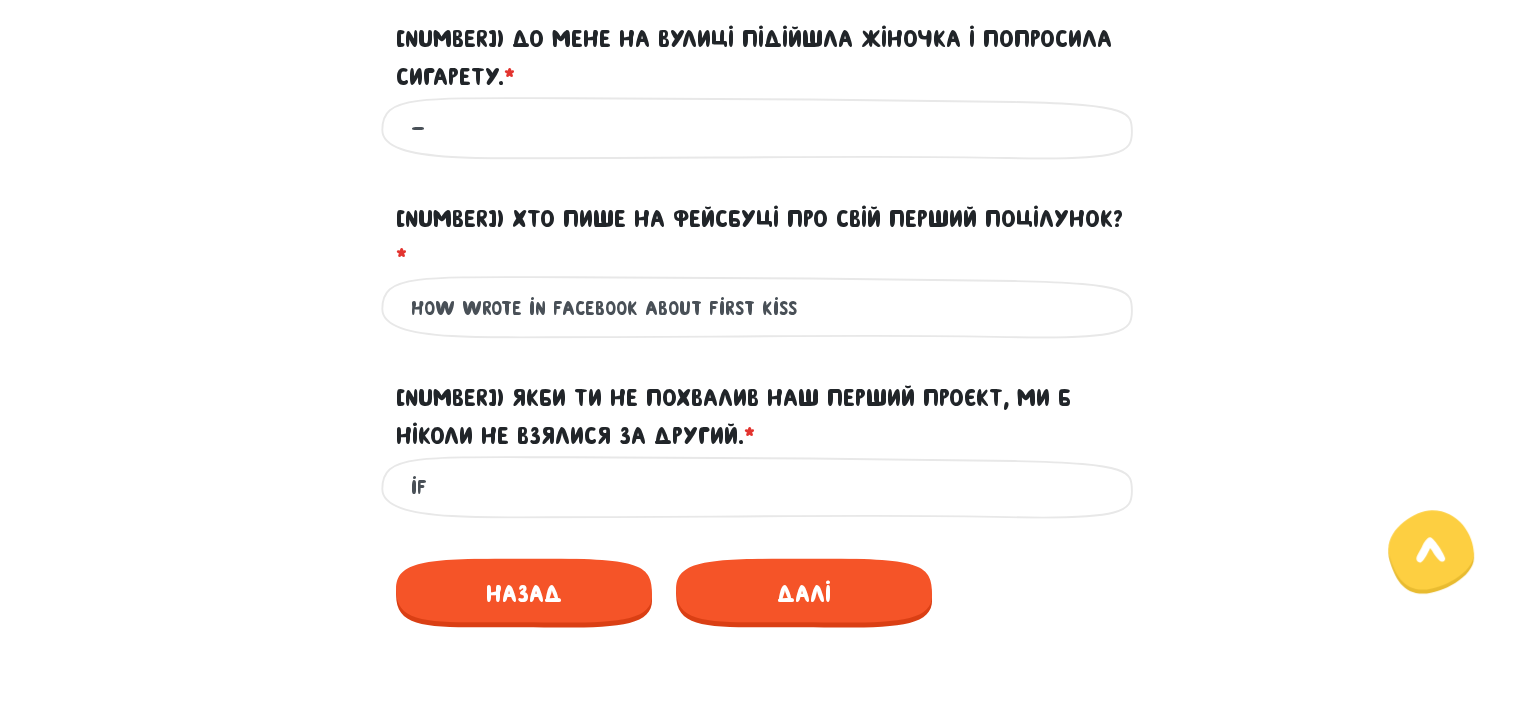 type on "i" 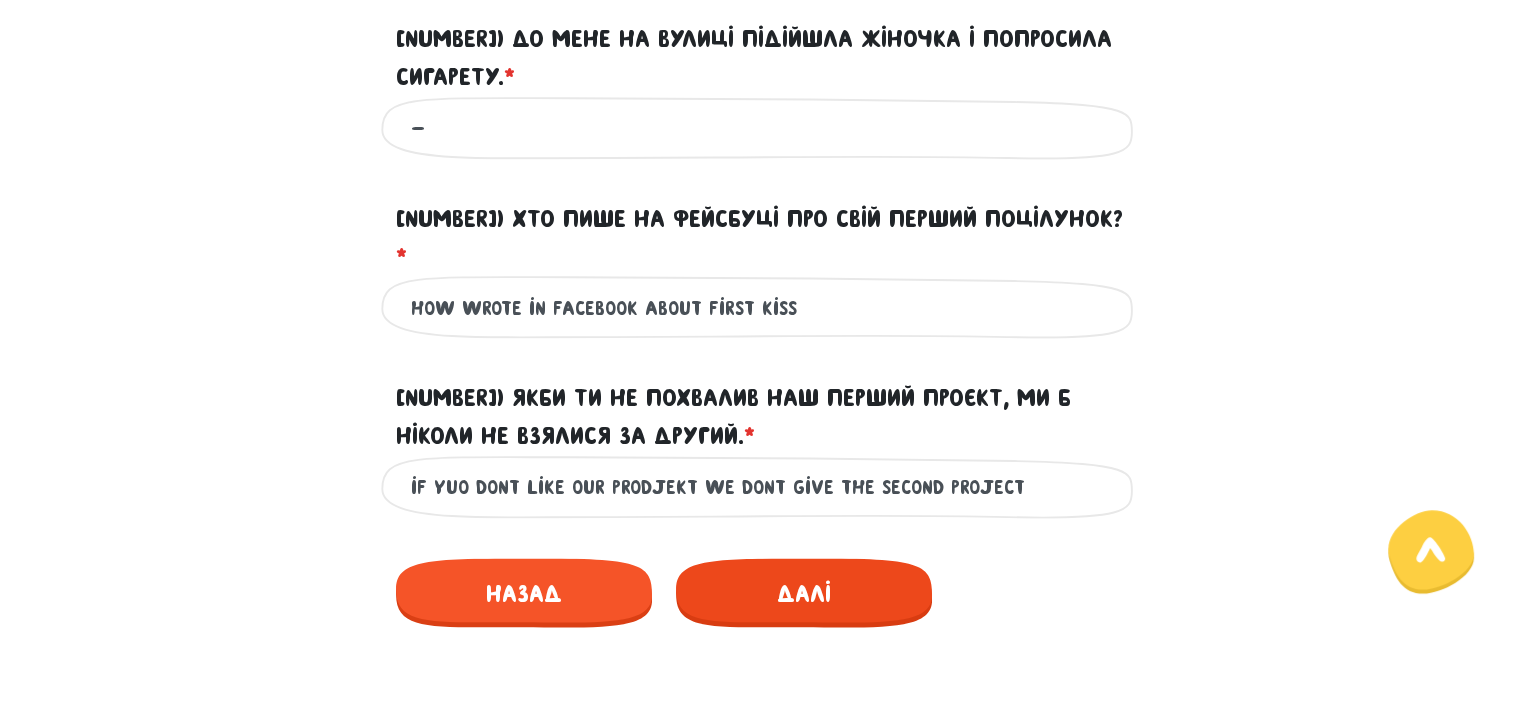 type on "if yuo dont like our prodjekt we dont give the second project" 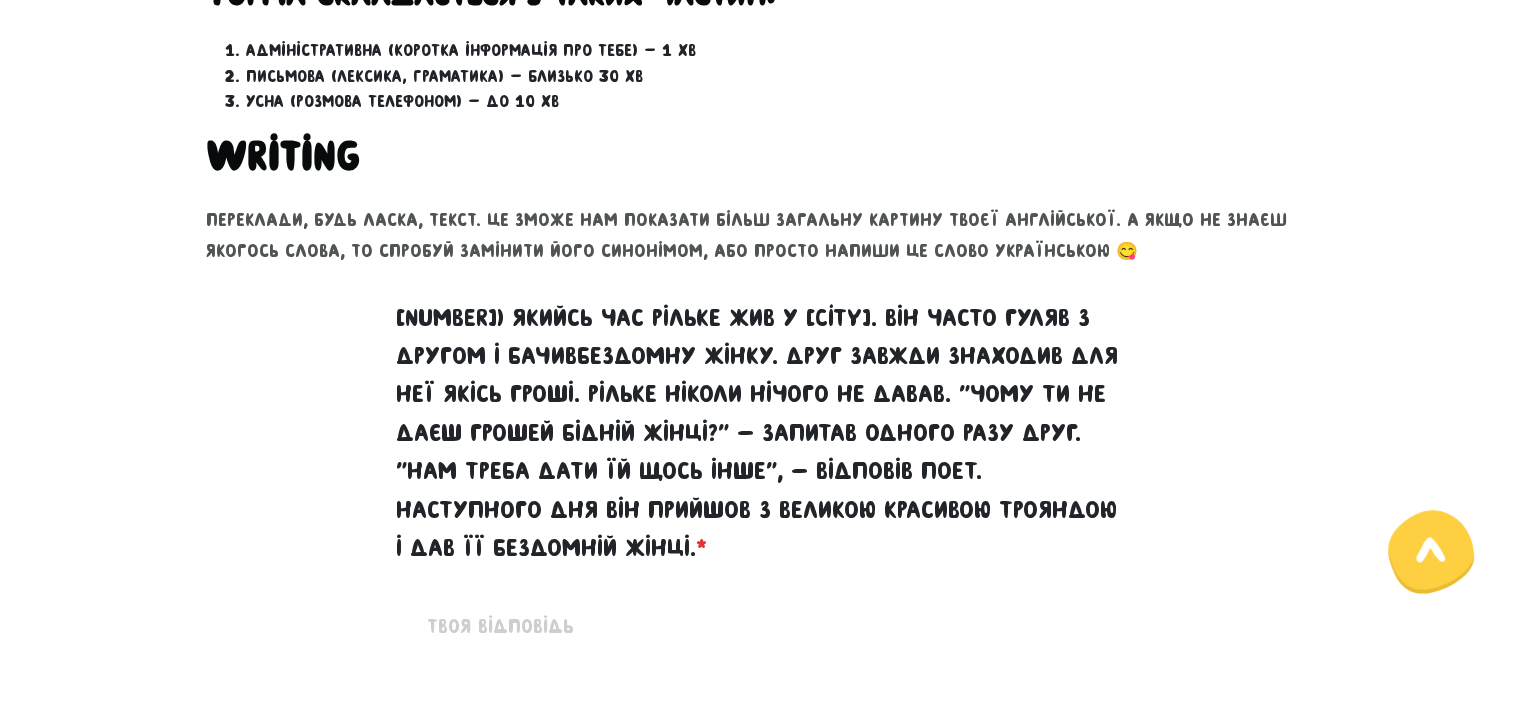scroll, scrollTop: 889, scrollLeft: 0, axis: vertical 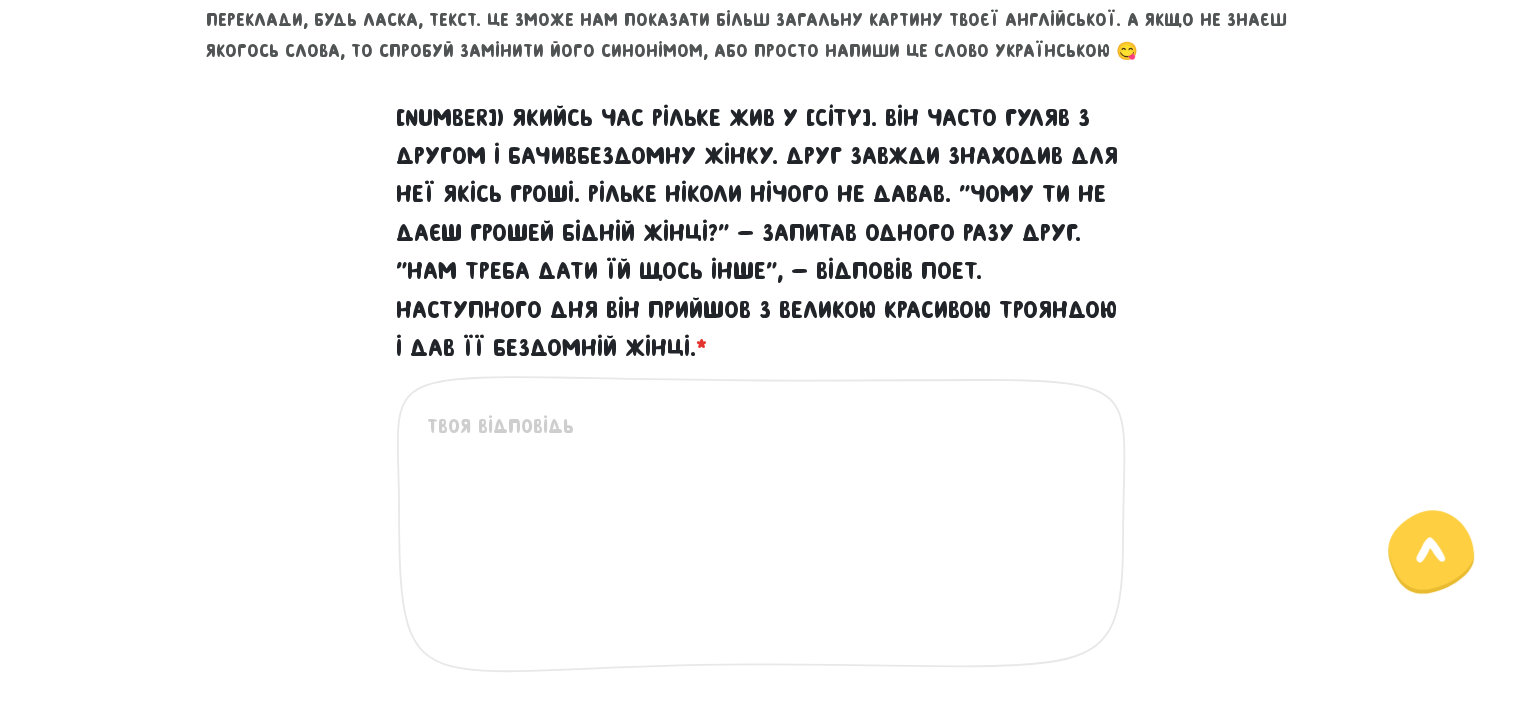 click on "30) Якийсь час Рільке жив у Парижі. Він часто гуляв з другом і бачивбездомну жінку. Друг завжди знаходив для неї якісь гроші. Рільке ніколи нічого не давав. "Чому ти не даєш грошей бідній жінці?" - запитав одного разу друг. "Нам треба дати їй щось інше", - відповів поет. Наступного дня він прийшов з великою красивою трояндою і дав її бездомній жінці.
*" at bounding box center (762, 534) 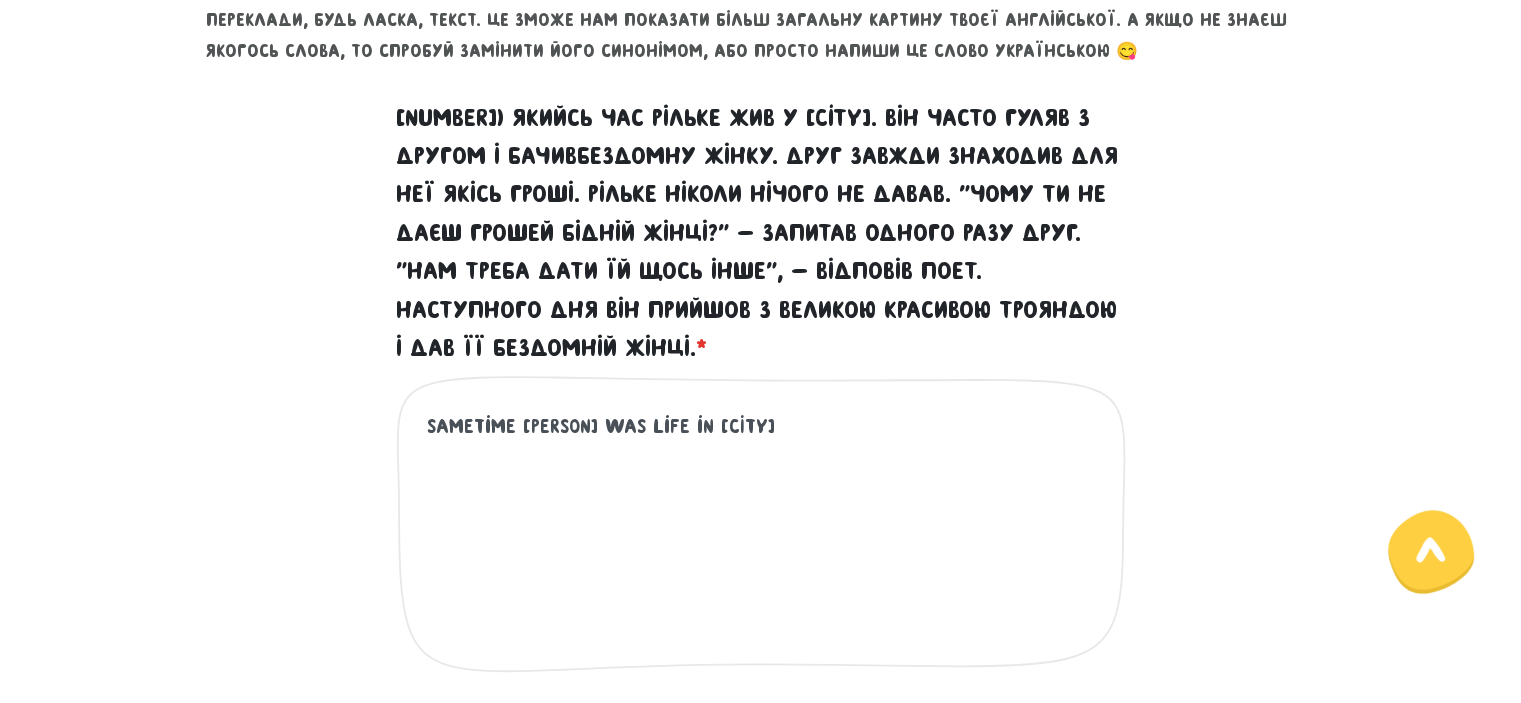 click on "sametime [PERSON] was life in [CITY]" at bounding box center (762, 534) 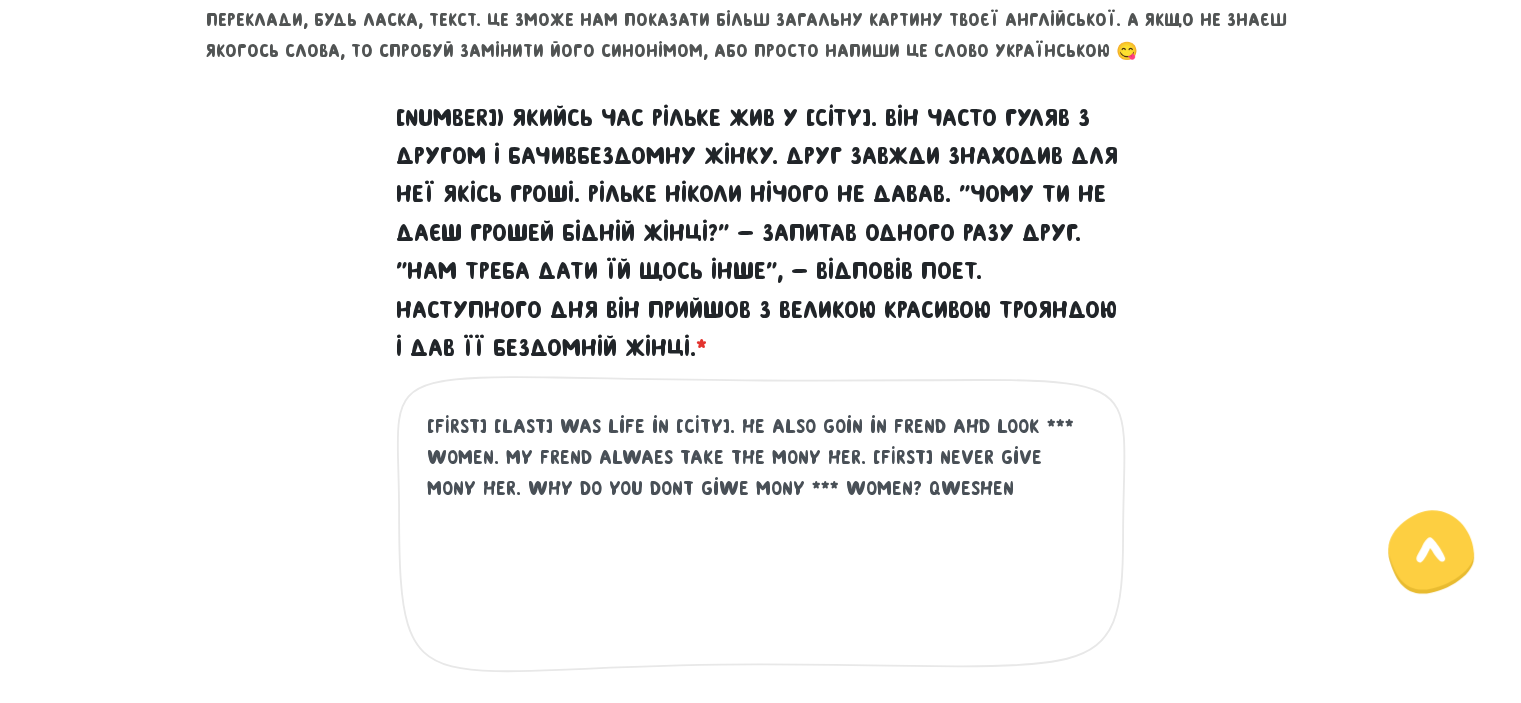 click on "[FIRST] [LAST] was life in [CITY]. he also goin in frend ahd look *** women. my frend alwaes take the mony her. [FIRST] never give mony her. why do you dont giwe mony *** women? qweshen" at bounding box center [762, 534] 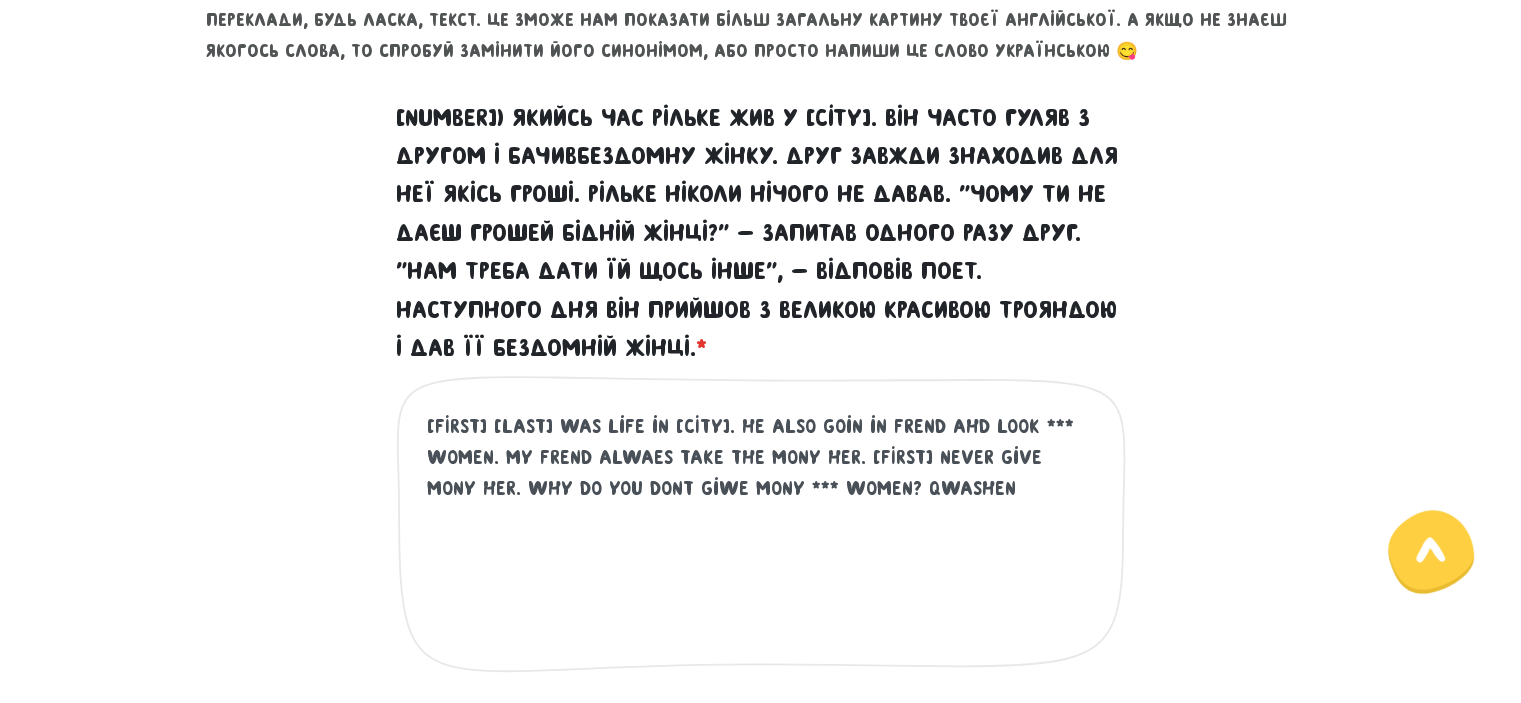 click on "[FIRST] [LAST] was life in [CITY]. he also goin in frend ahd look *** women. my frend alwaes take the mony her. [FIRST] never give mony her. why do you dont giwe mony *** women? qwashen" at bounding box center (762, 534) 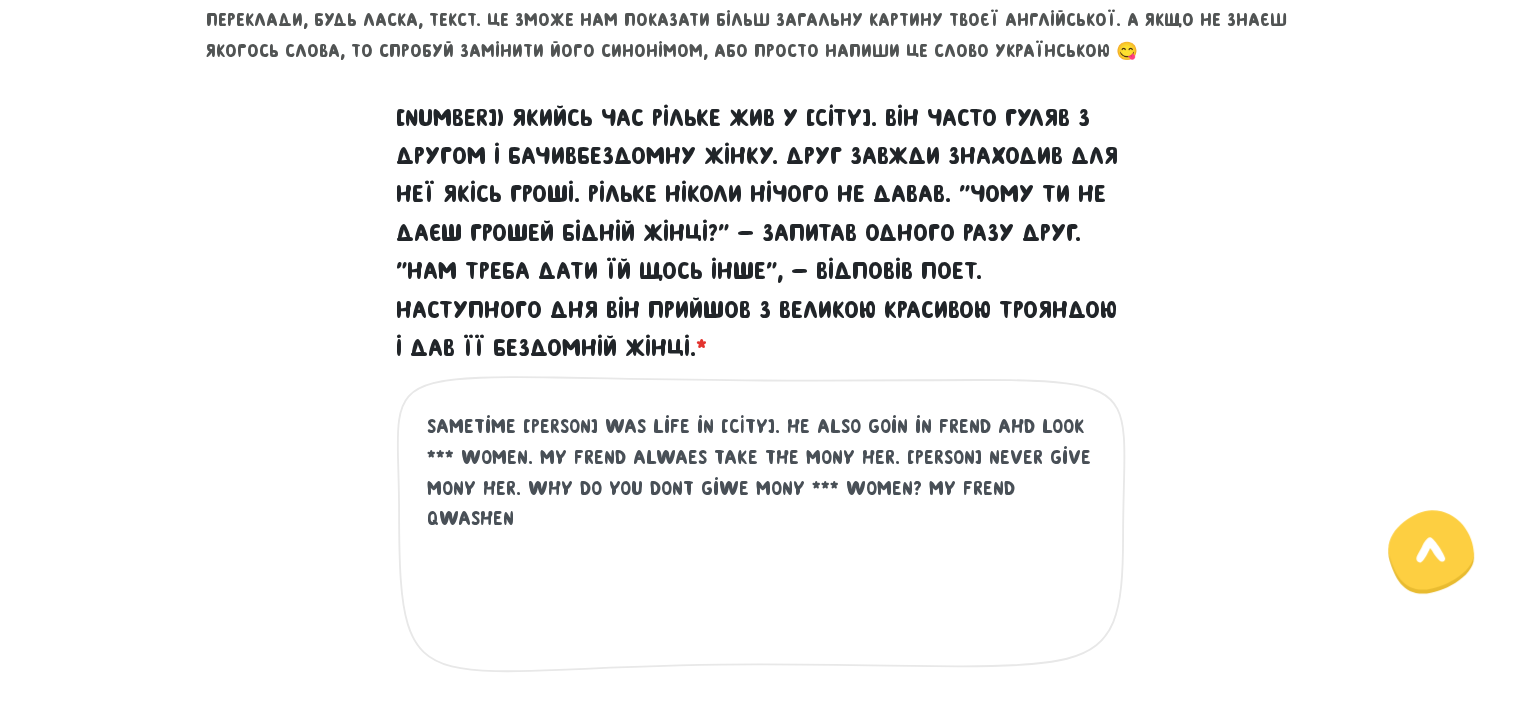 click on "sametime [PERSON] was life in [CITY]. he also goin in frend ahd look *** women. my frend alwaes take the mony her. [PERSON] never give mony her. why do you dont giwe mony *** women? my frend qwashen" at bounding box center [762, 534] 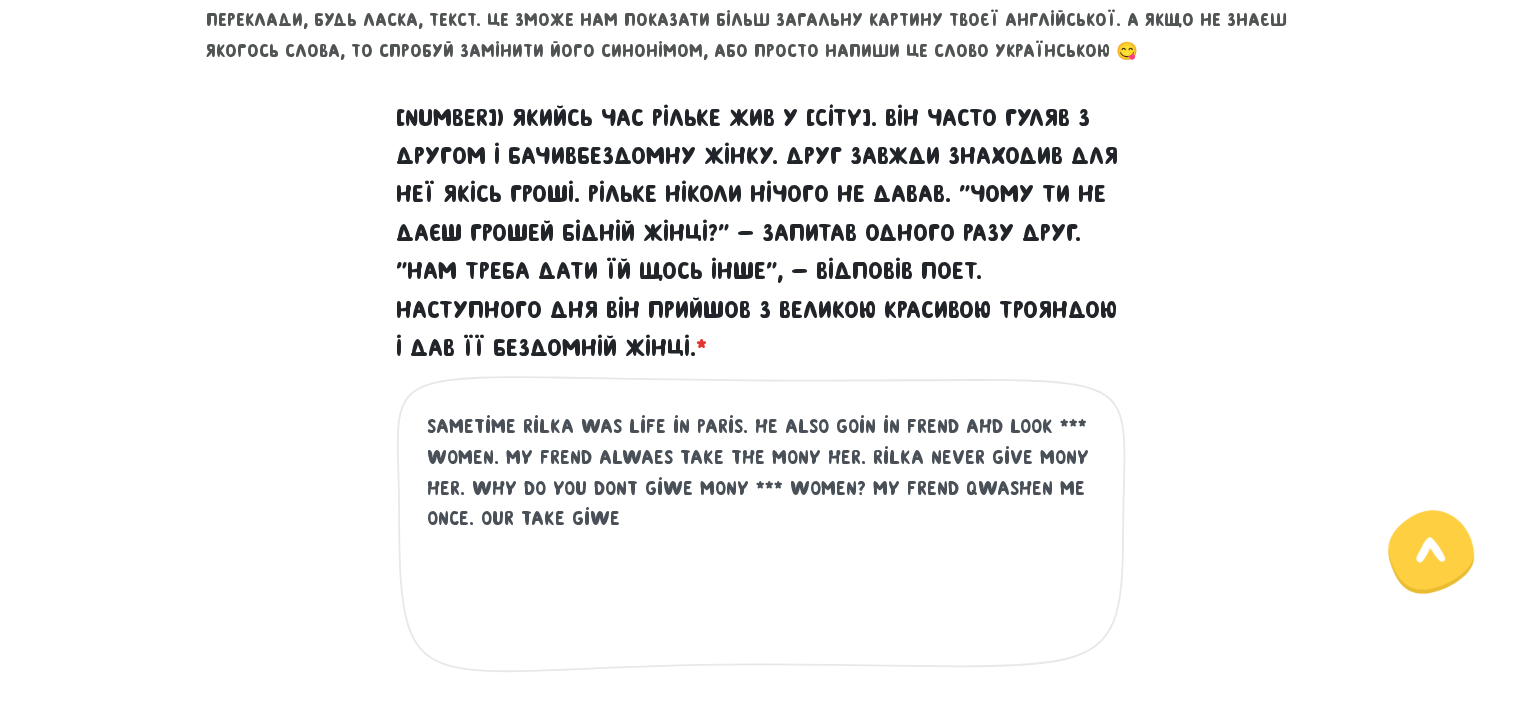 drag, startPoint x: 510, startPoint y: 518, endPoint x: 476, endPoint y: 529, distance: 35.735138 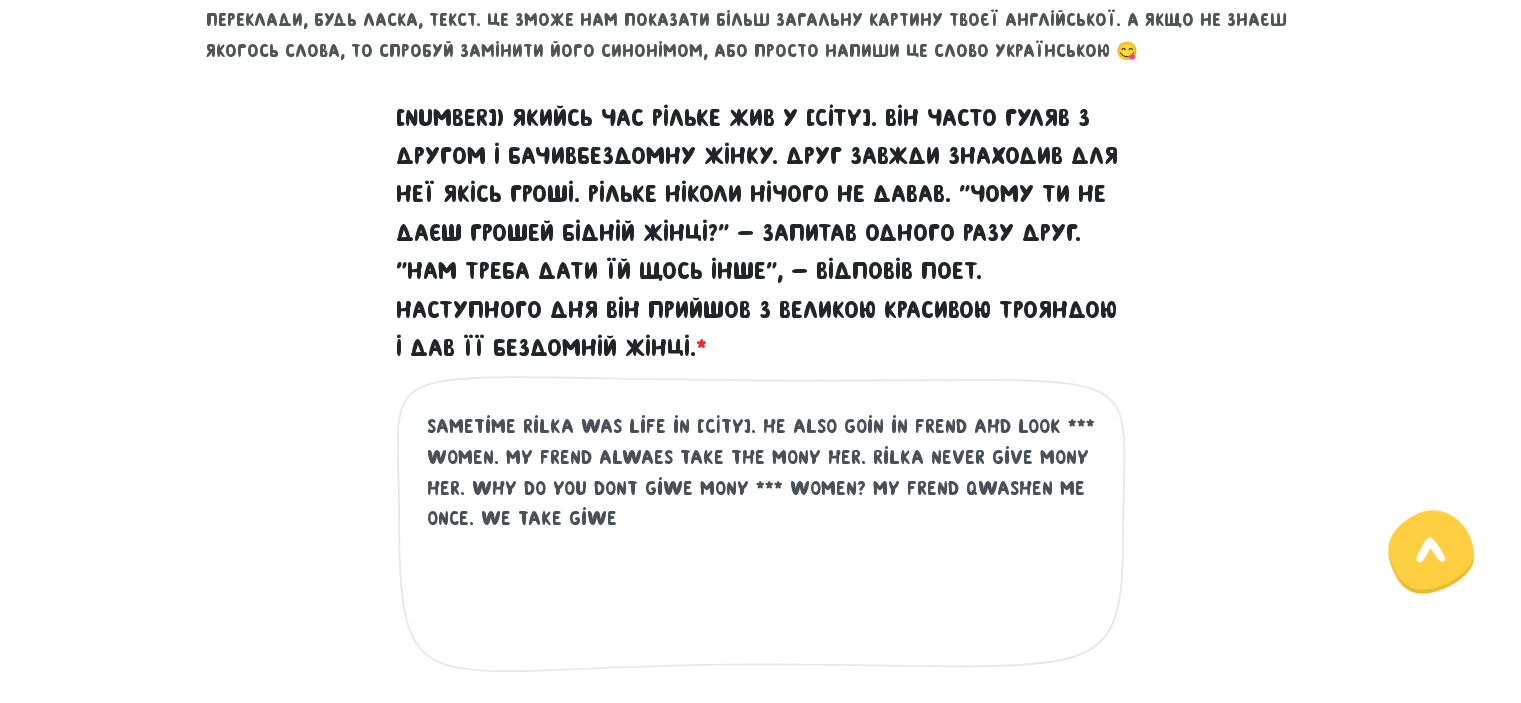 click on "sametime rilka was life in [CITY]. he also goin in frend ahd look *** women. my frend alwaes take the mony her. rilka never give mony her. why do you dont giwe mony *** women? my frend qwashen me once. we take giwe" at bounding box center (762, 534) 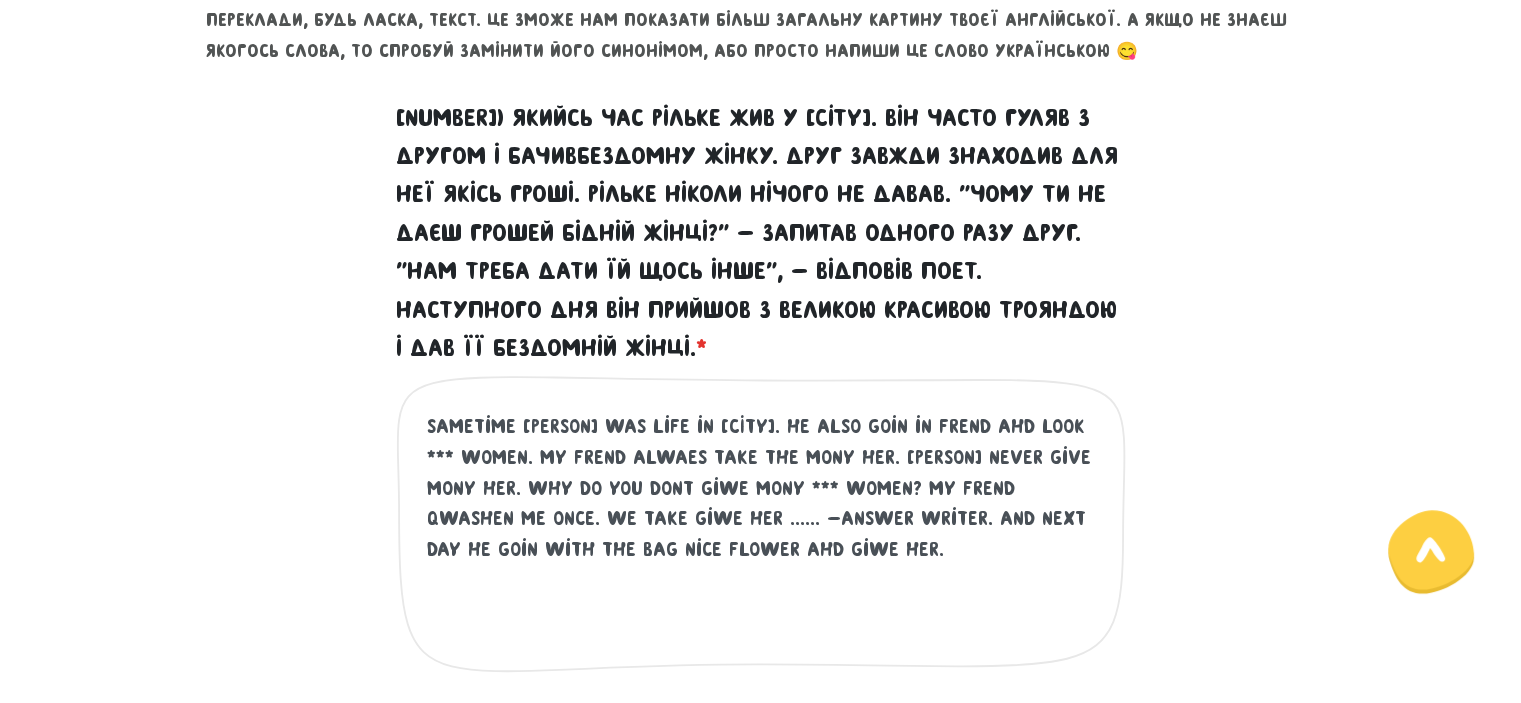 scroll, scrollTop: 1089, scrollLeft: 0, axis: vertical 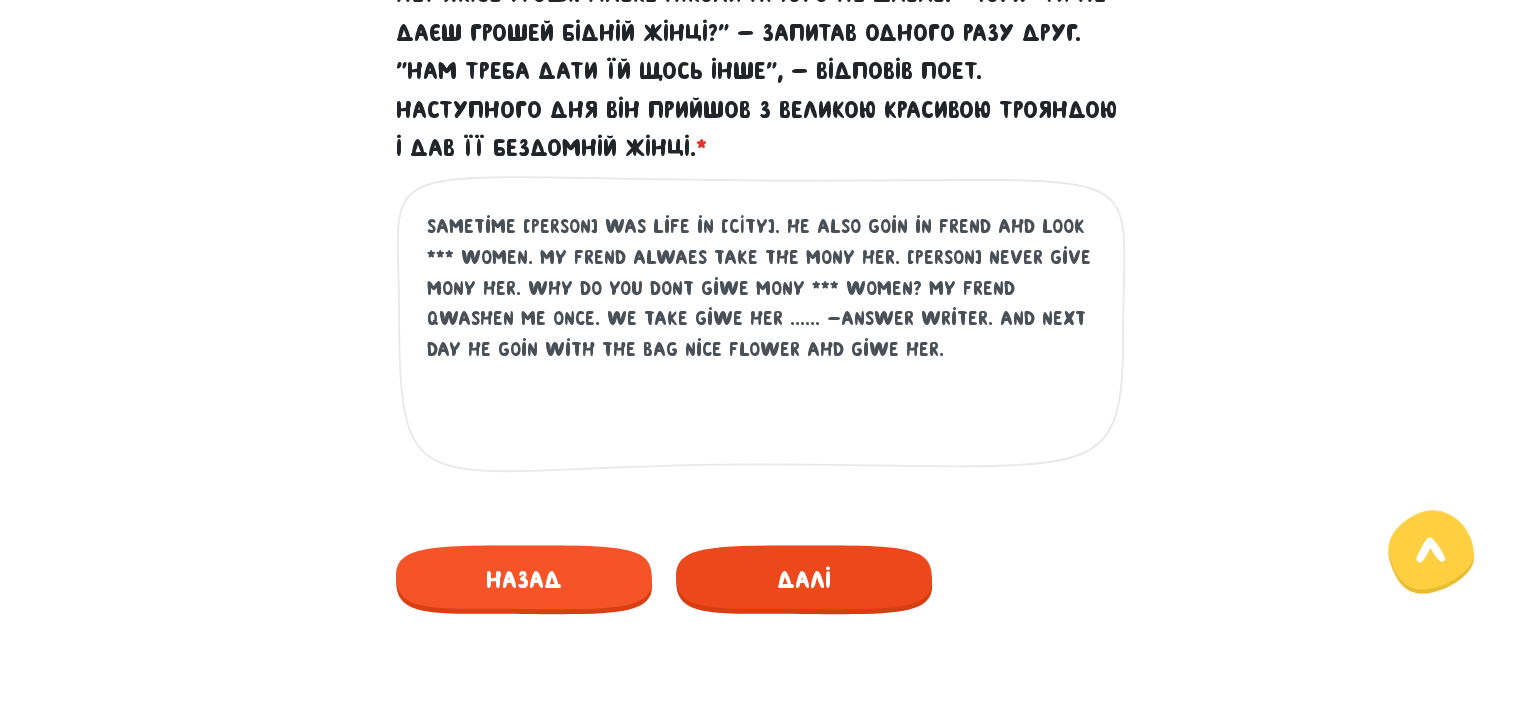 type on "sametime [PERSON] was life in [CITY]. he also goin in frend ahd look *** women. my frend alwaes take the mony her. [PERSON] never give mony her. why do you dont giwe mony *** women? my frend qwashen me once. we take giwe her ...... -answer writer. and next day he goin with the bag nice flower ahd giwe her." 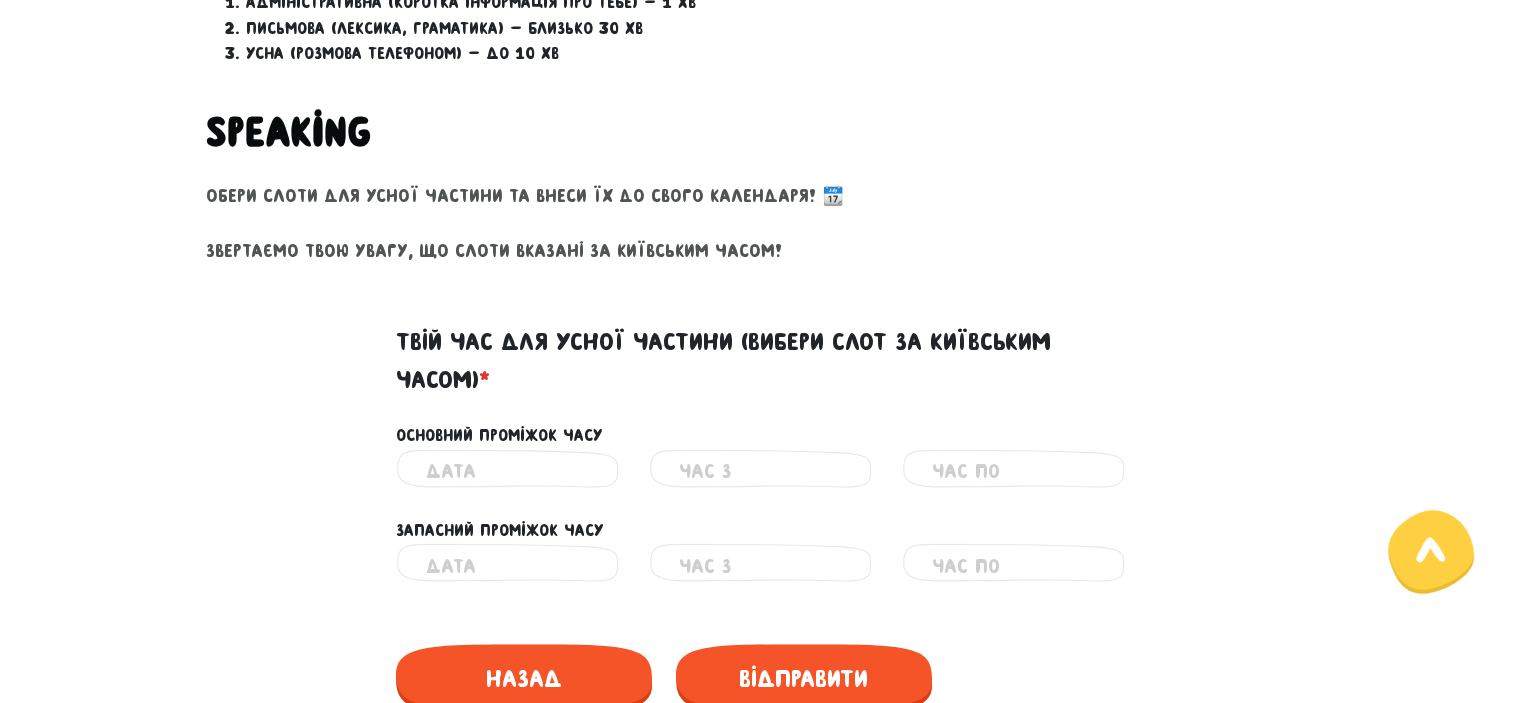 scroll, scrollTop: 937, scrollLeft: 0, axis: vertical 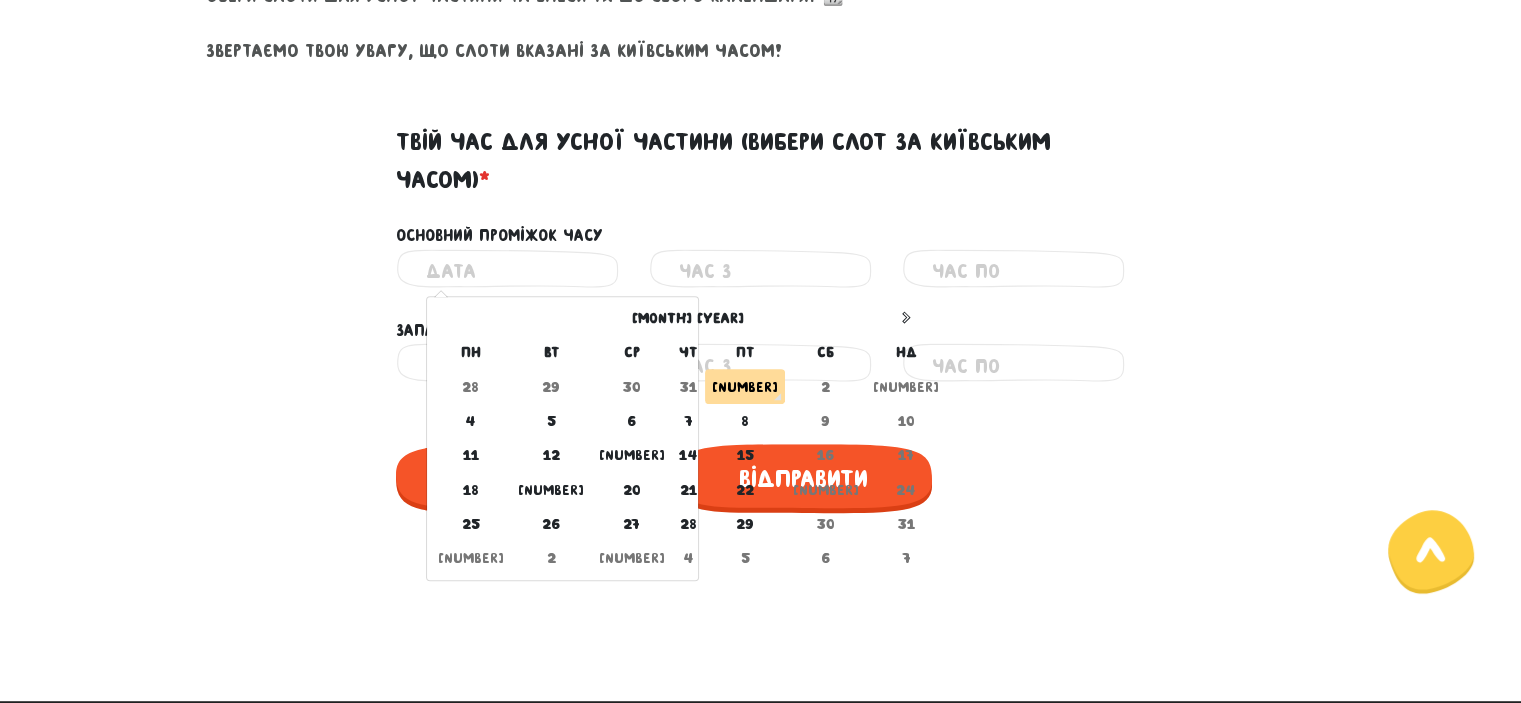 click at bounding box center [507, 271] 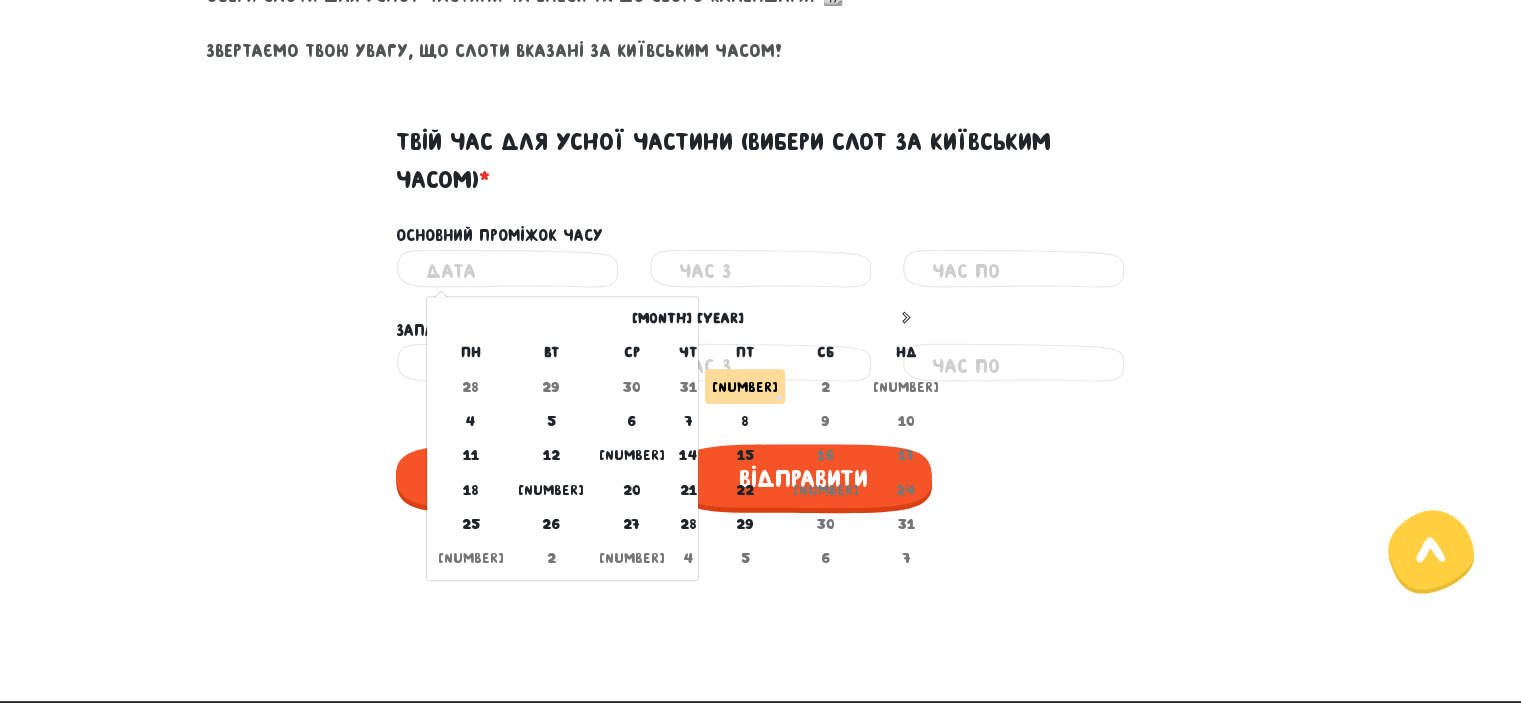 click on "Запасний проміжок часу" at bounding box center [761, 319] 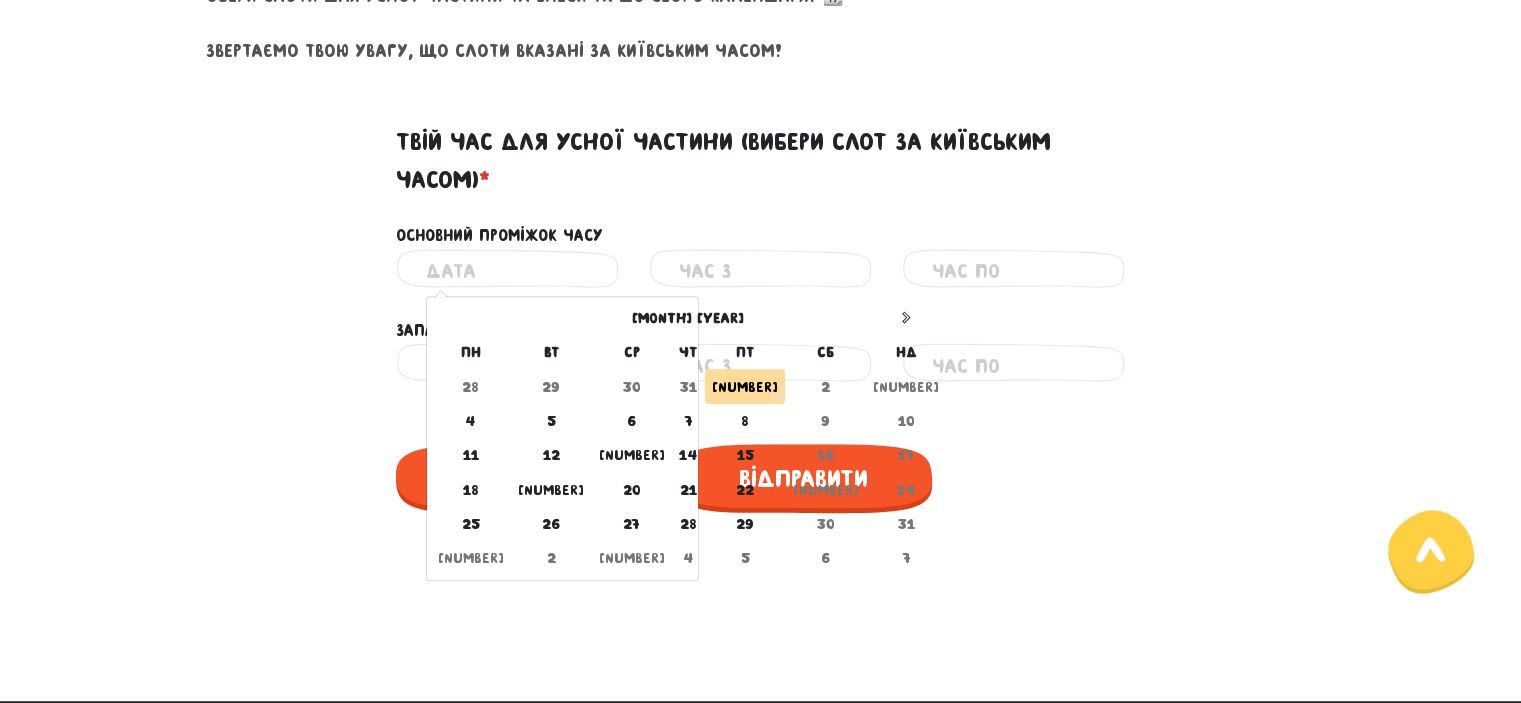 click at bounding box center (507, 271) 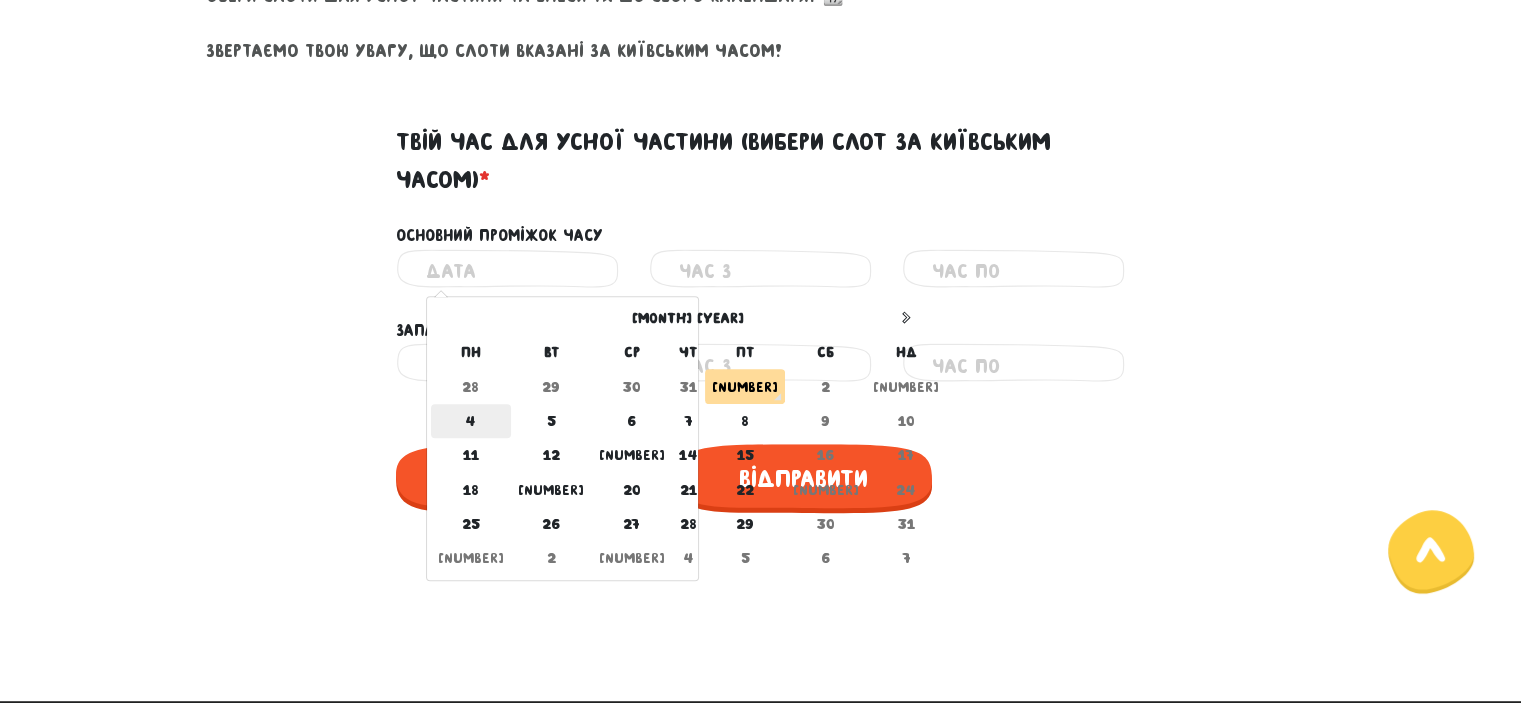 click on "4" at bounding box center [471, 421] 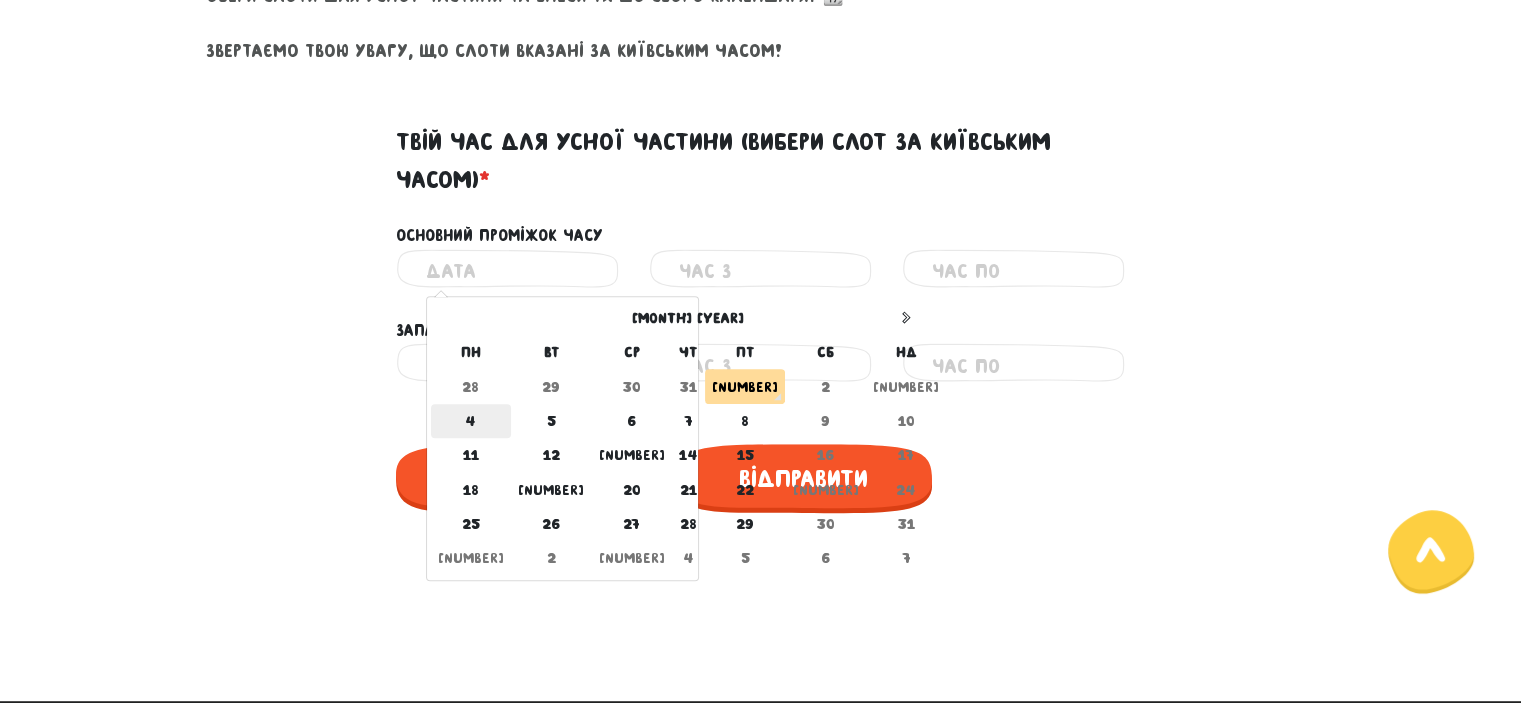 type on "[DATE]" 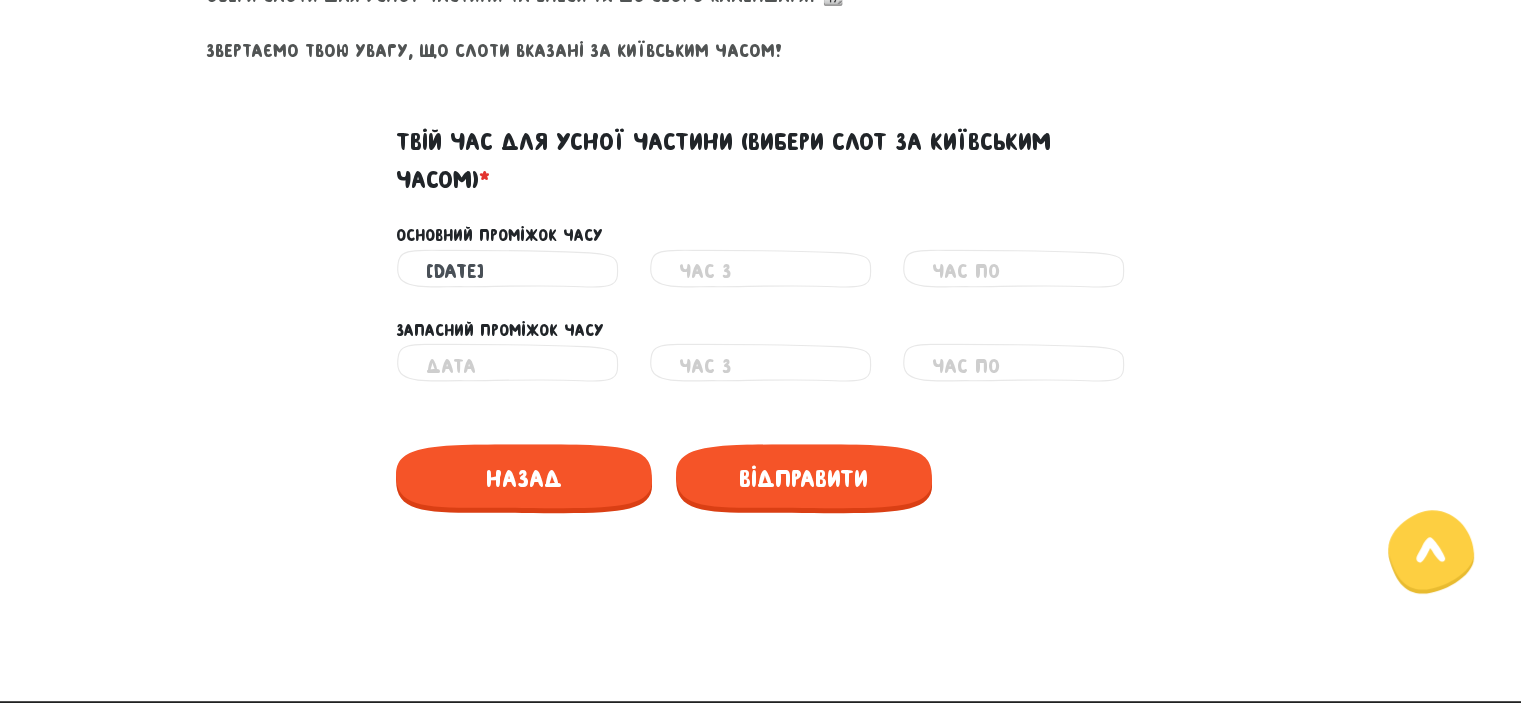 click at bounding box center (760, 271) 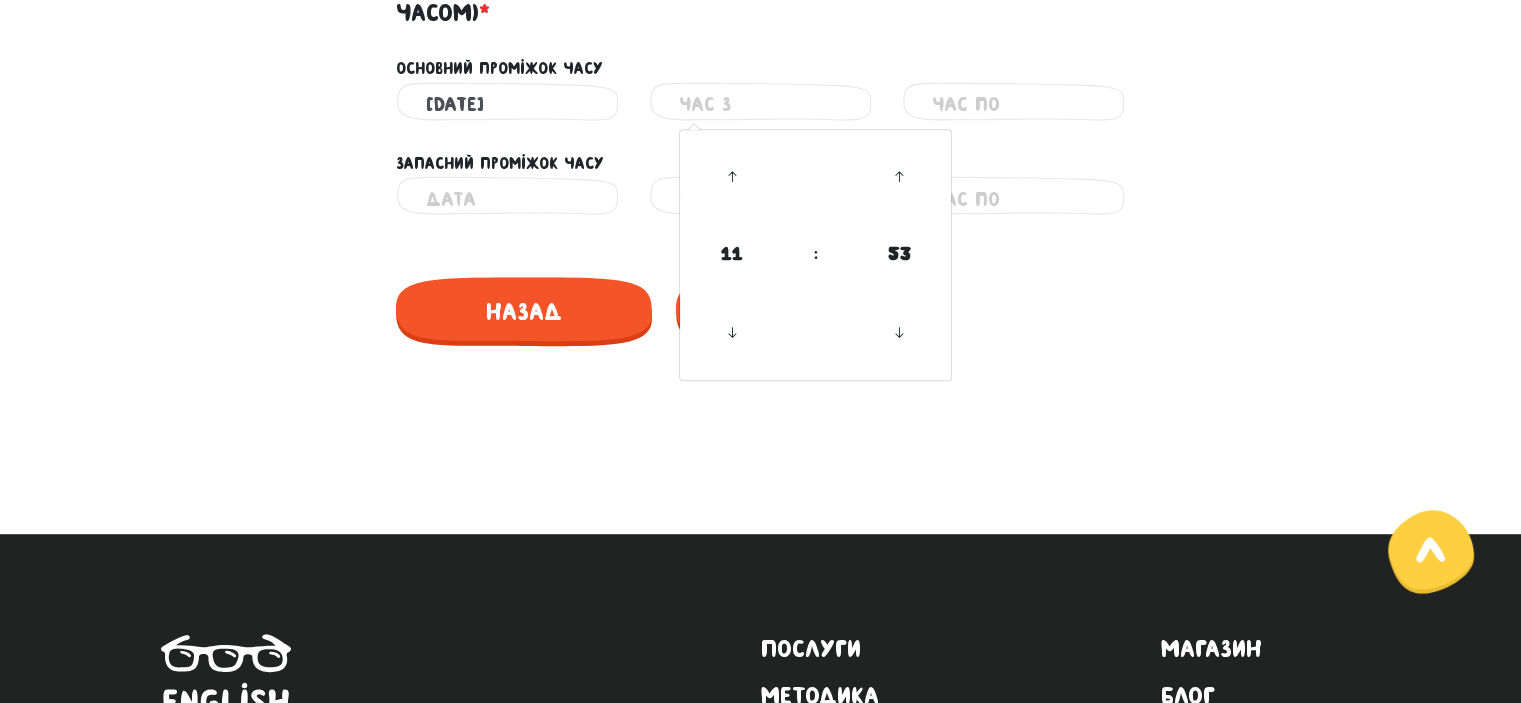scroll, scrollTop: 1137, scrollLeft: 0, axis: vertical 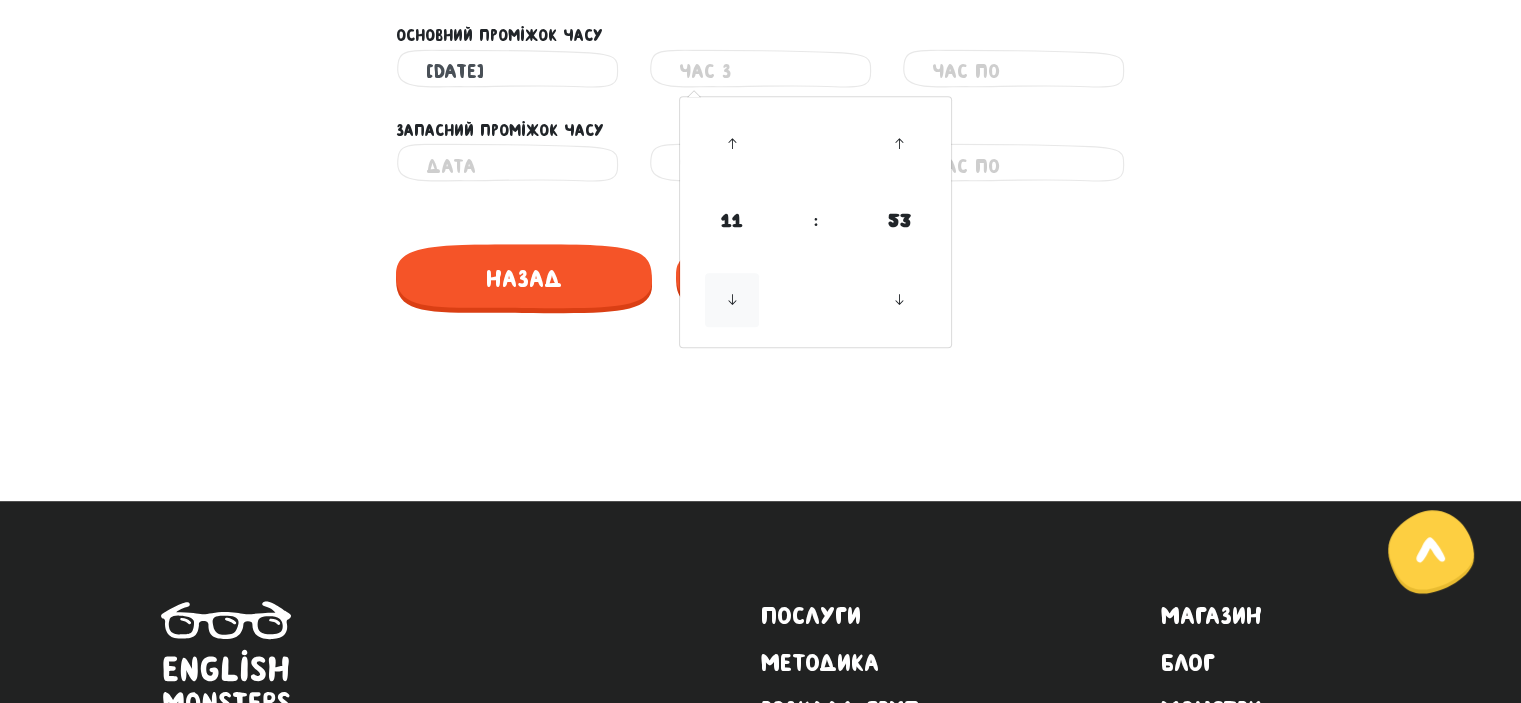 click at bounding box center (732, 300) 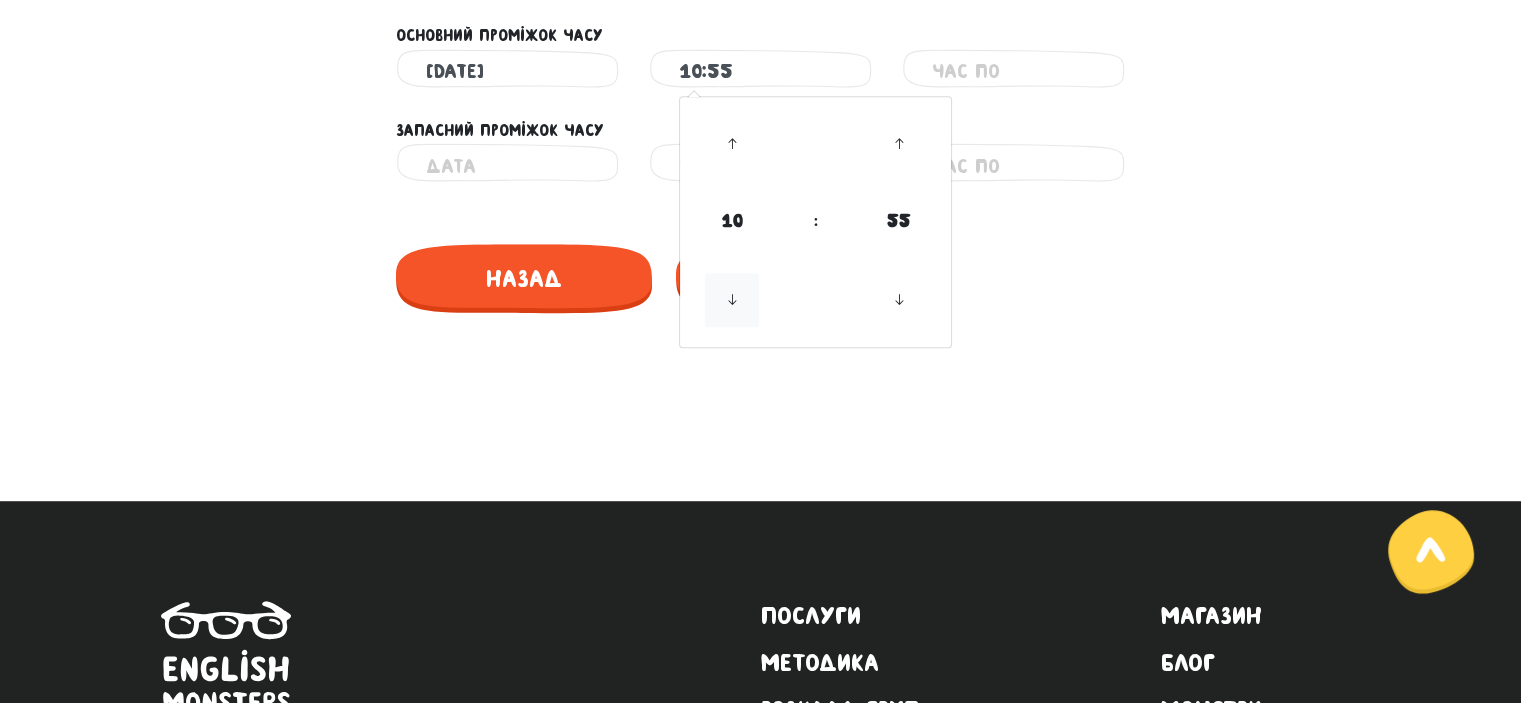 click at bounding box center (732, 300) 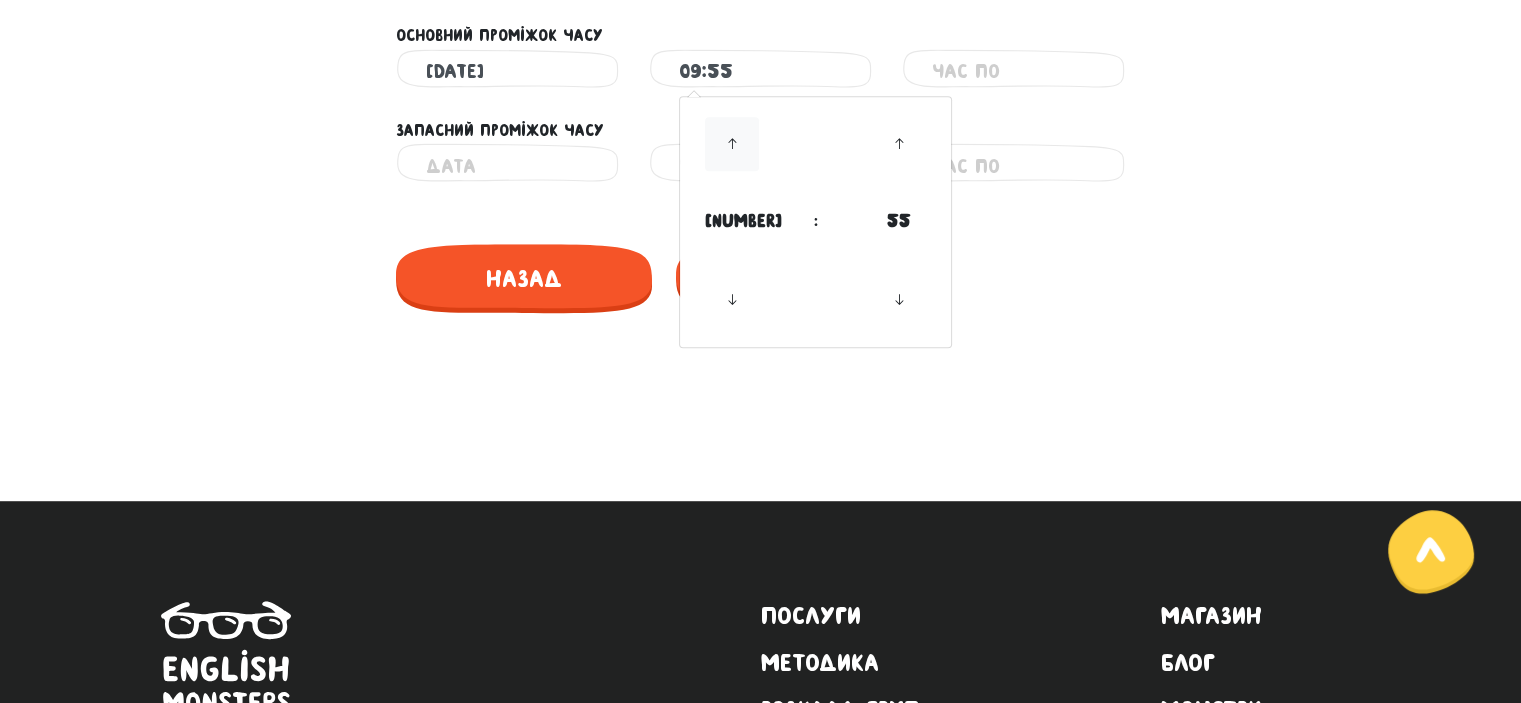 click at bounding box center [732, 144] 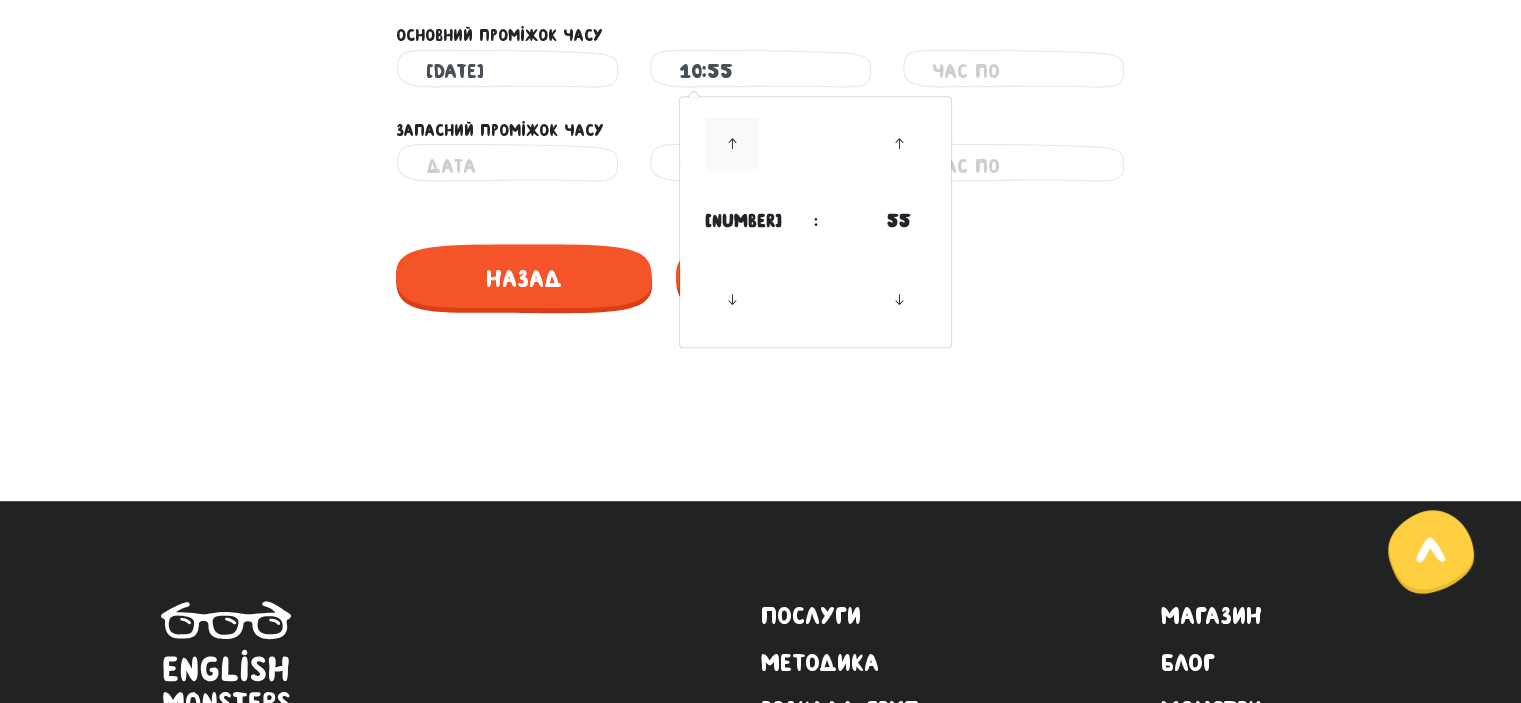 click at bounding box center (732, 144) 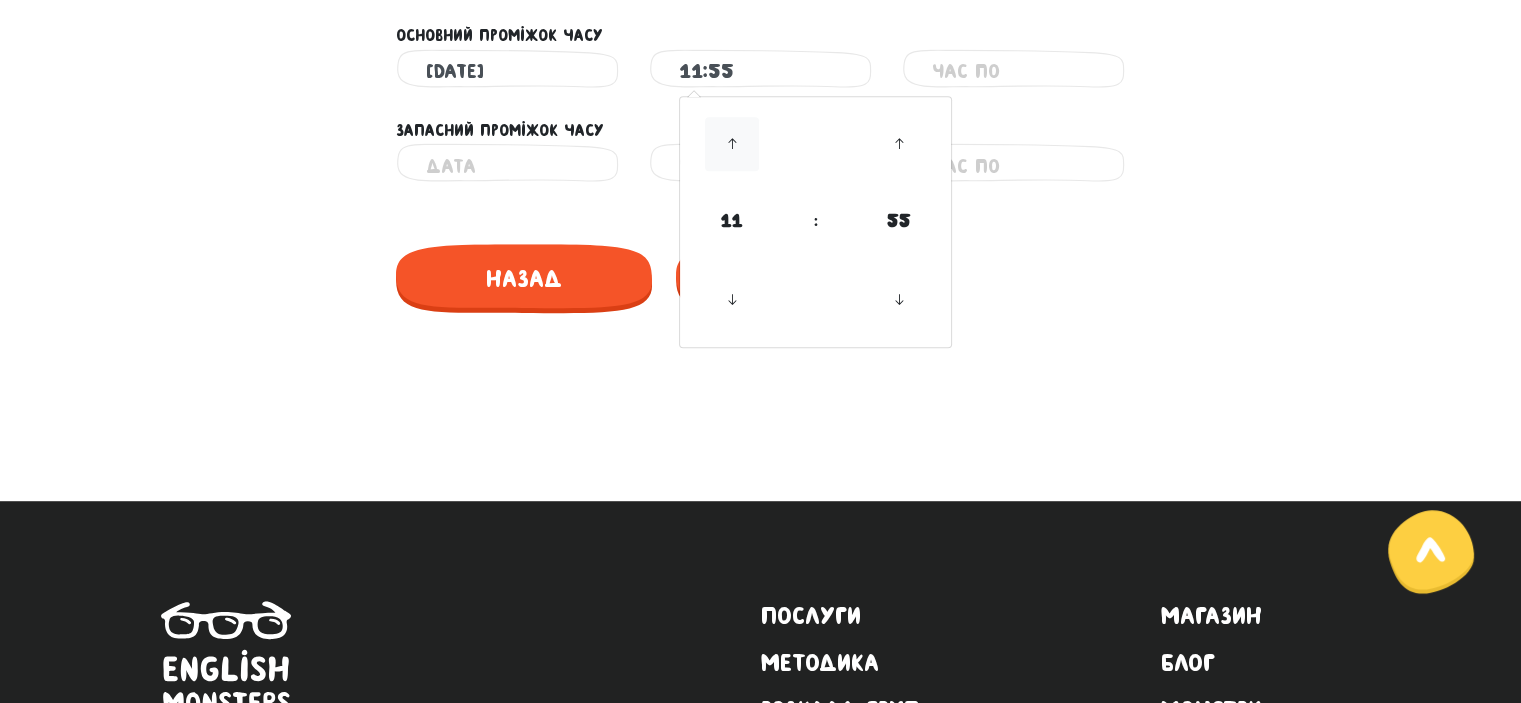 click at bounding box center [732, 144] 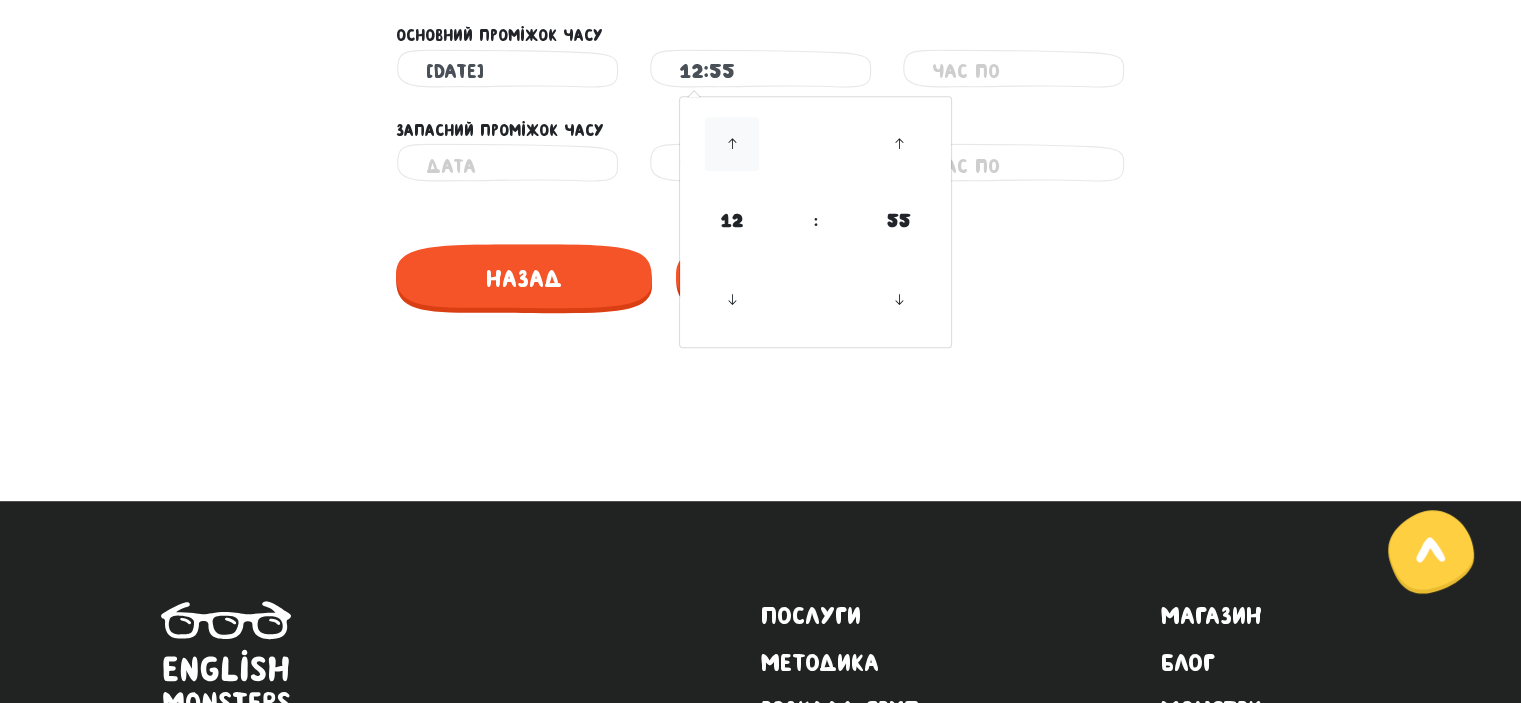 click at bounding box center (732, 144) 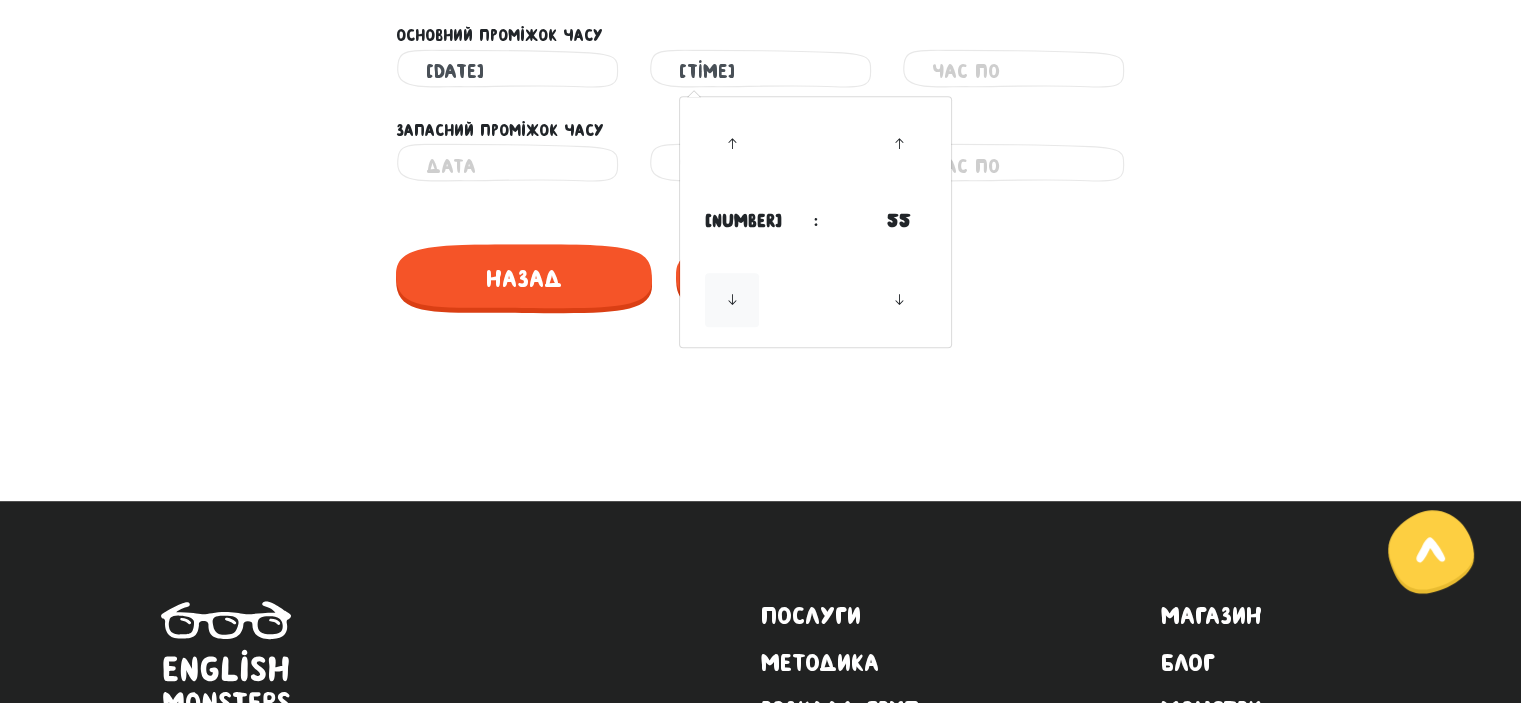 click at bounding box center (732, 300) 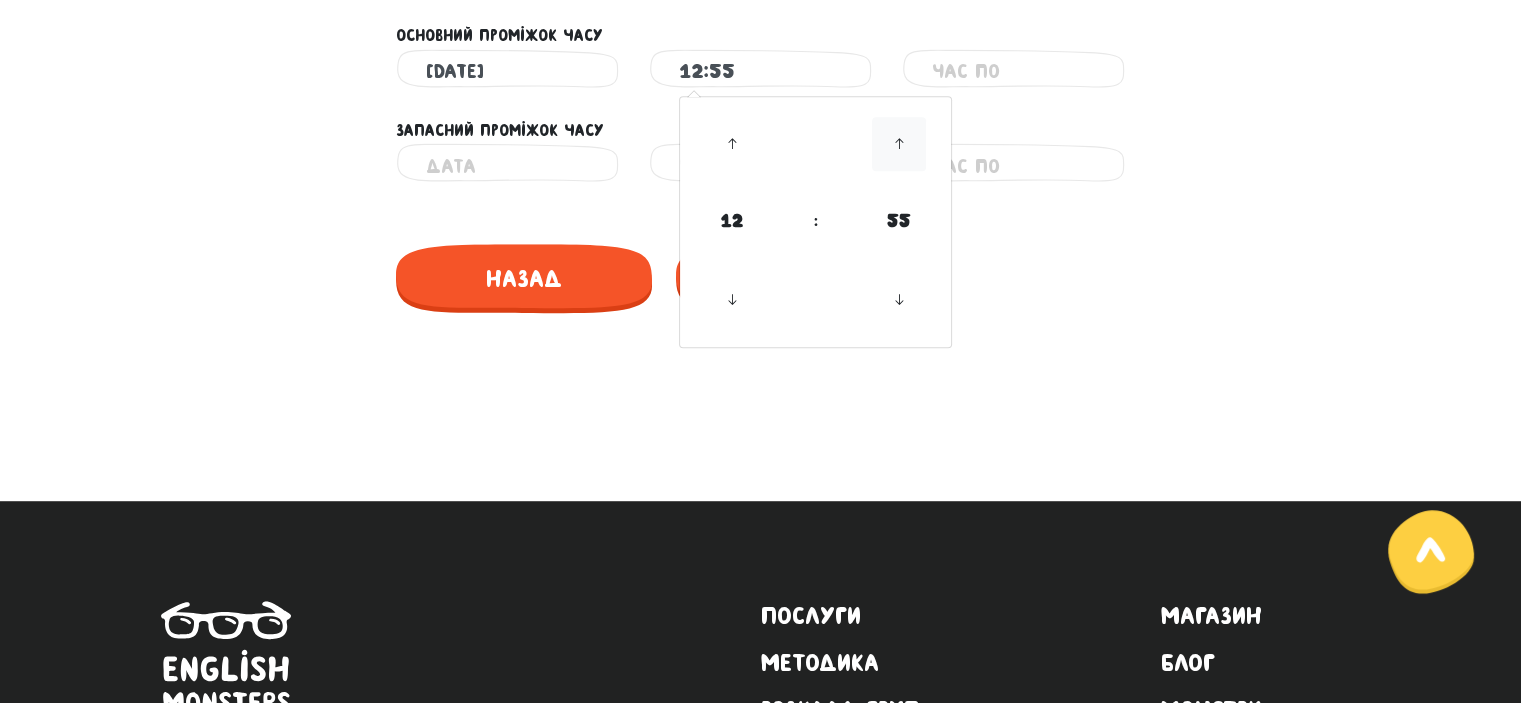 click at bounding box center [899, 144] 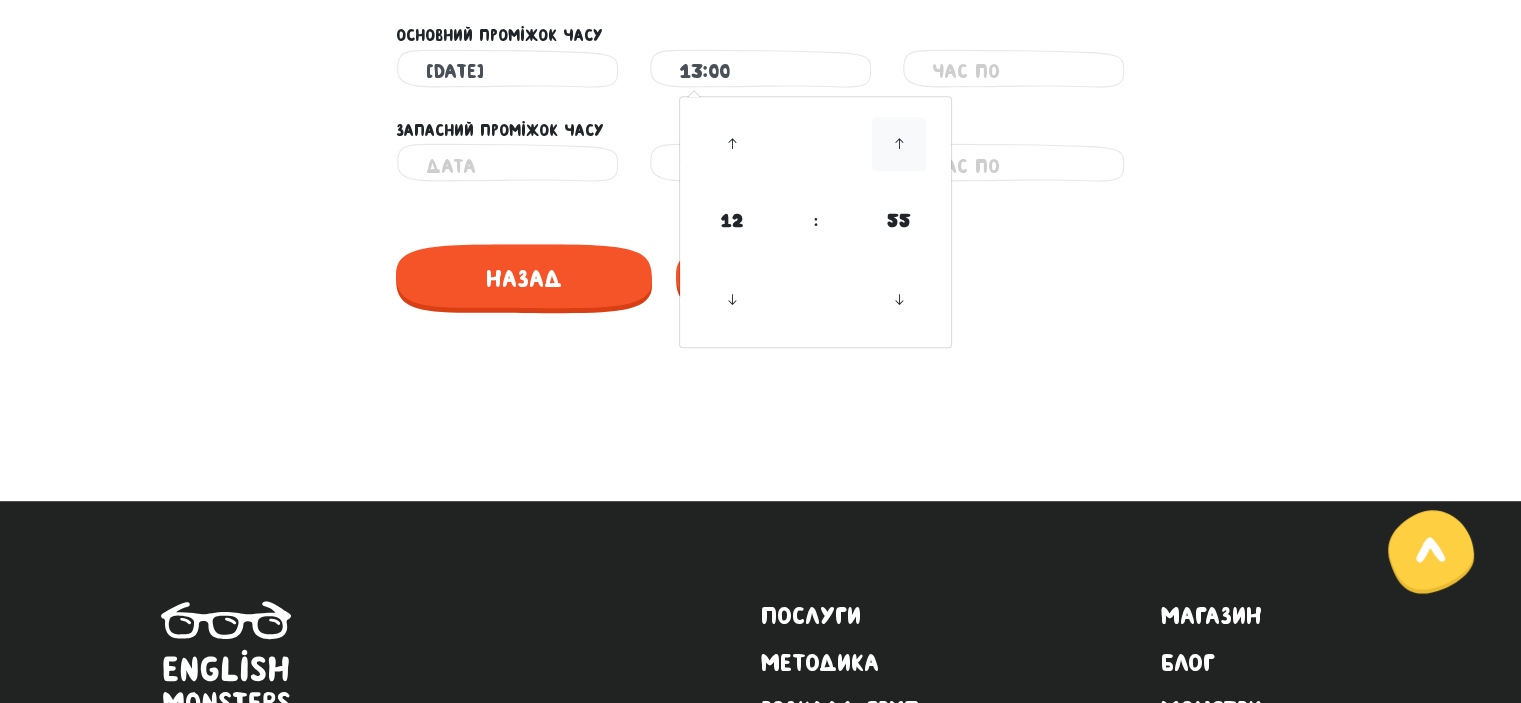click at bounding box center (899, 144) 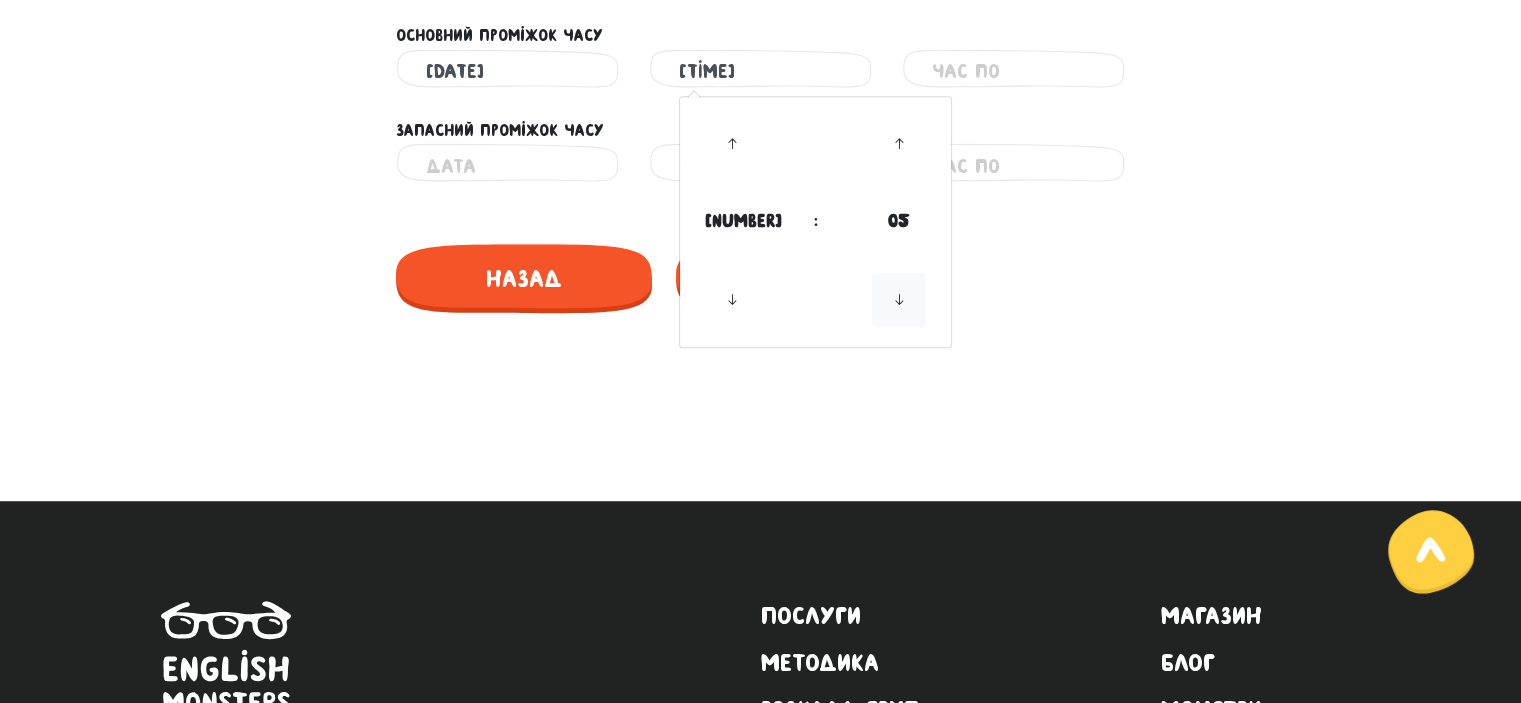 click at bounding box center [899, 300] 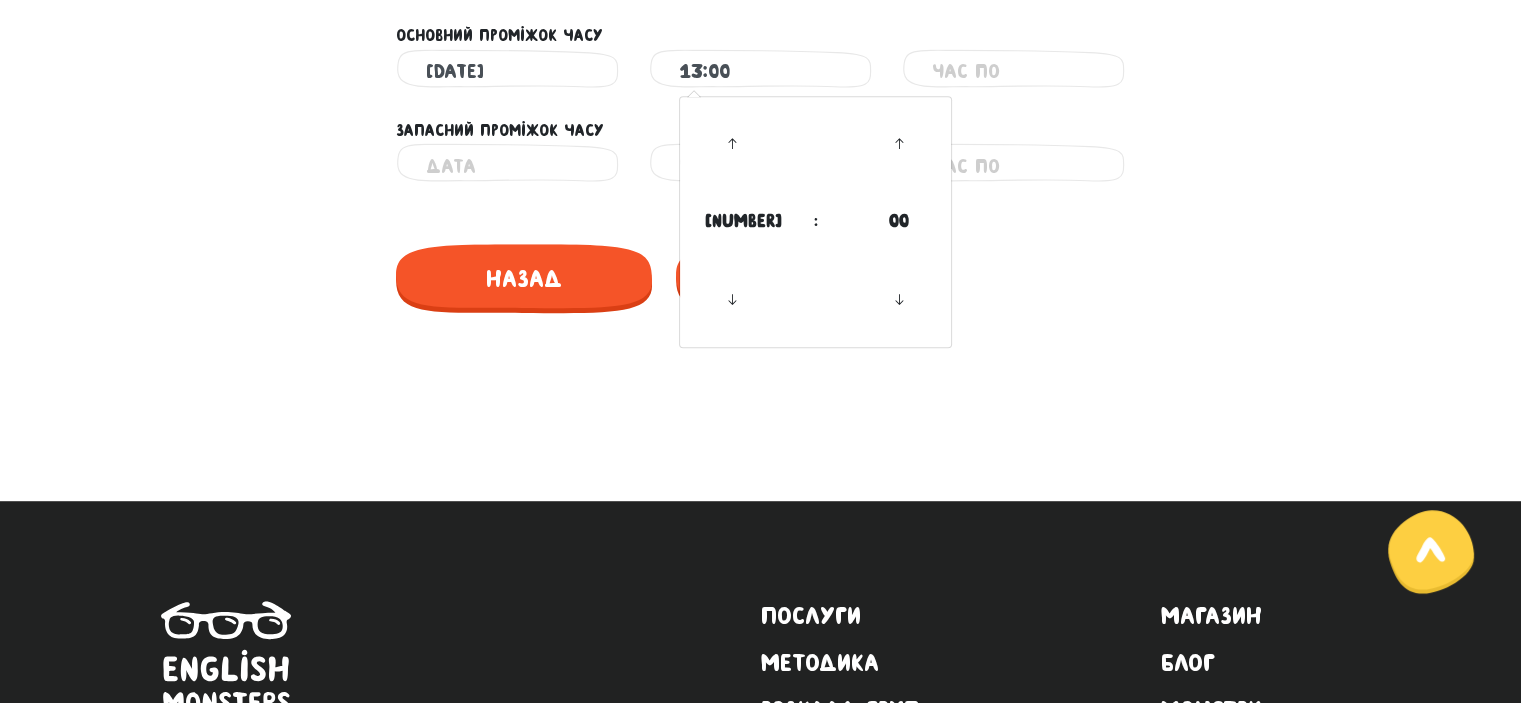 click on ":" at bounding box center (815, 221) 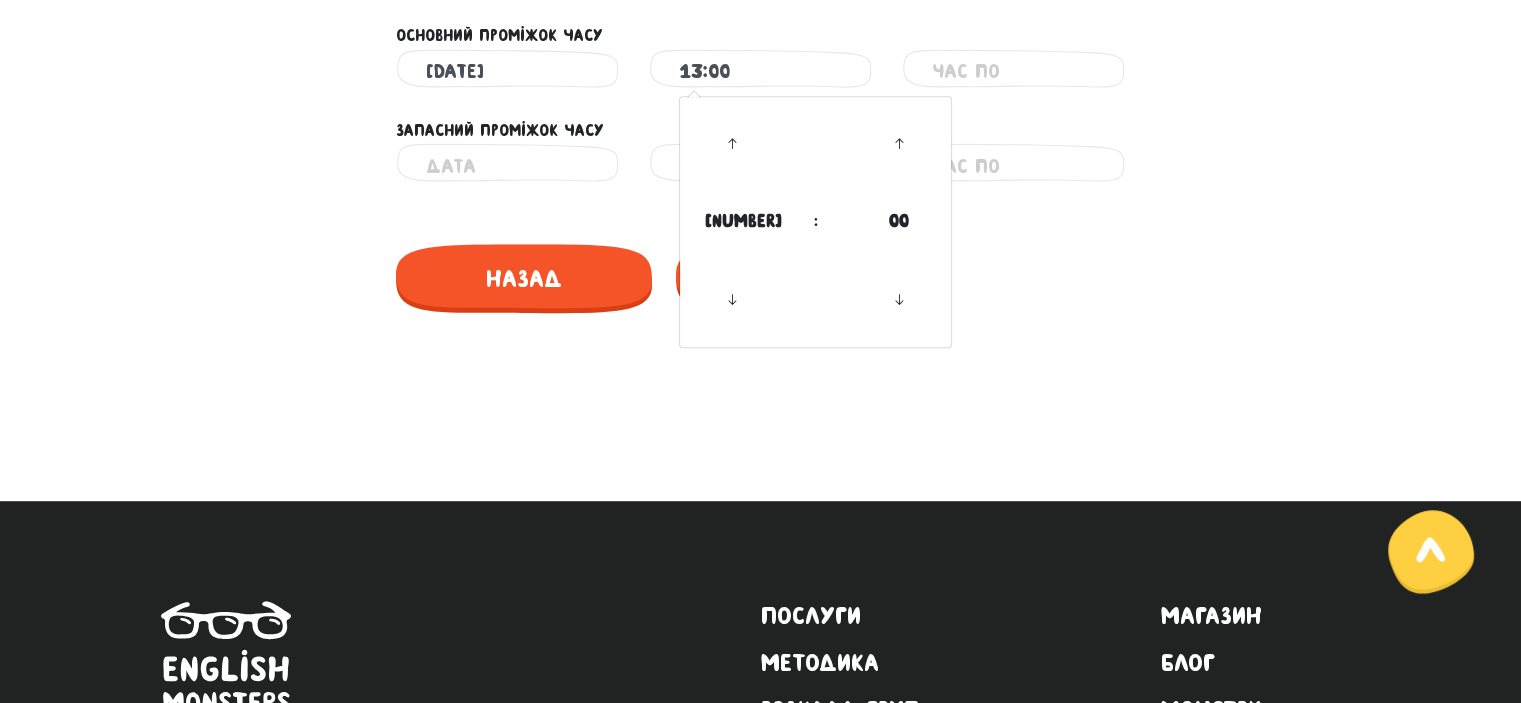click at bounding box center (1013, 71) 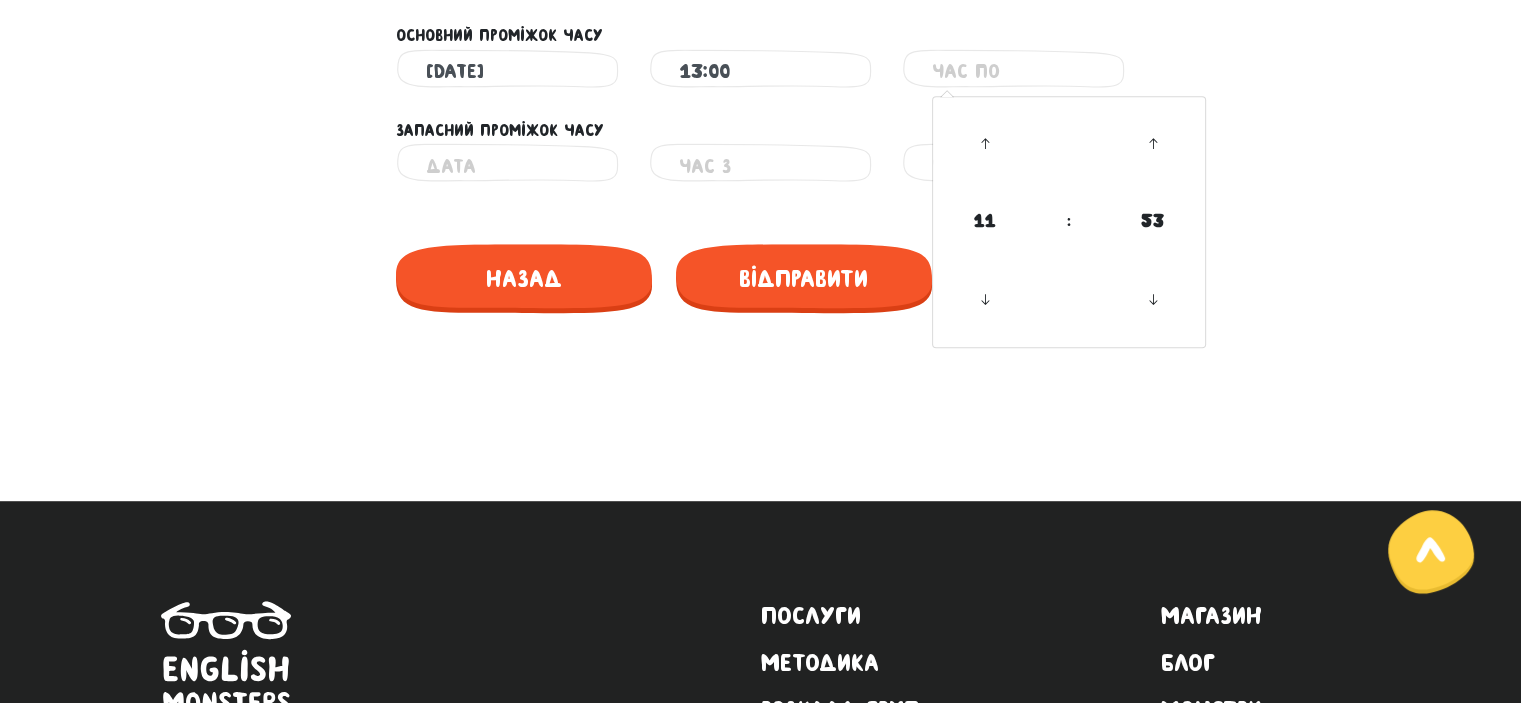 click on "13:00" at bounding box center [760, 71] 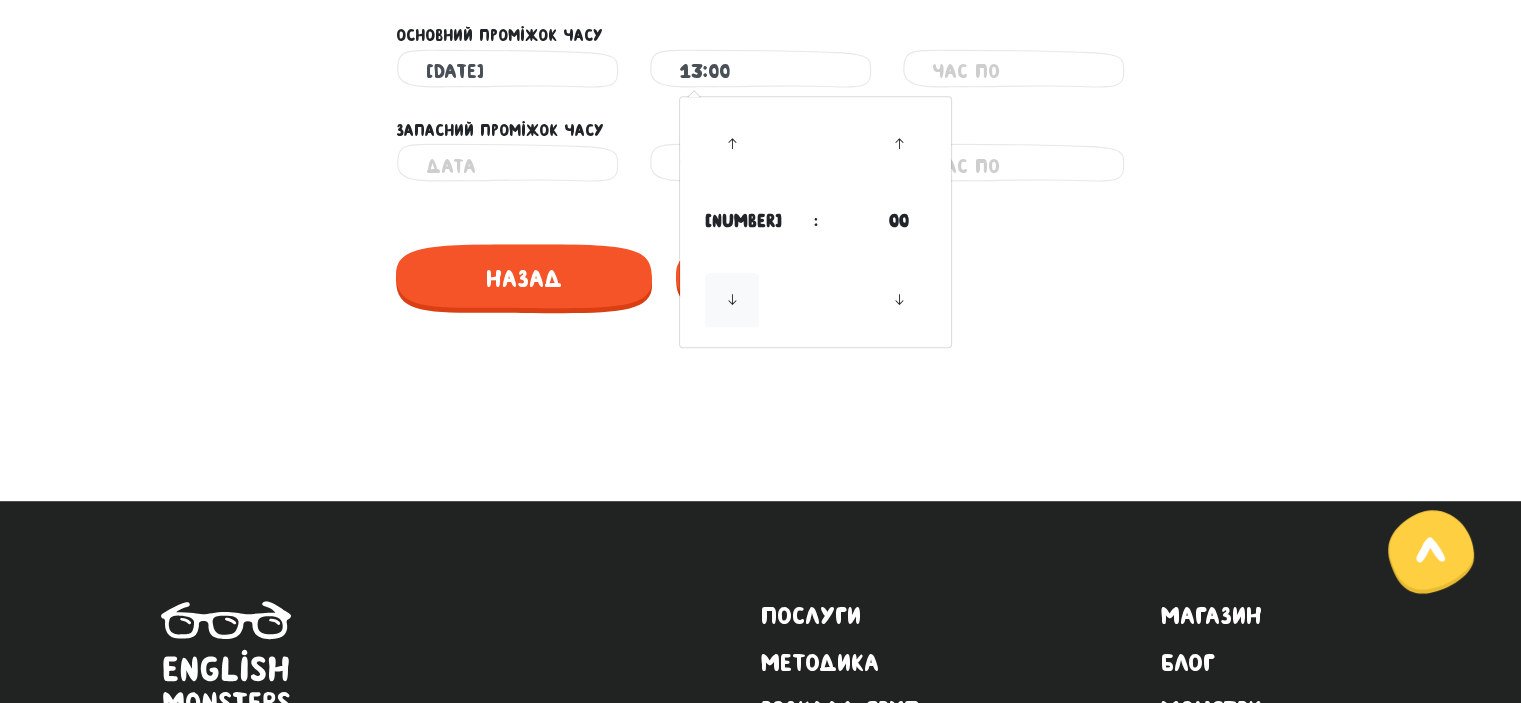 click at bounding box center [732, 300] 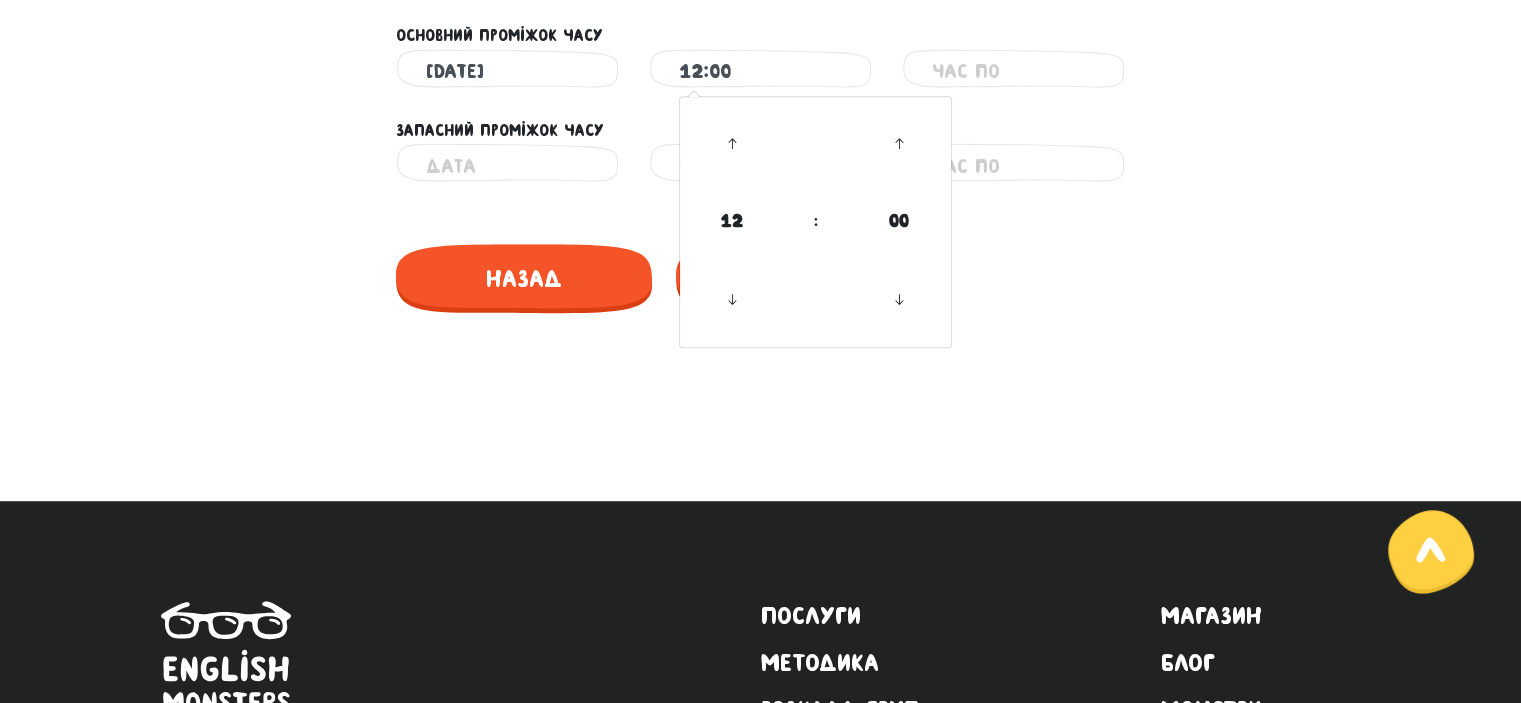 click at bounding box center (1013, 71) 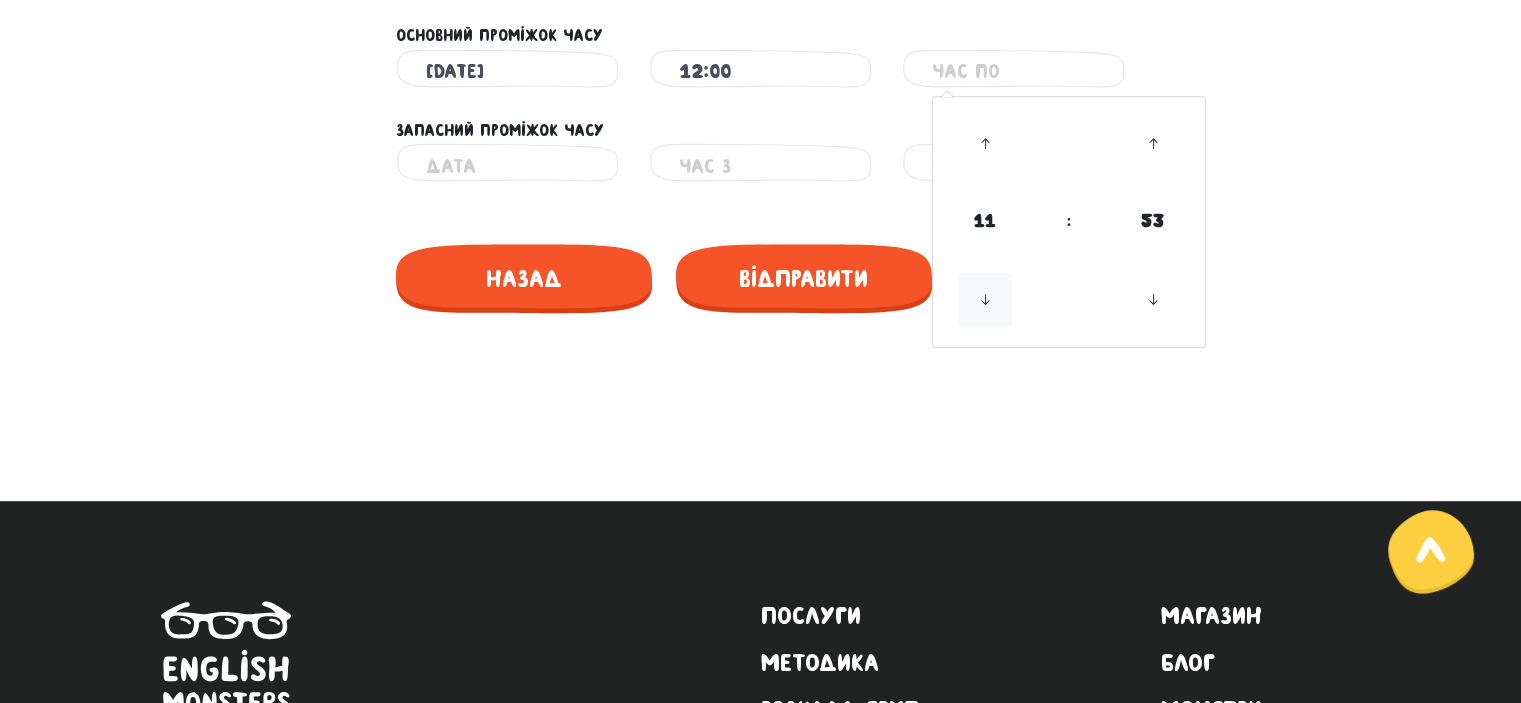 click at bounding box center (985, 300) 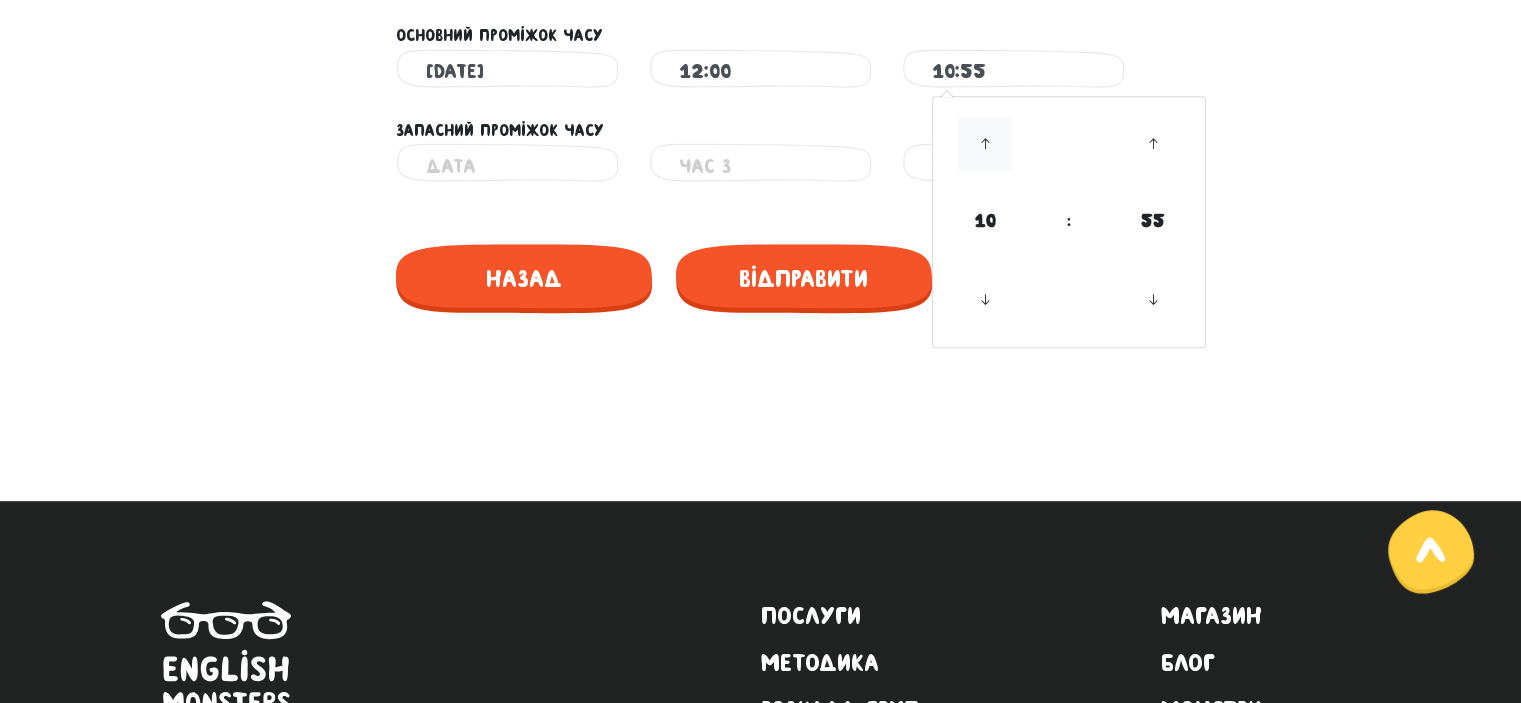 click at bounding box center (985, 144) 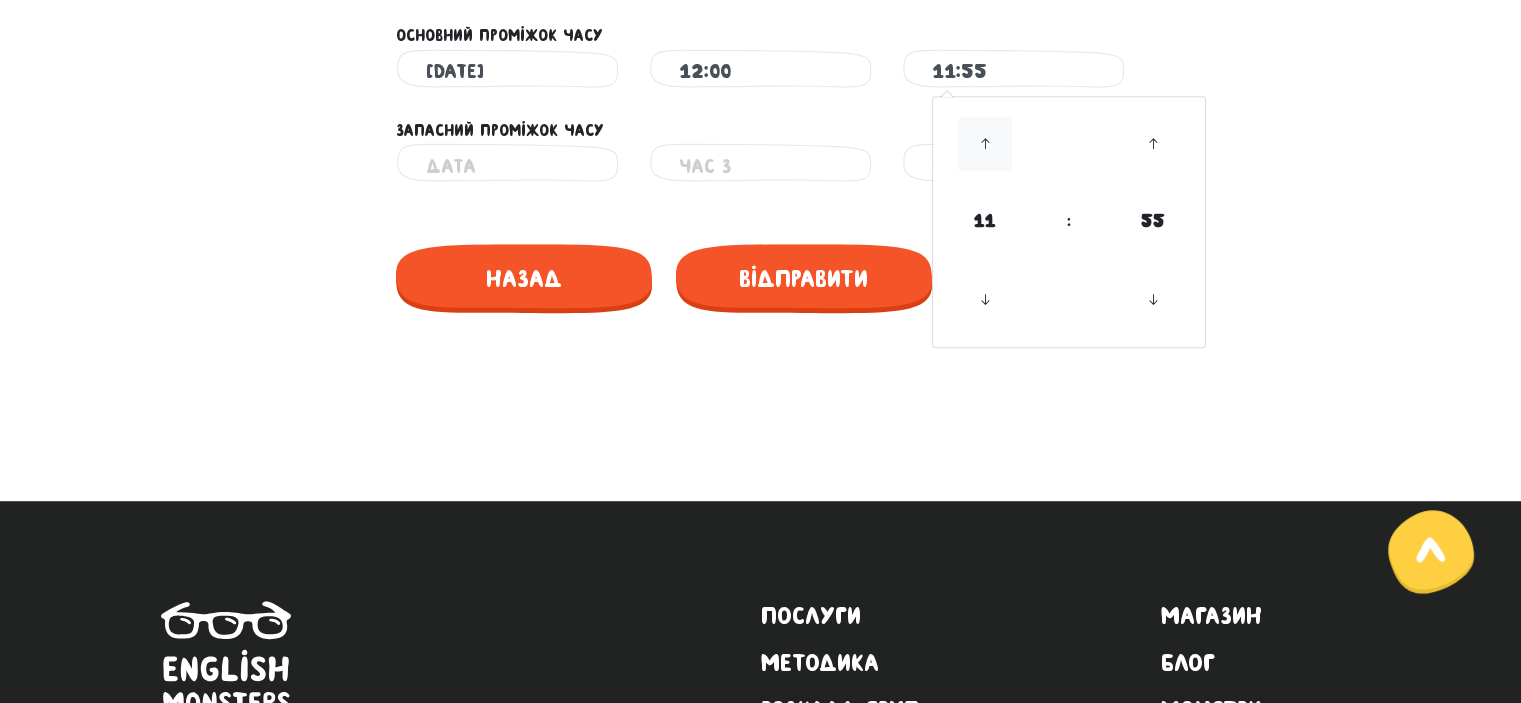 click at bounding box center [985, 144] 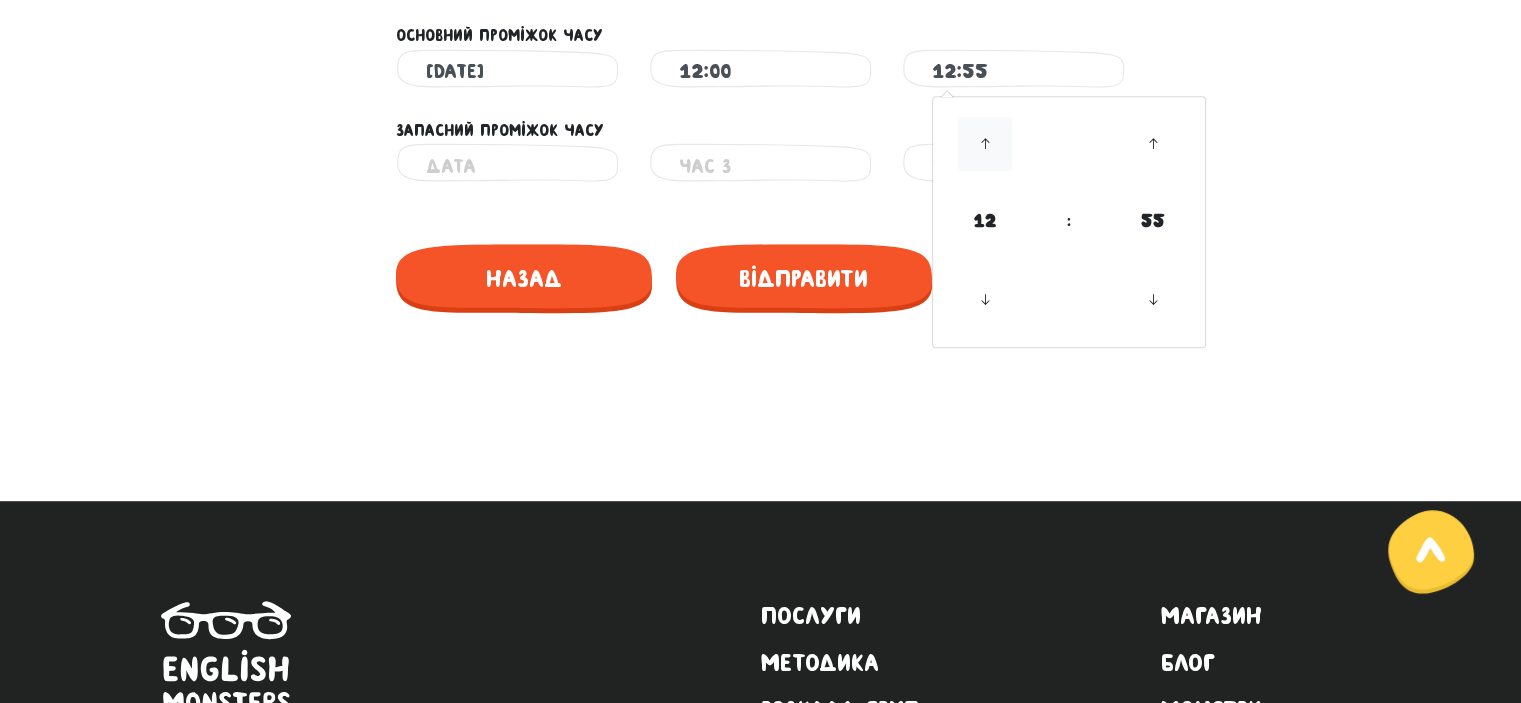 click at bounding box center (985, 144) 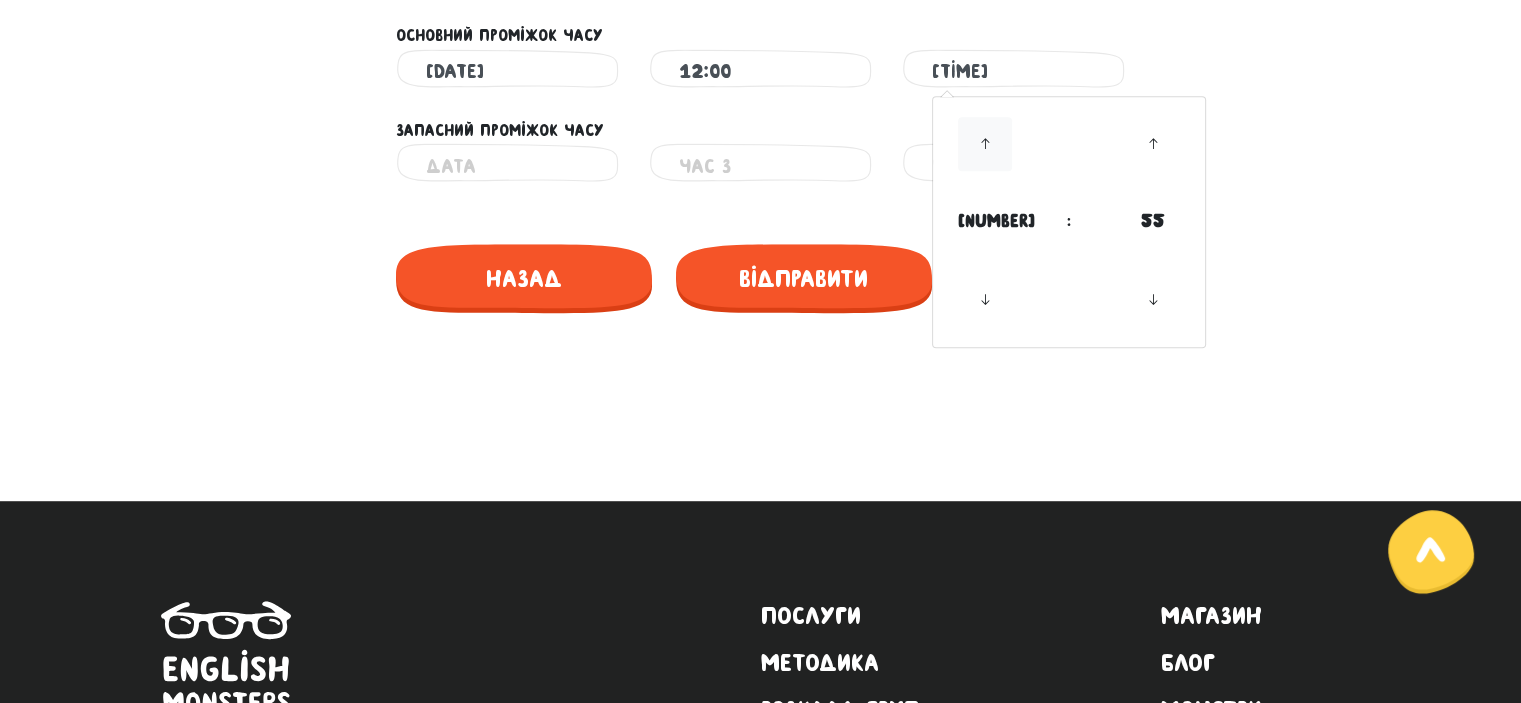 click at bounding box center (985, 144) 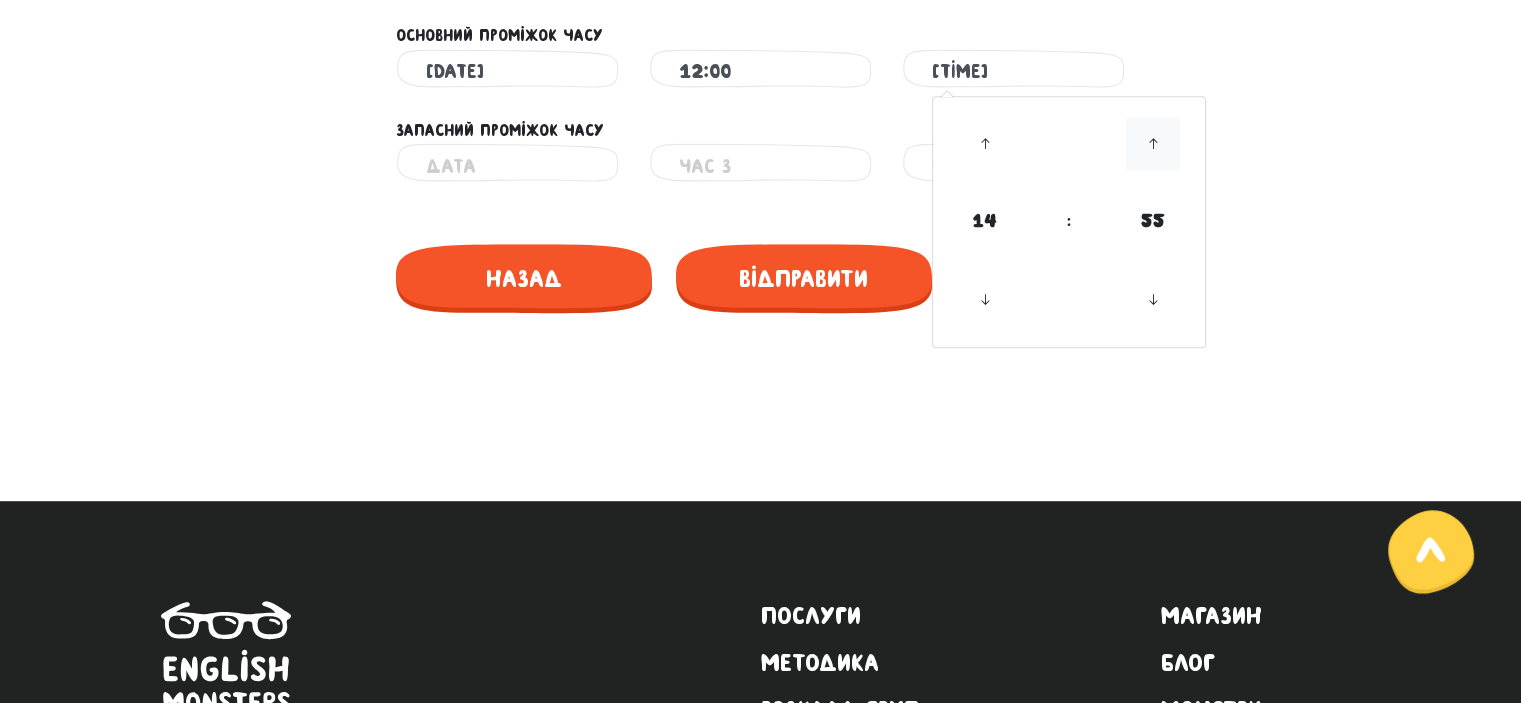 click at bounding box center (1153, 144) 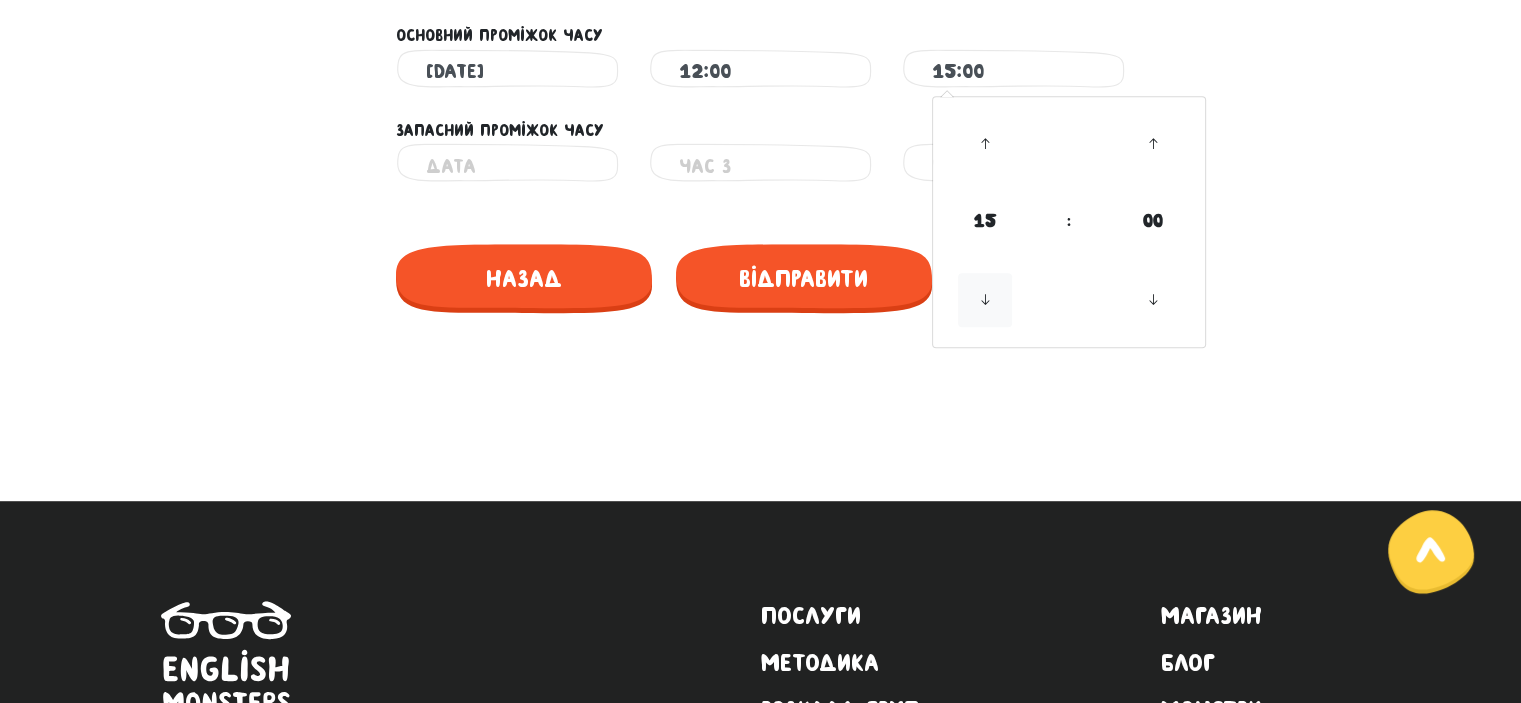 click at bounding box center [985, 300] 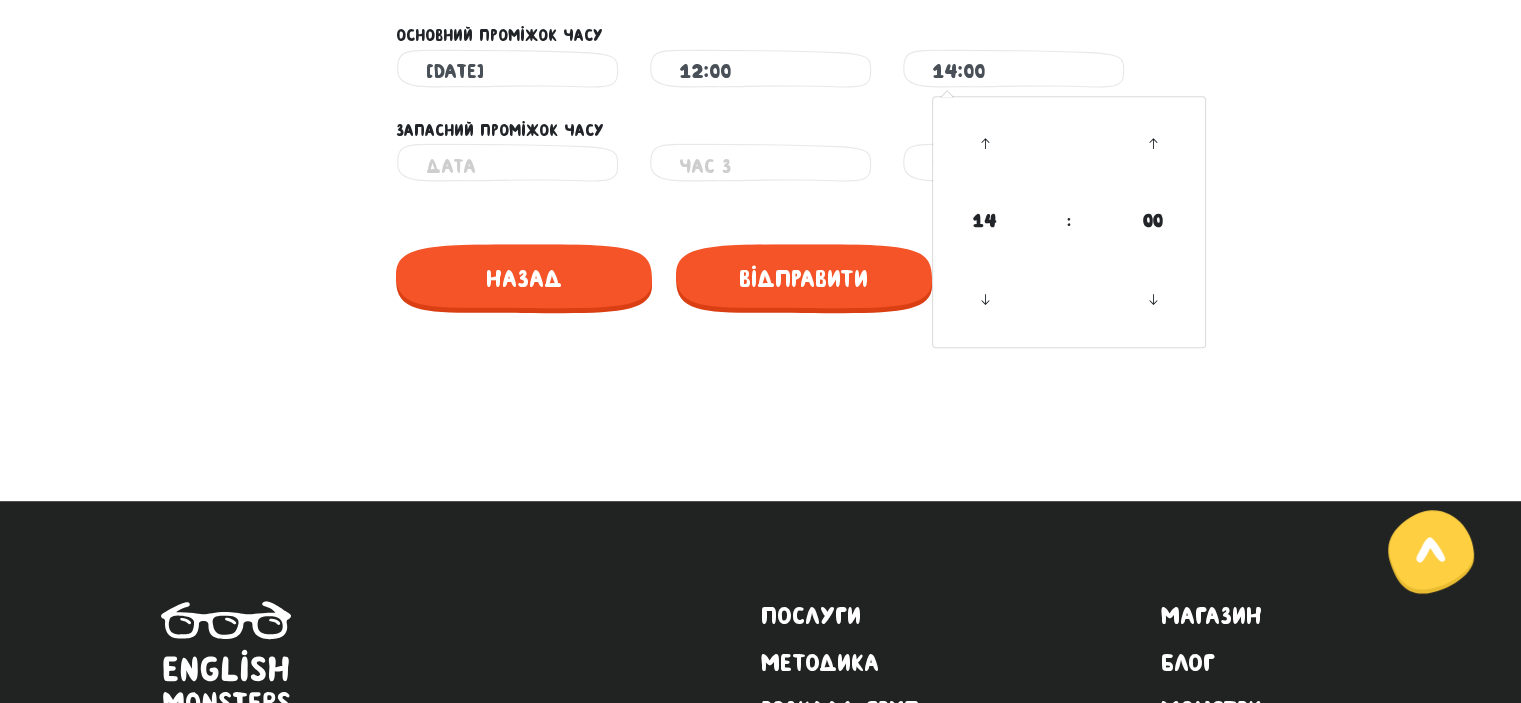 click at bounding box center (507, 165) 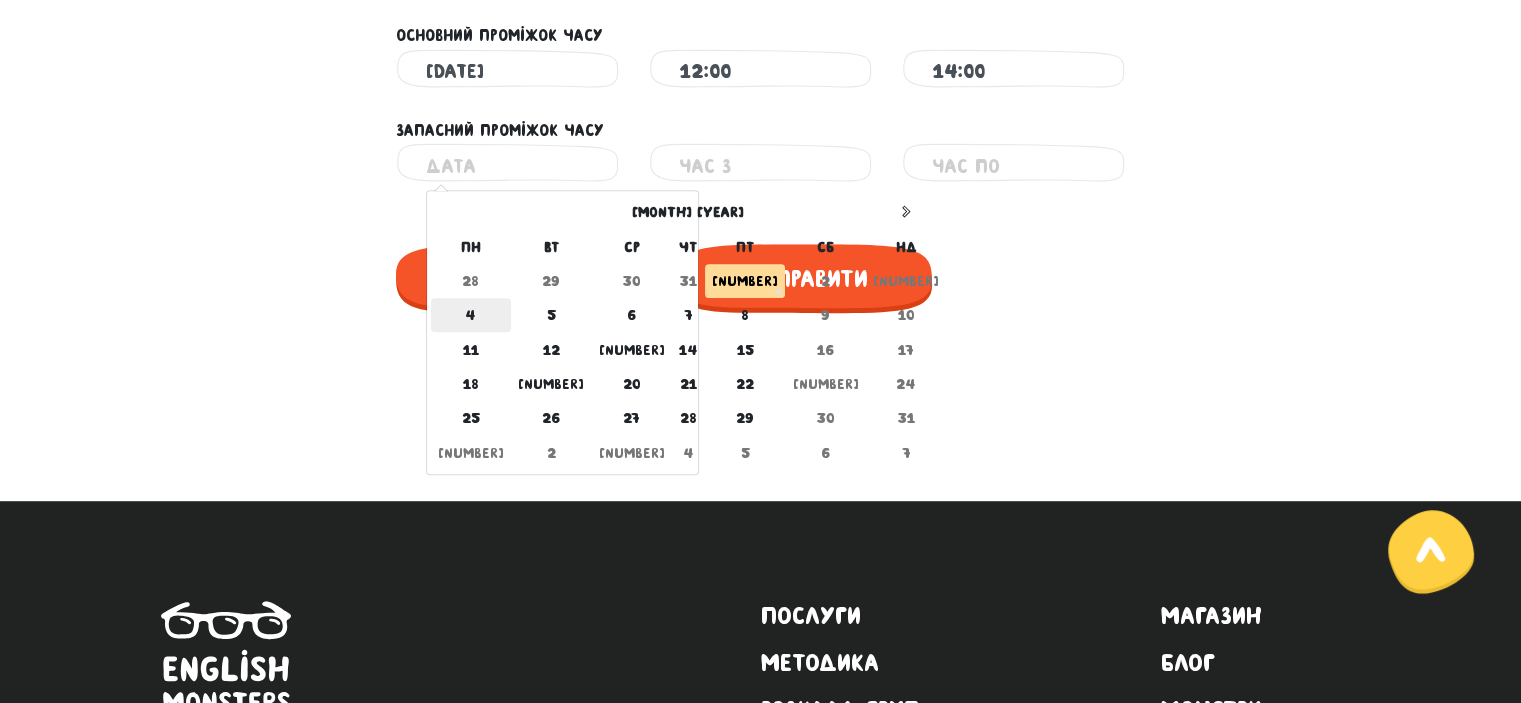 click on "4" at bounding box center [471, 315] 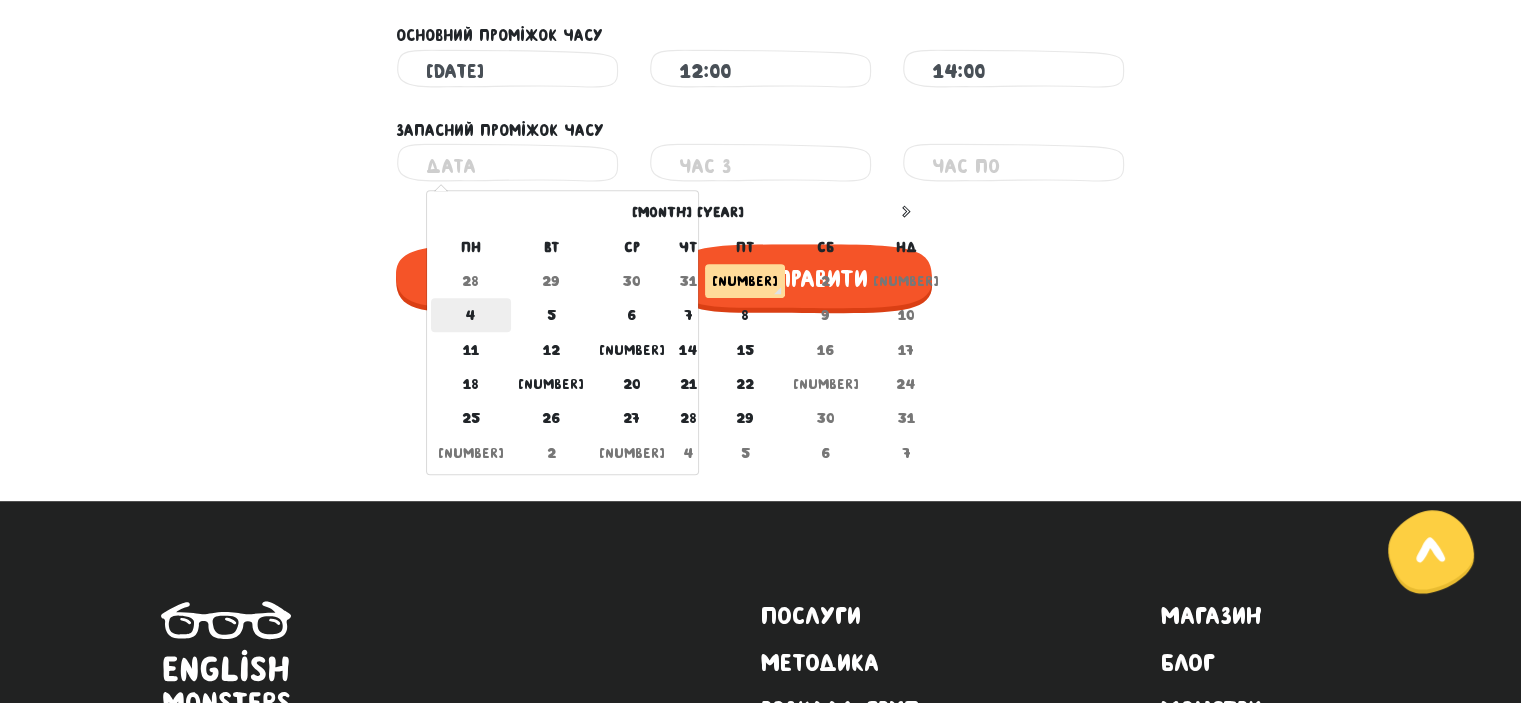 type on "[DATE]" 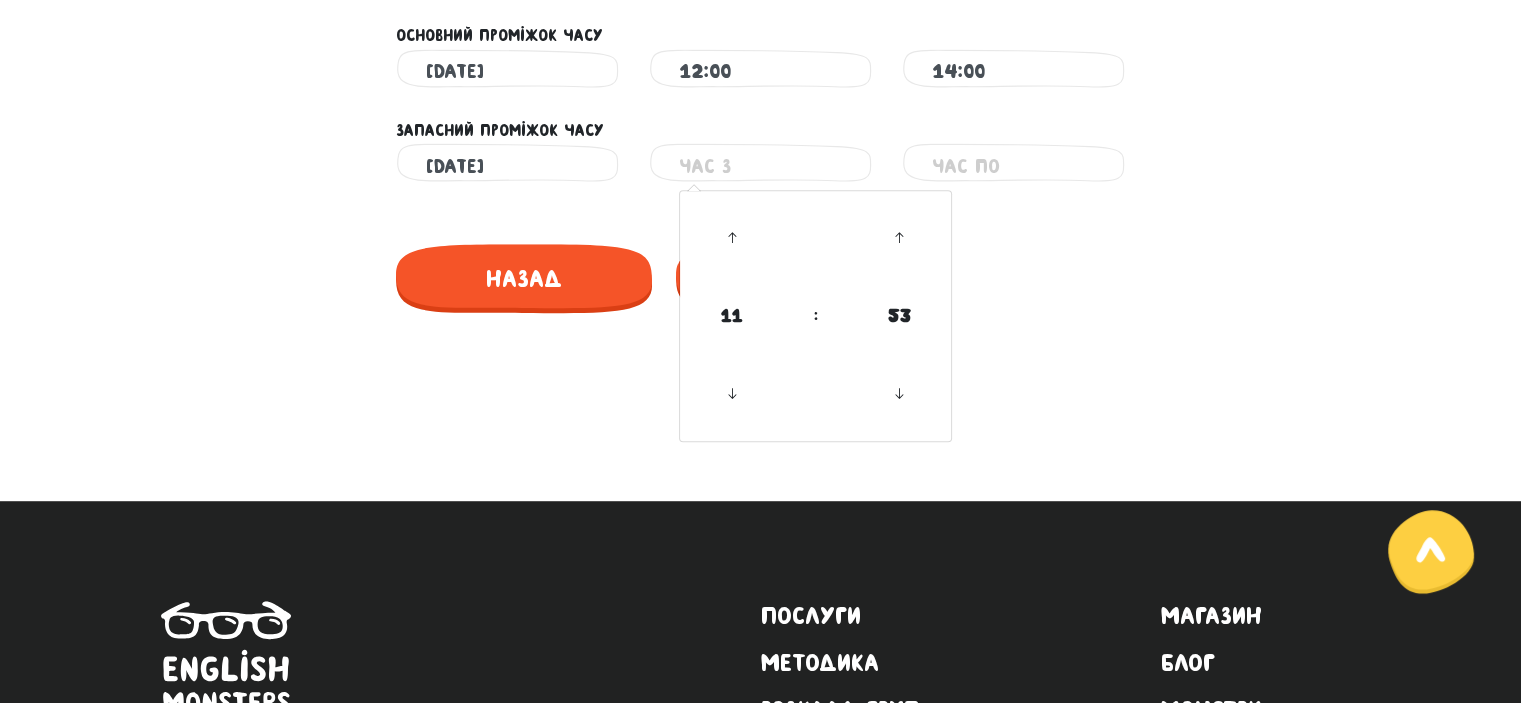 click at bounding box center [760, 165] 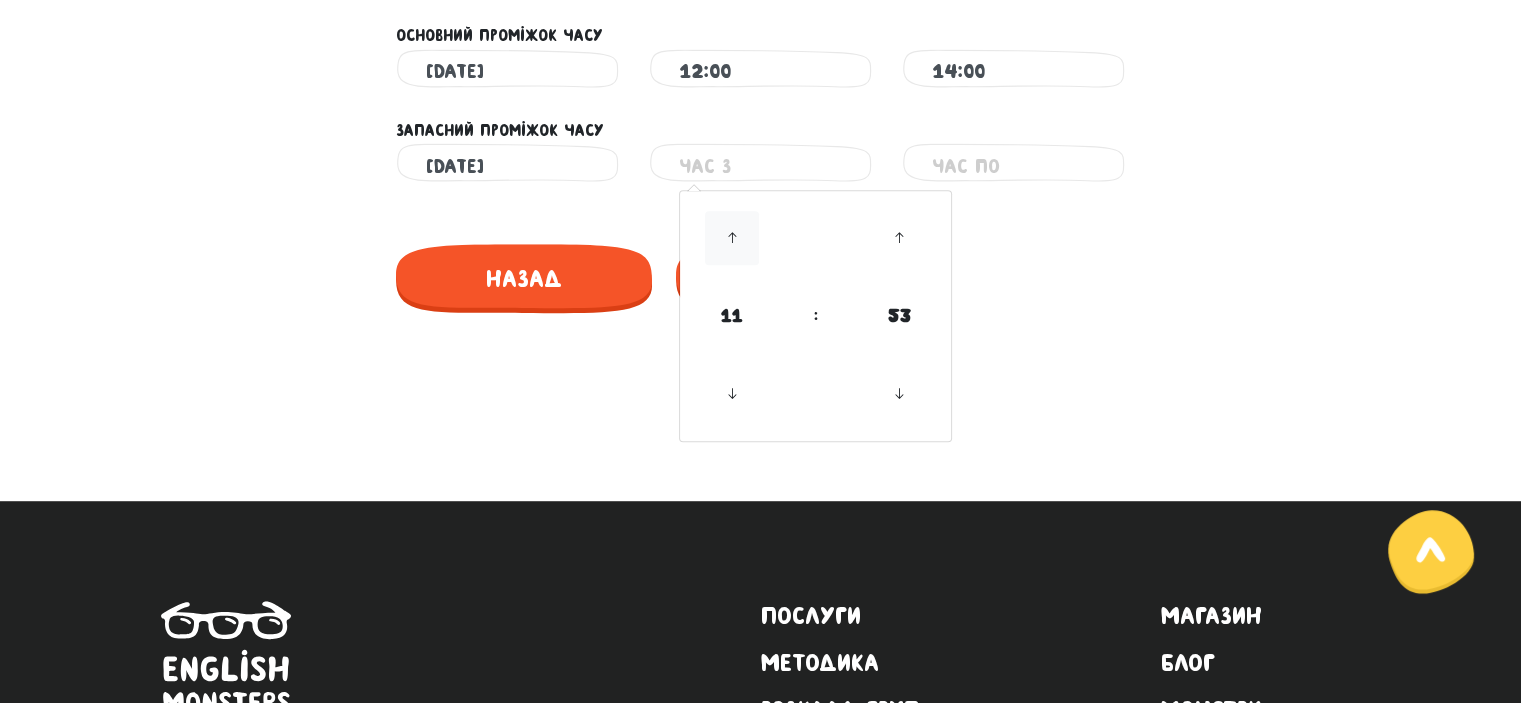 click at bounding box center [732, 238] 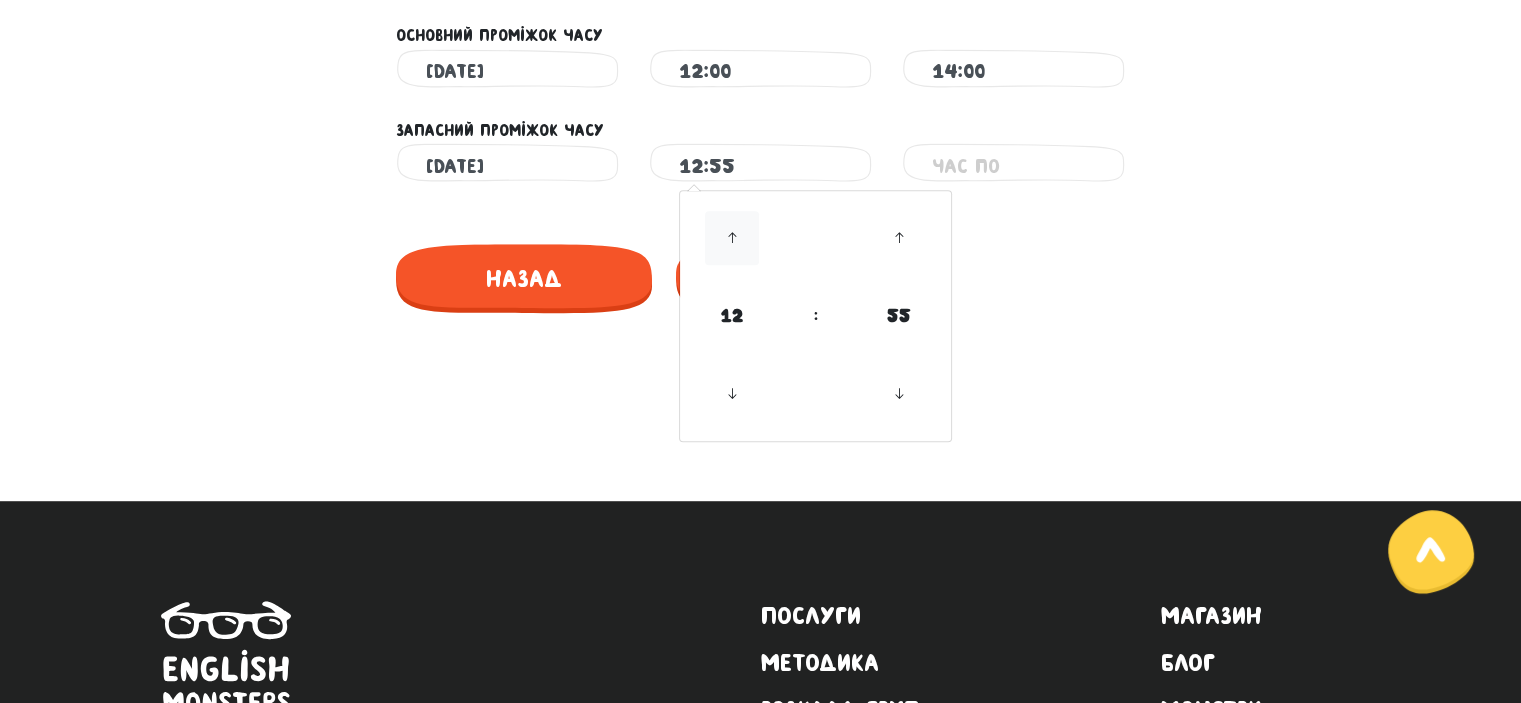 click at bounding box center (732, 238) 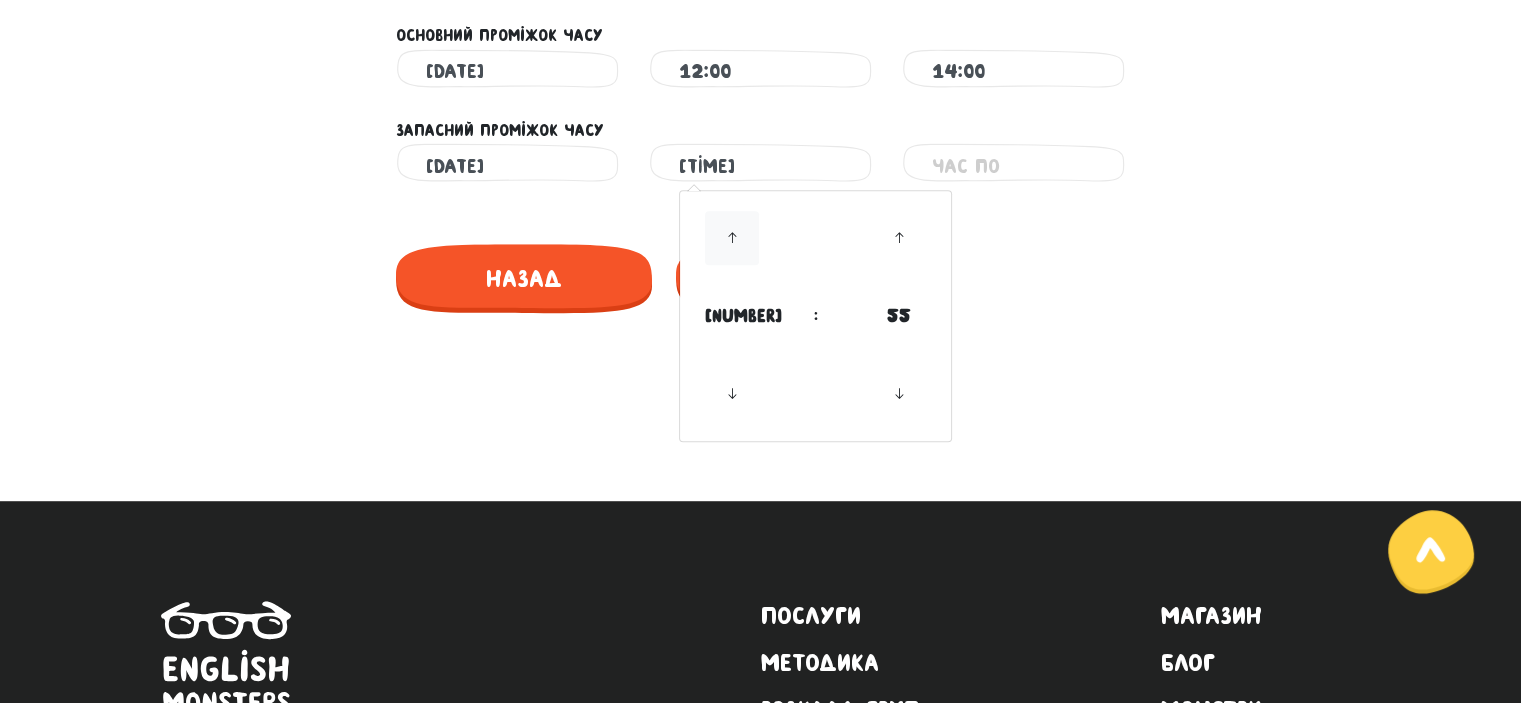 click at bounding box center [732, 238] 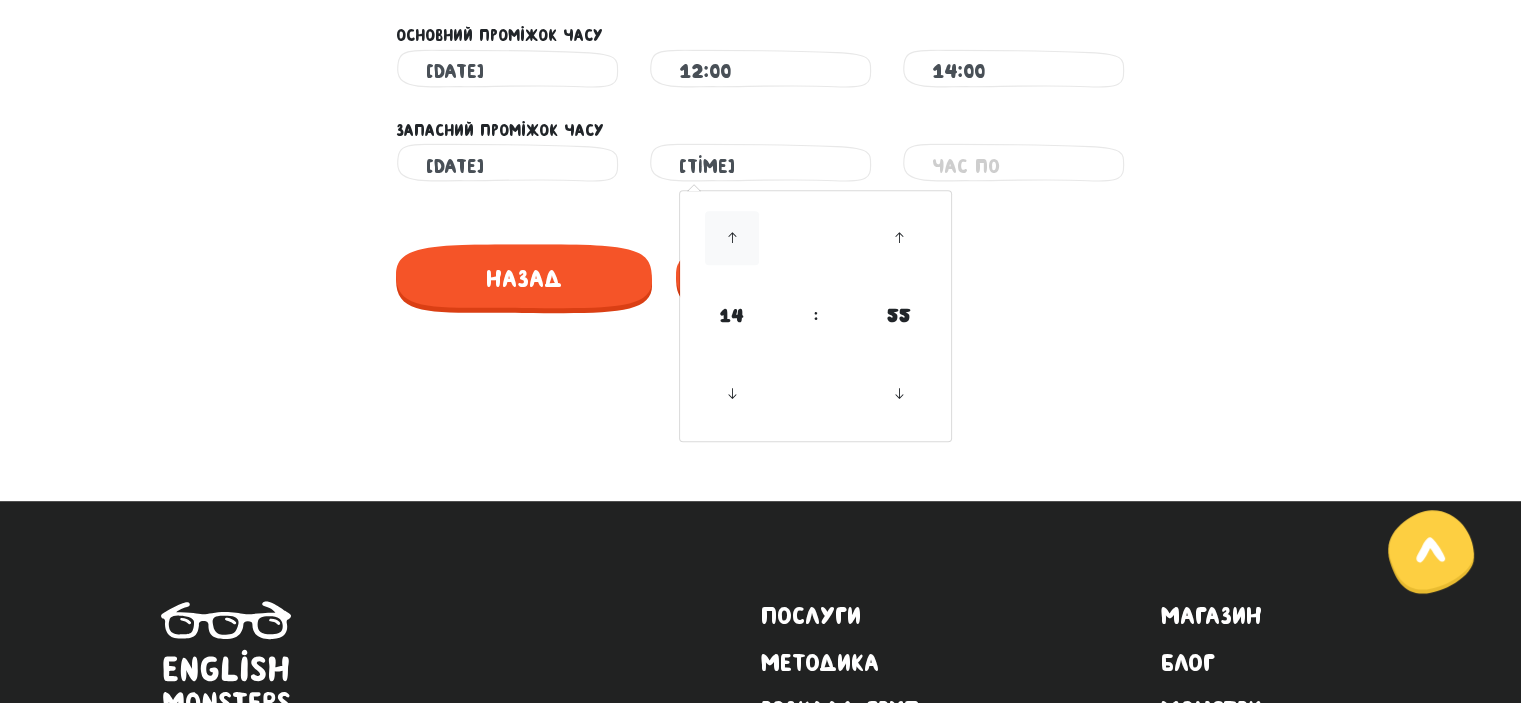 click at bounding box center [732, 238] 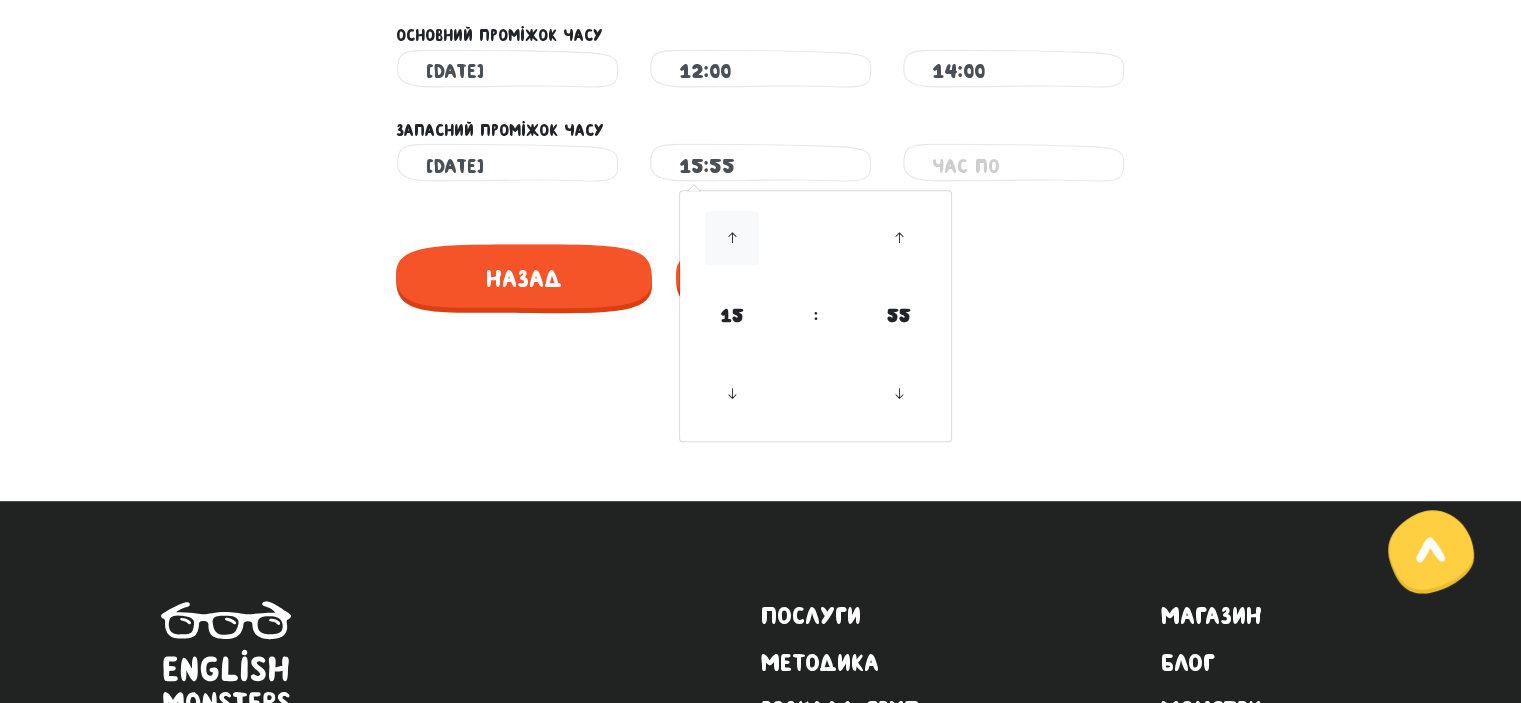 click at bounding box center [732, 238] 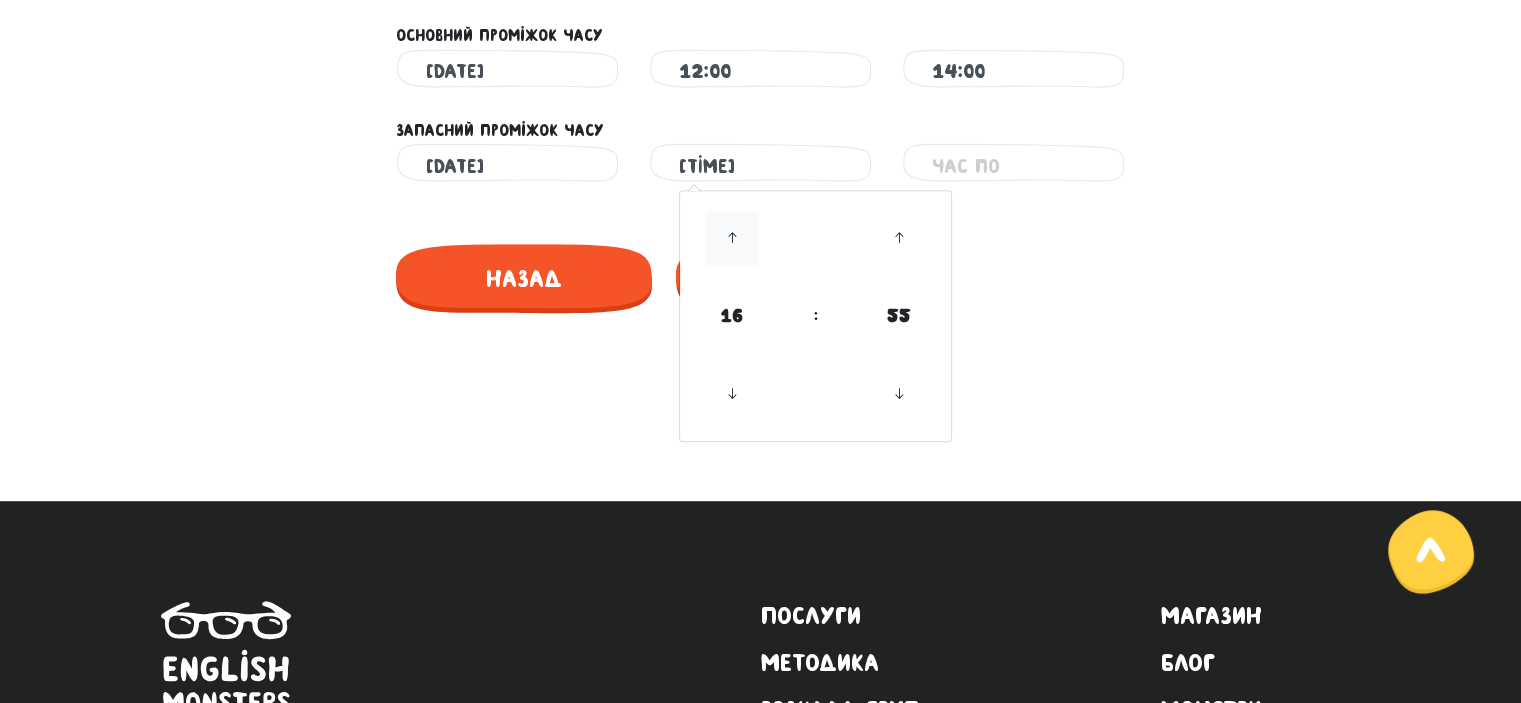 click at bounding box center [732, 238] 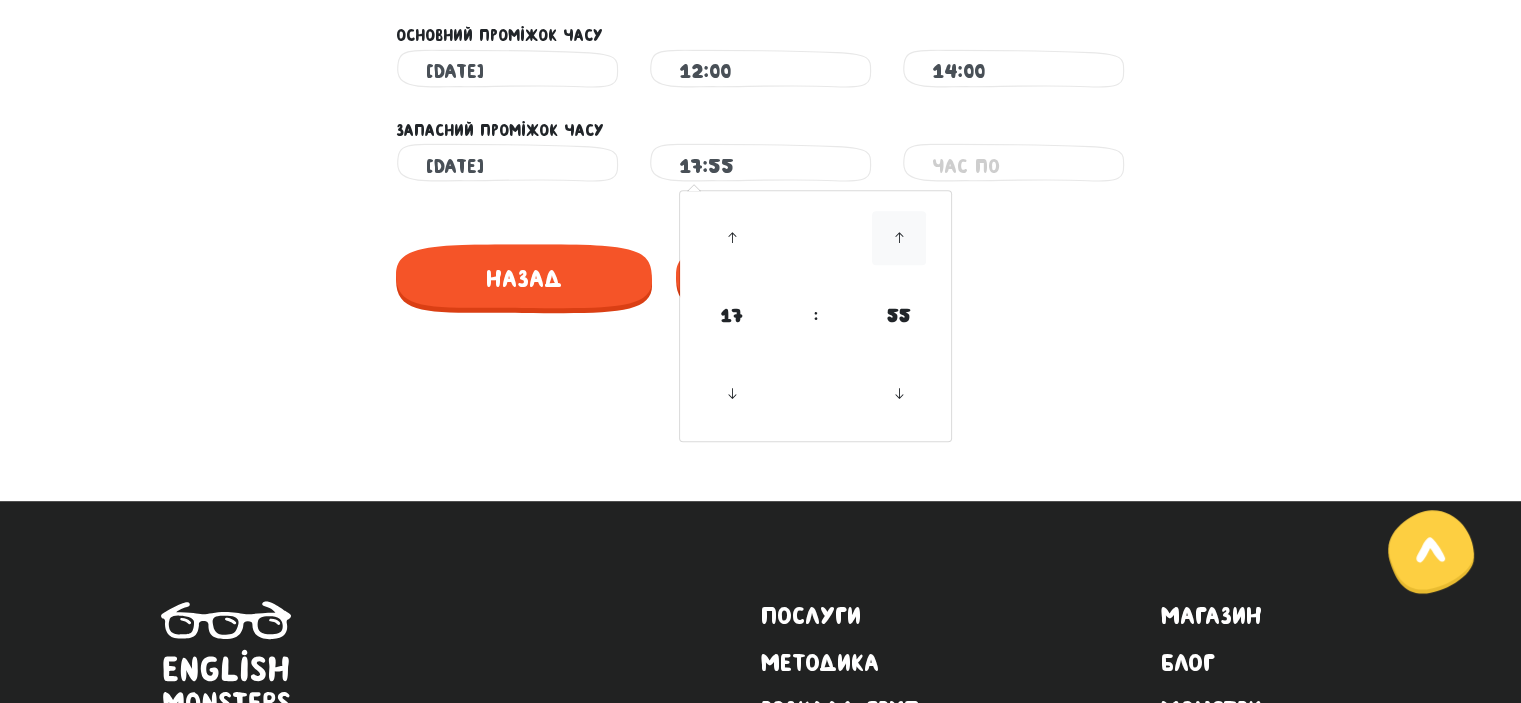 click at bounding box center [899, 238] 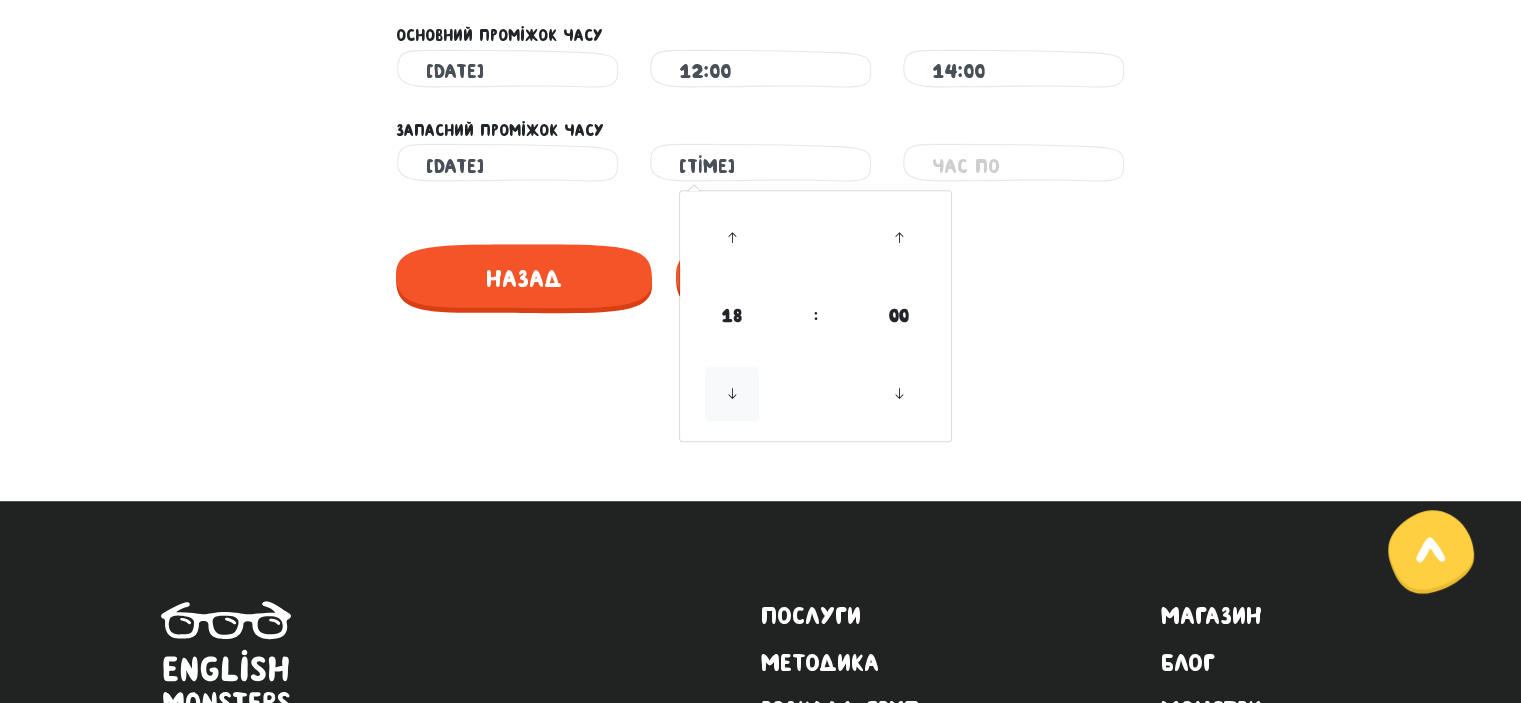 click at bounding box center [732, 394] 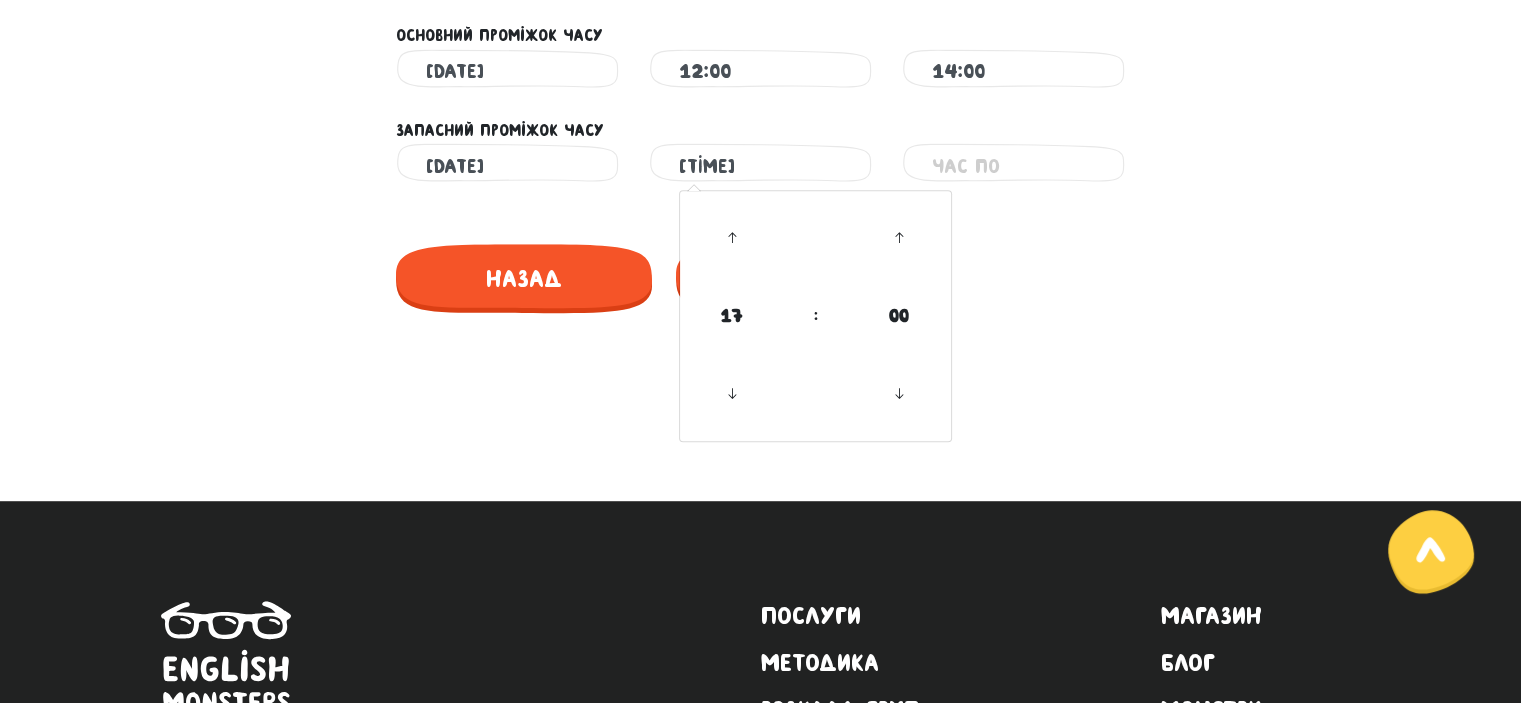 click at bounding box center [1013, 165] 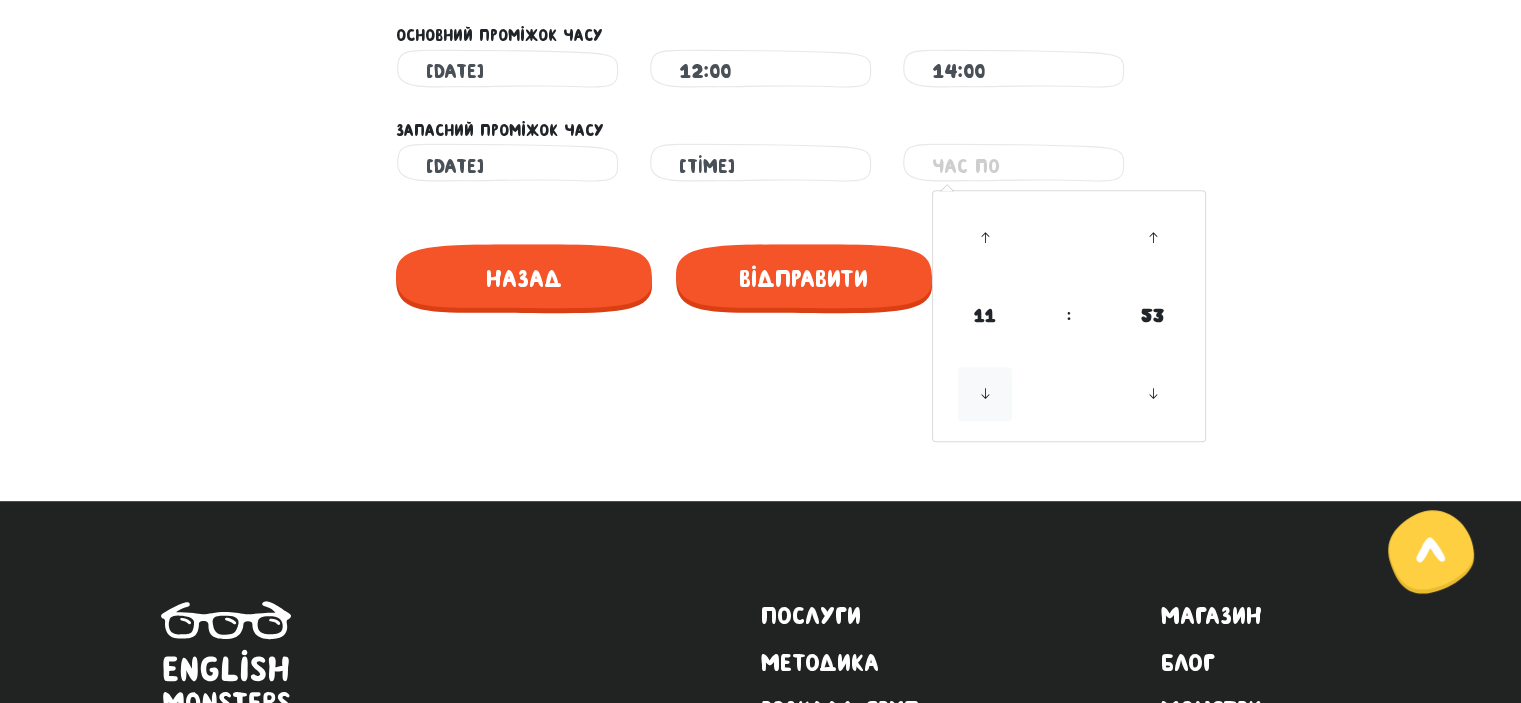 click at bounding box center (985, 394) 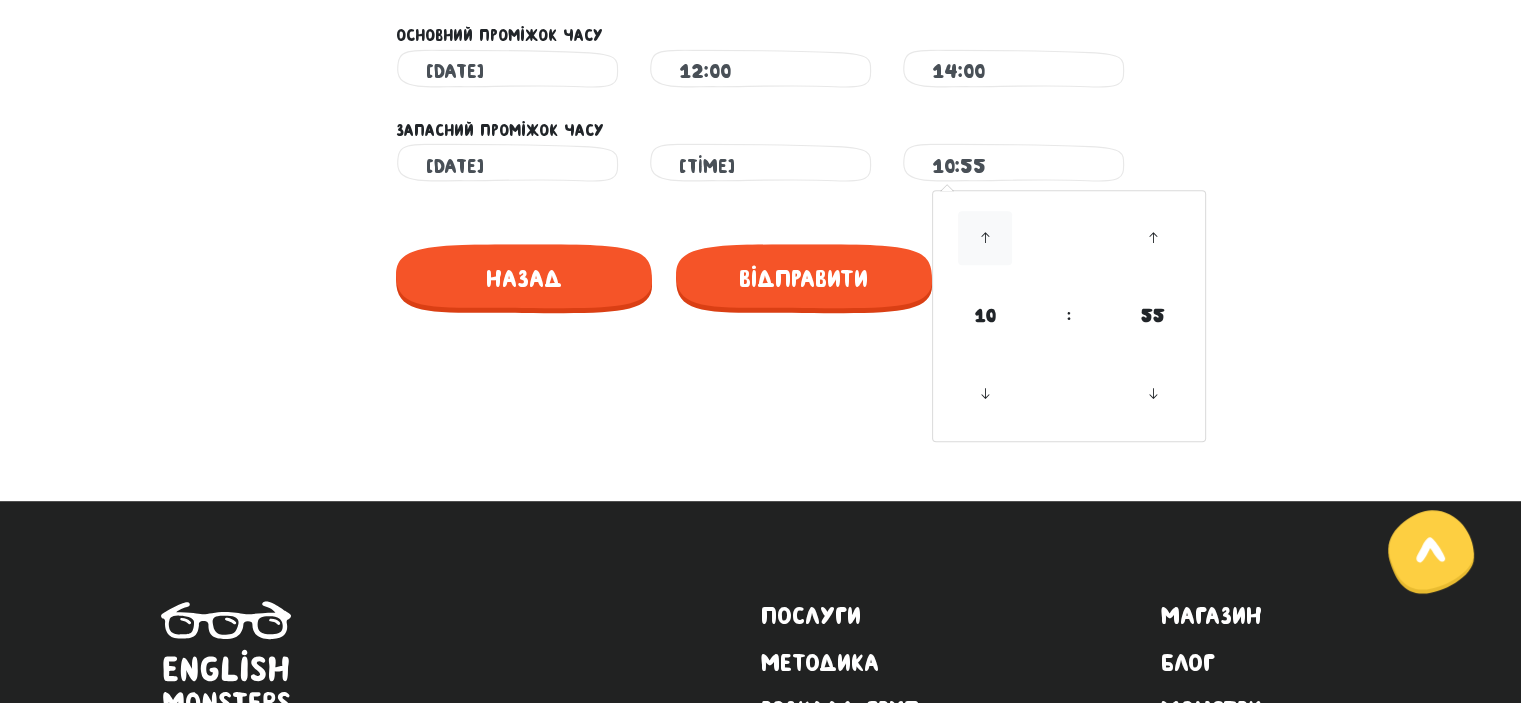 click at bounding box center (985, 238) 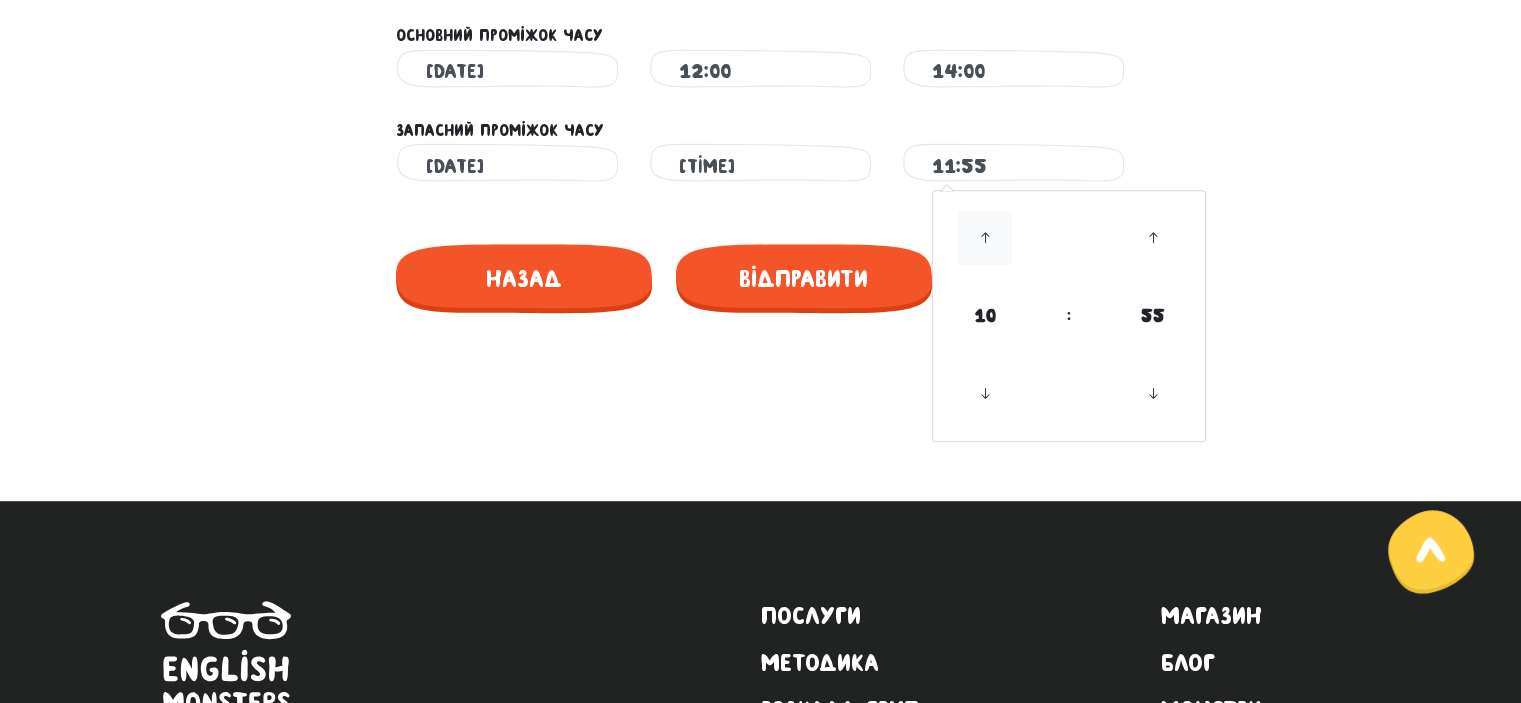 click at bounding box center (985, 238) 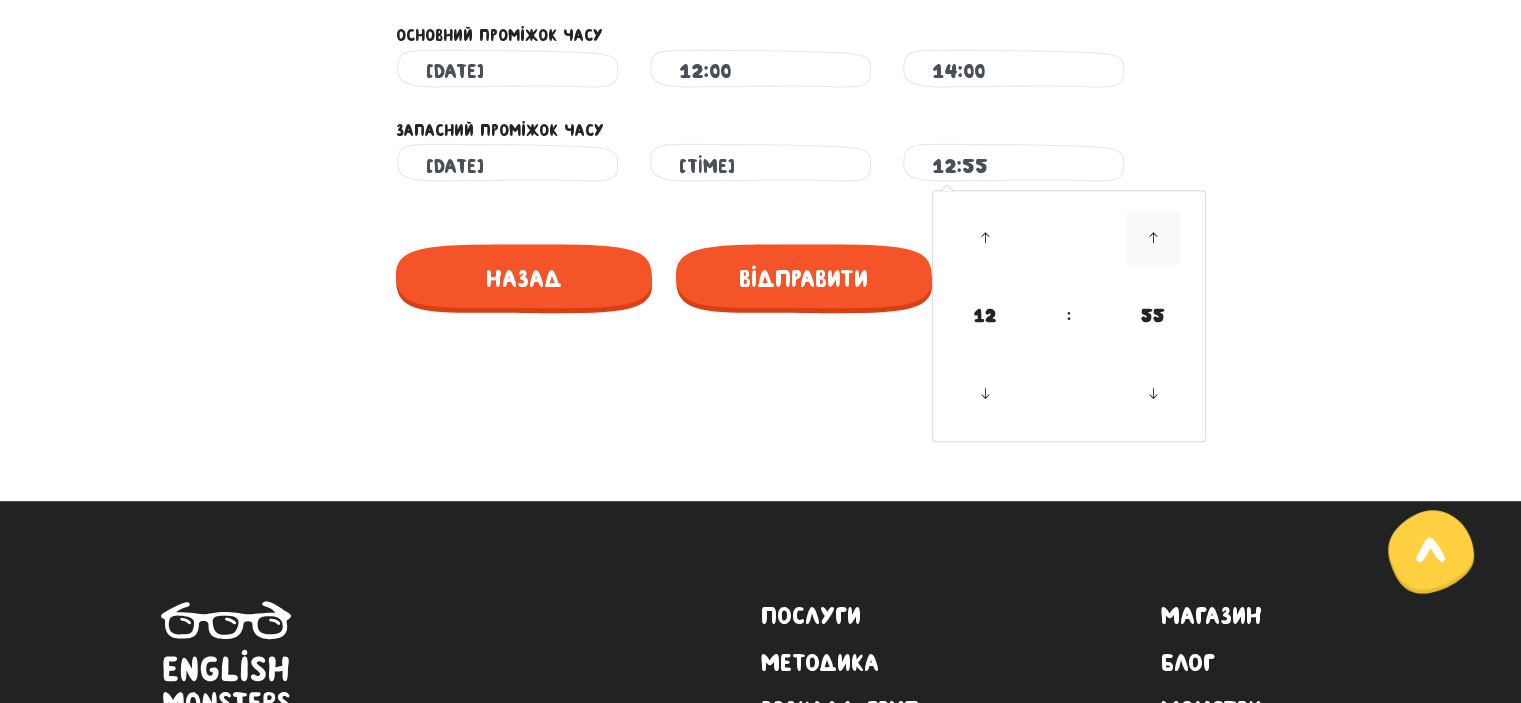 click at bounding box center [1153, 238] 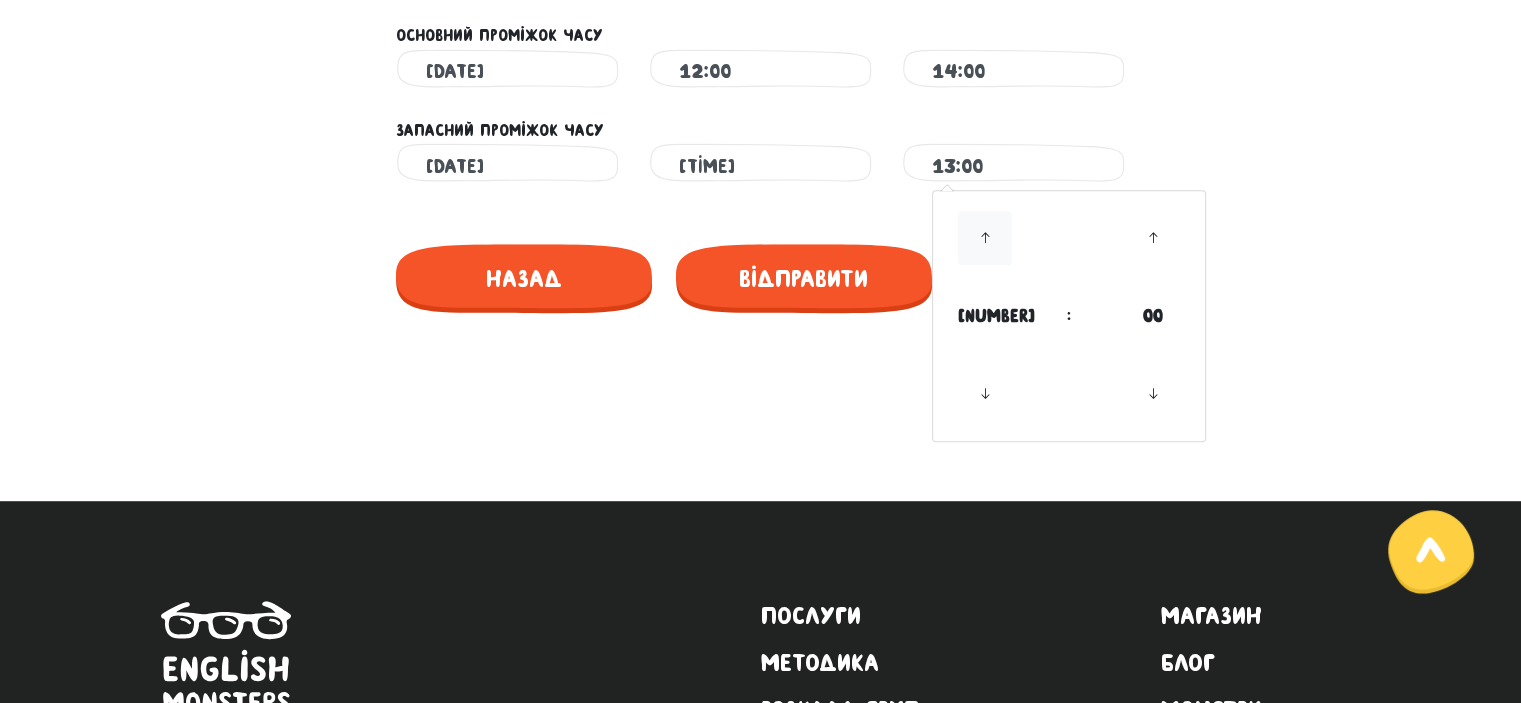 click at bounding box center (985, 238) 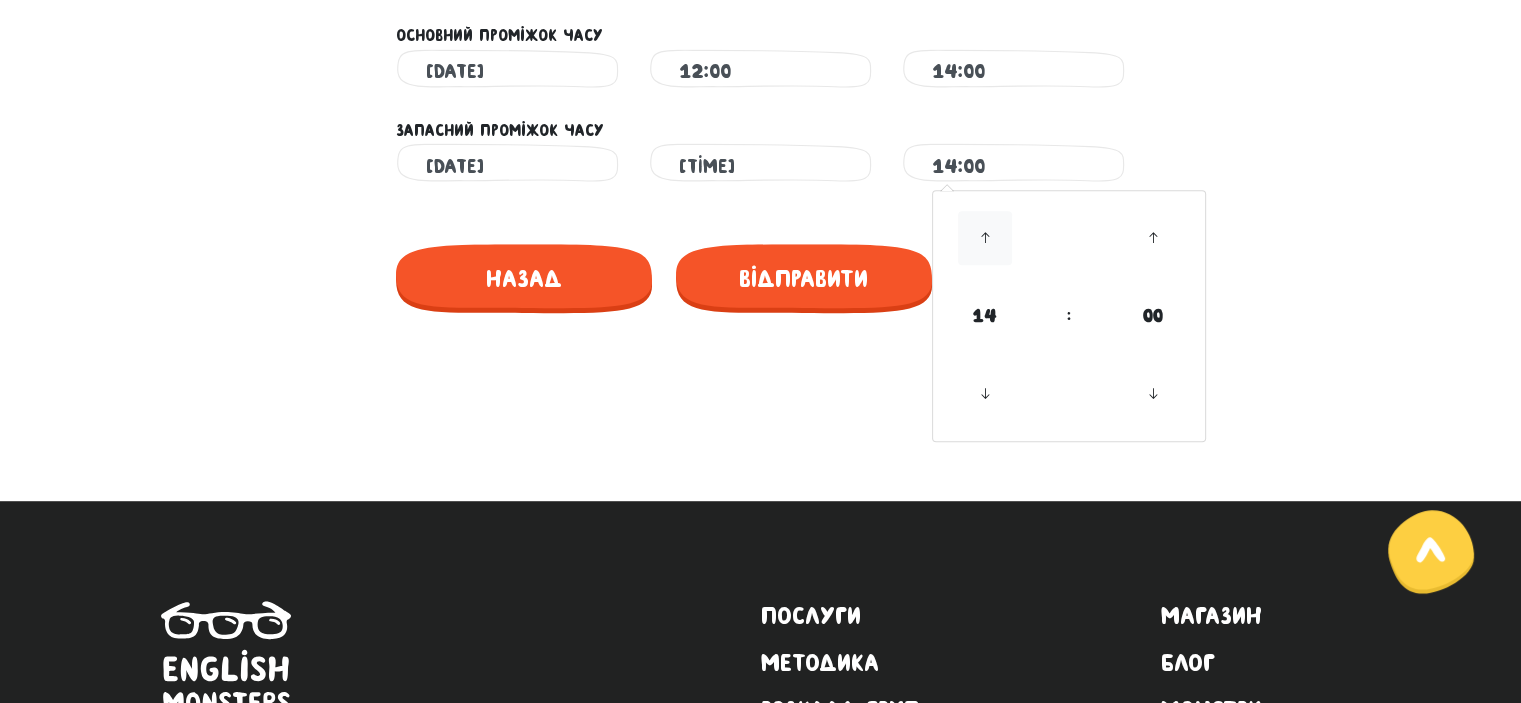 click at bounding box center [985, 238] 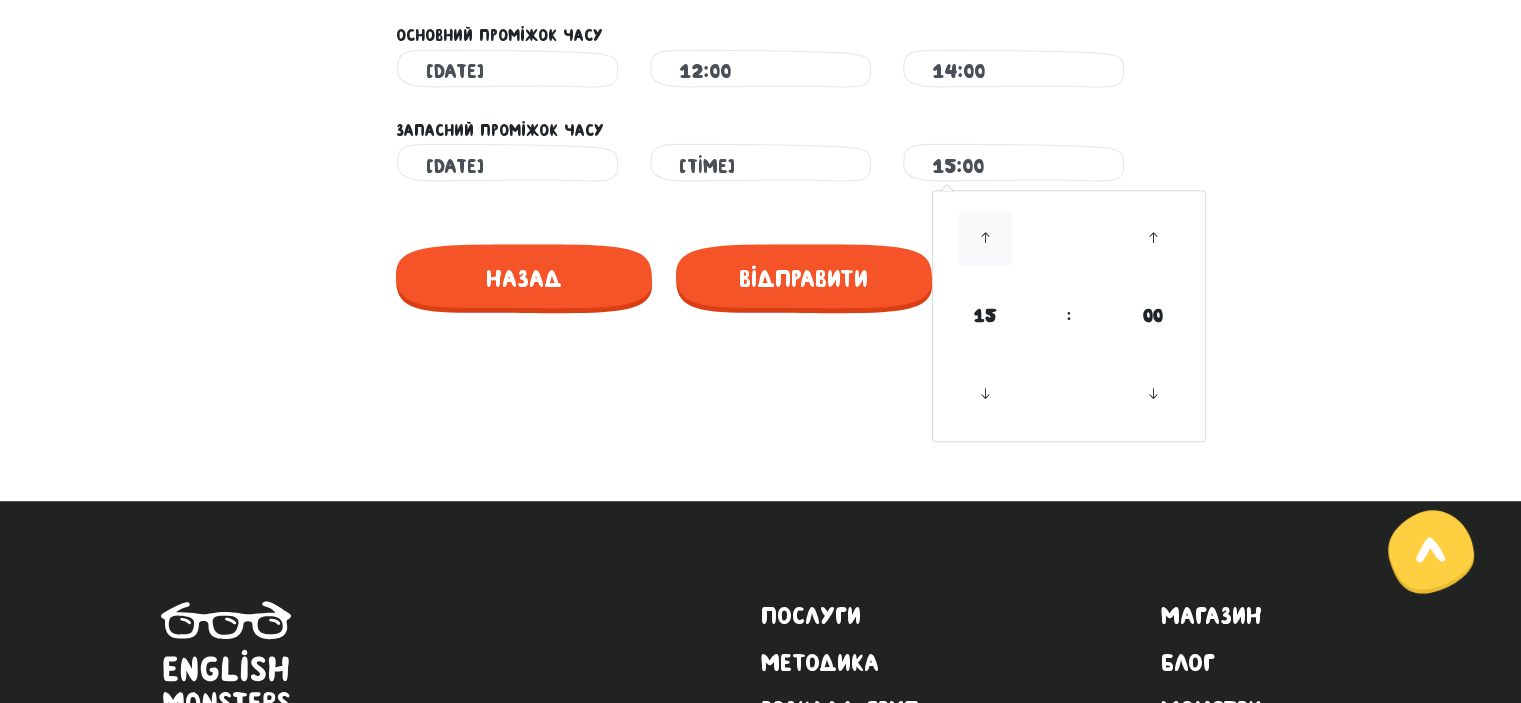 click at bounding box center [985, 238] 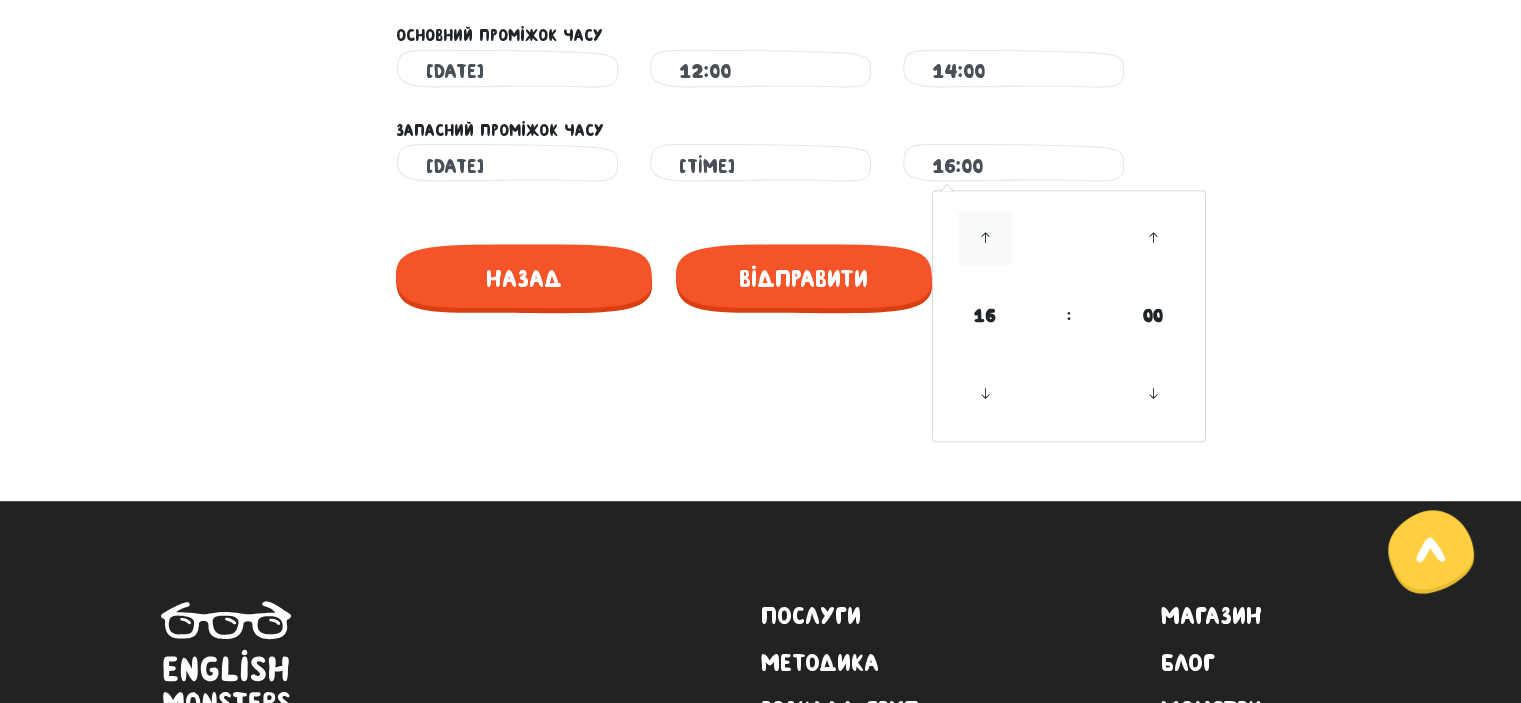 click at bounding box center (985, 238) 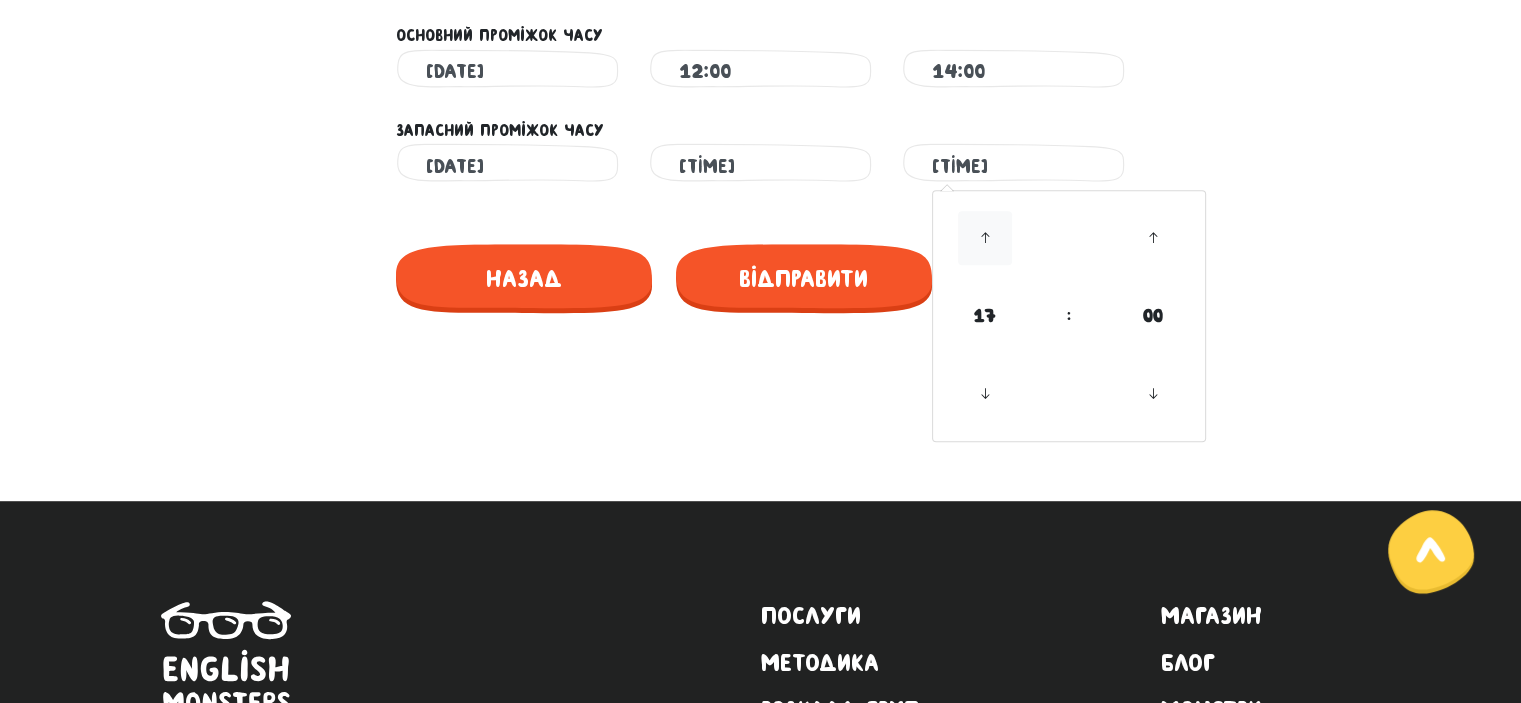 click at bounding box center [985, 238] 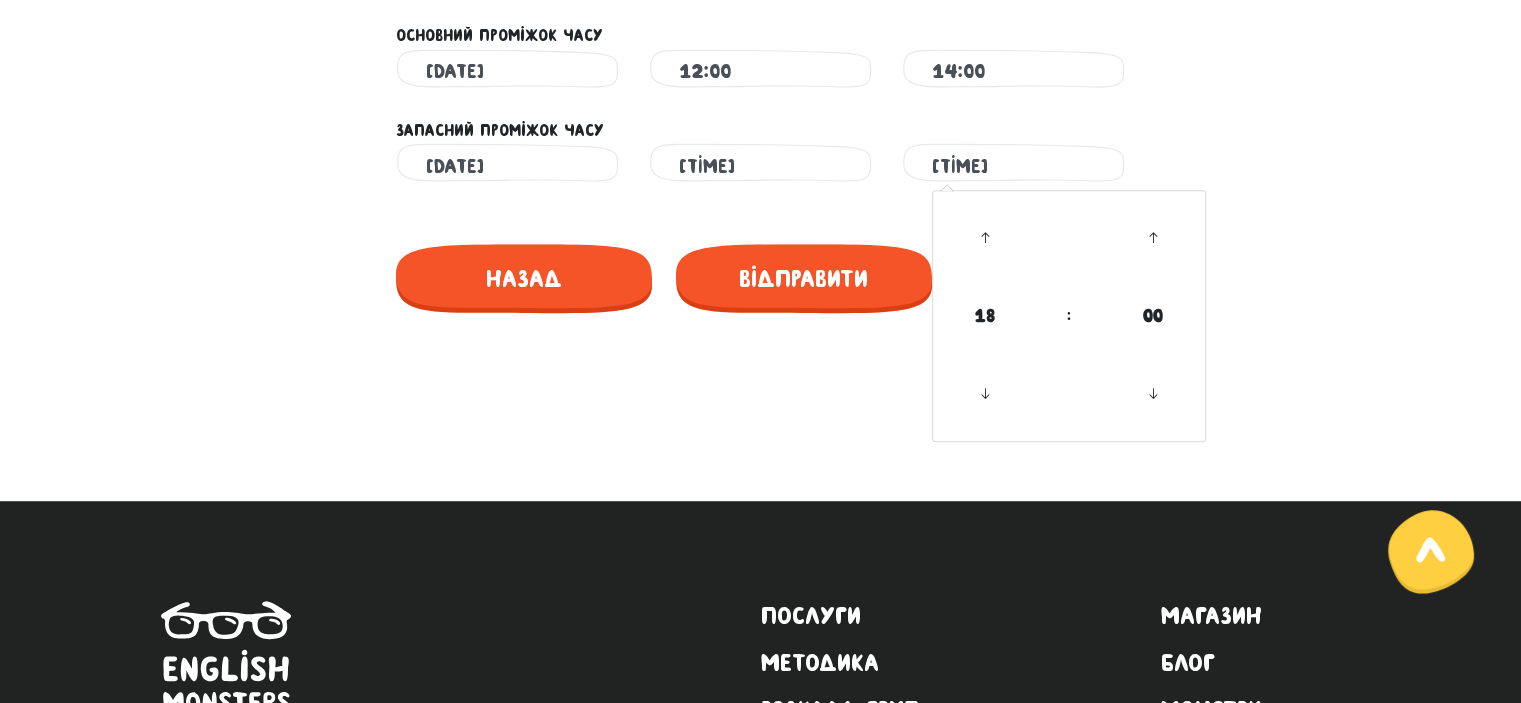 click on "Монстро­­тестування Привіт! Щоб почати навчання, для початку нам потрібно подивитися на твою англійську нашими монстрячими очима 👀 Будь чесним/ою - це допоможе нам підібрати тобі програму, за якою тобі буде найкомфортніше та найефективніше вчитися. Будь ласка, не підглядай в перекладач! Good luck!" at bounding box center (761, -258) 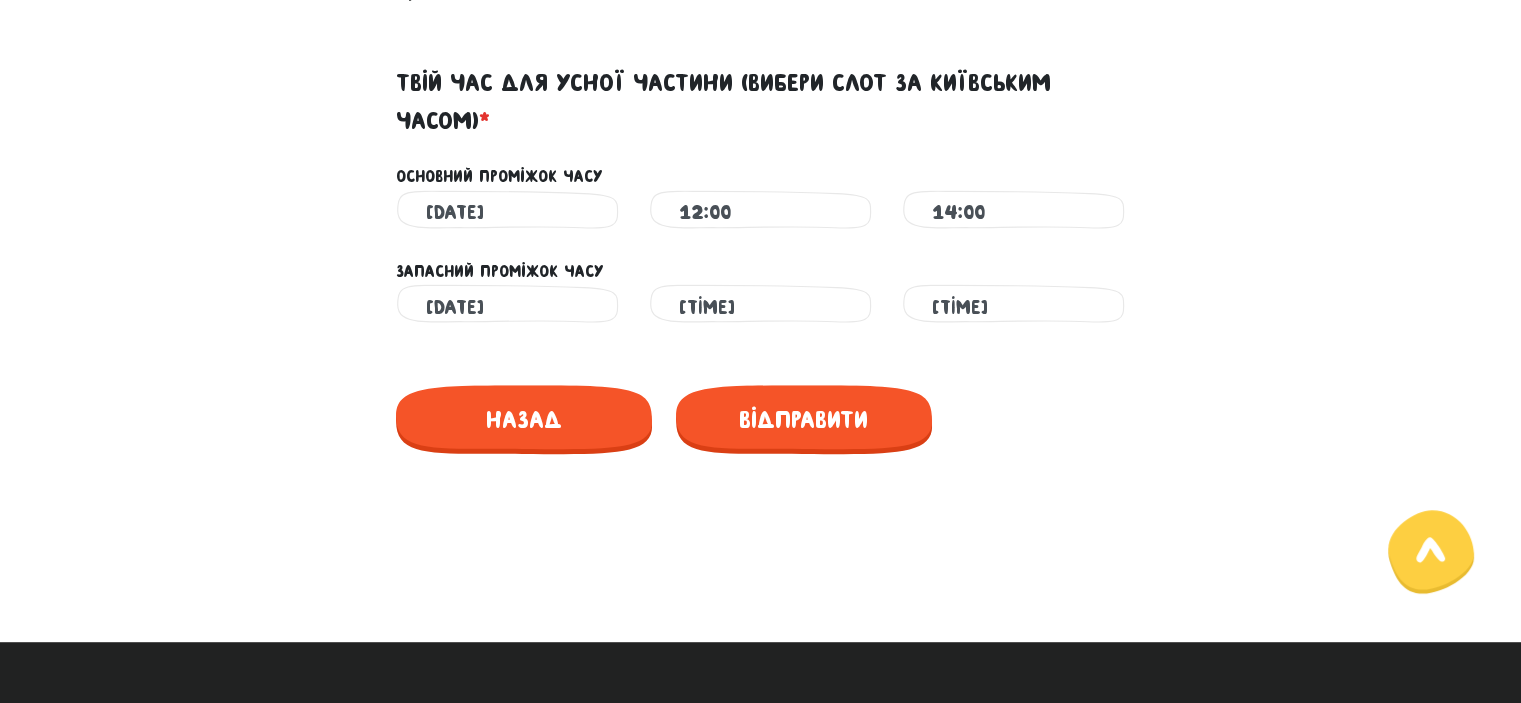 scroll, scrollTop: 937, scrollLeft: 0, axis: vertical 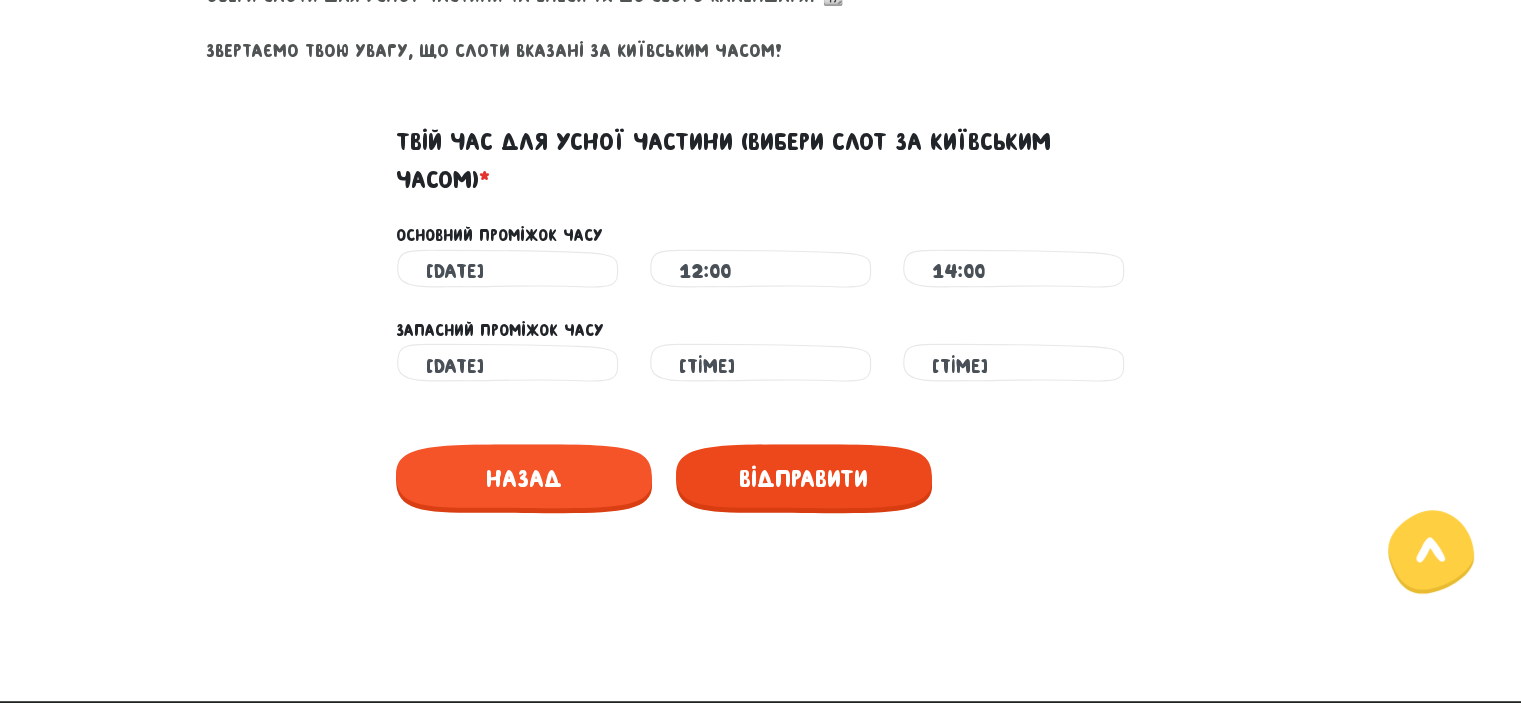 click on "Відправити" at bounding box center [804, 478] 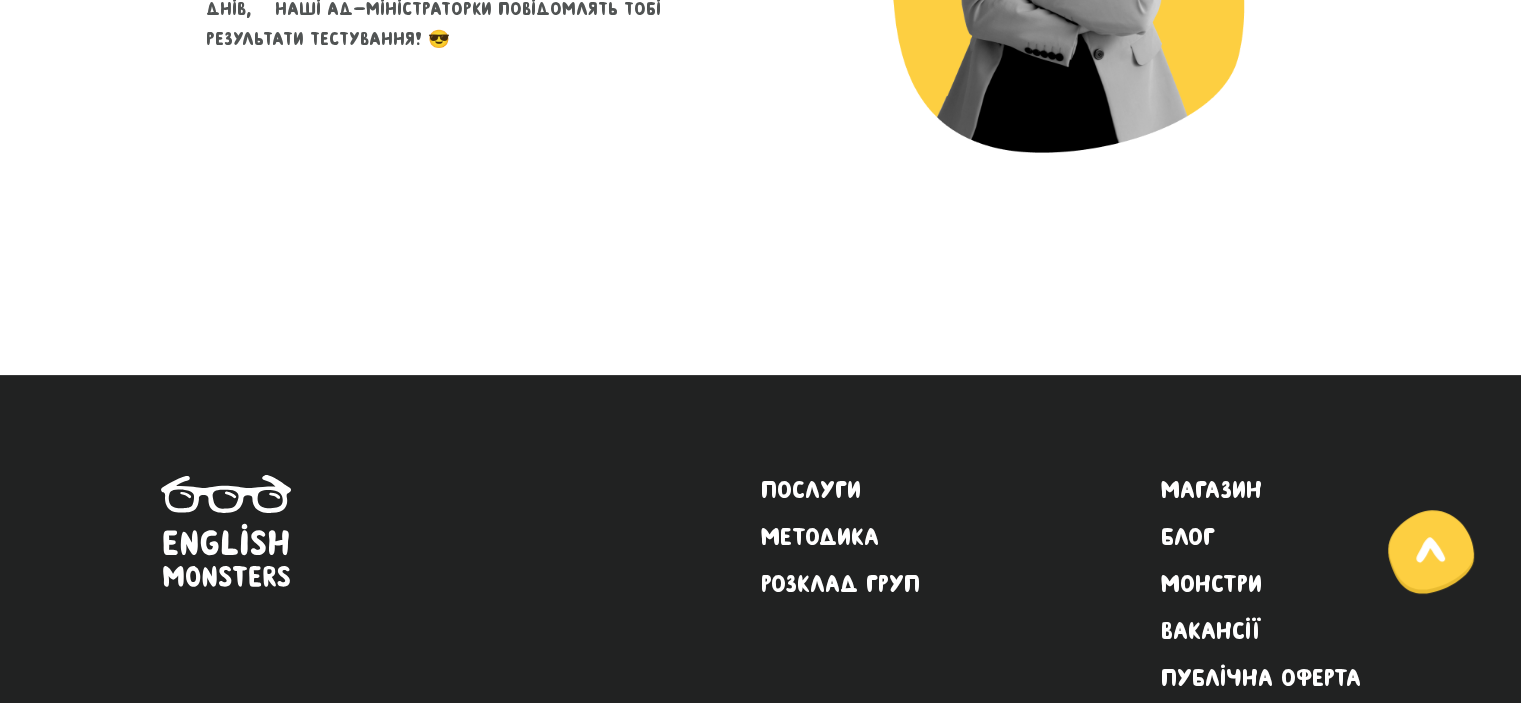 scroll, scrollTop: 648, scrollLeft: 0, axis: vertical 